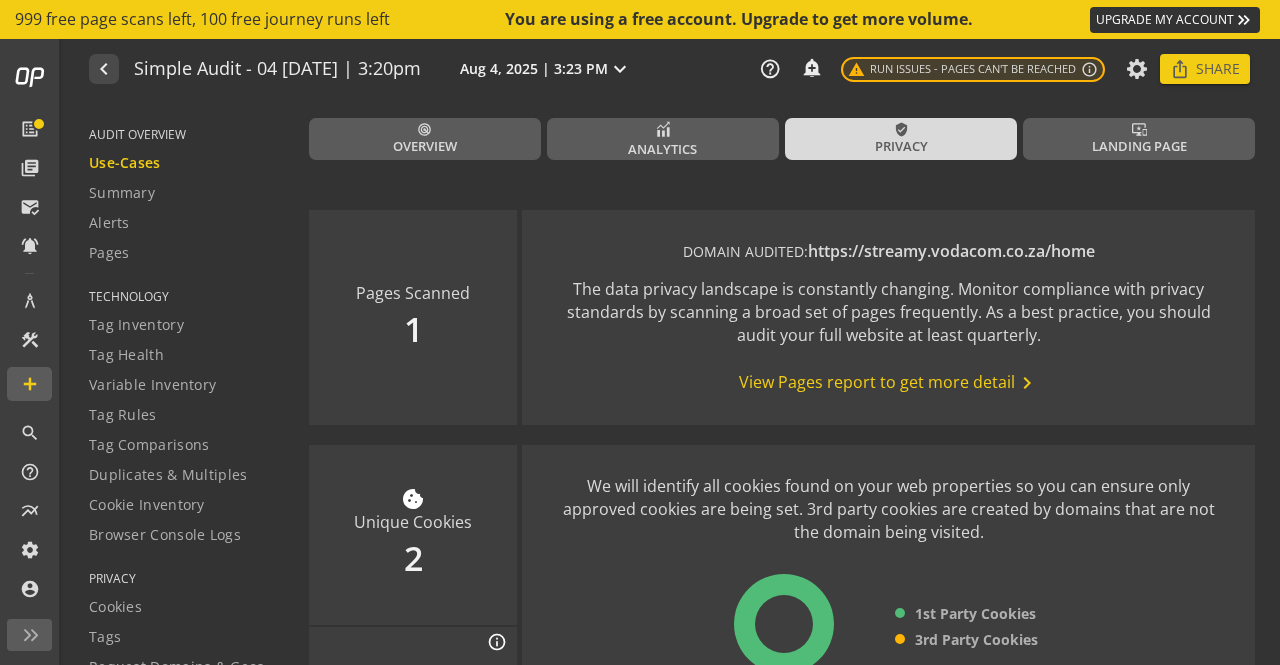 scroll, scrollTop: 0, scrollLeft: 0, axis: both 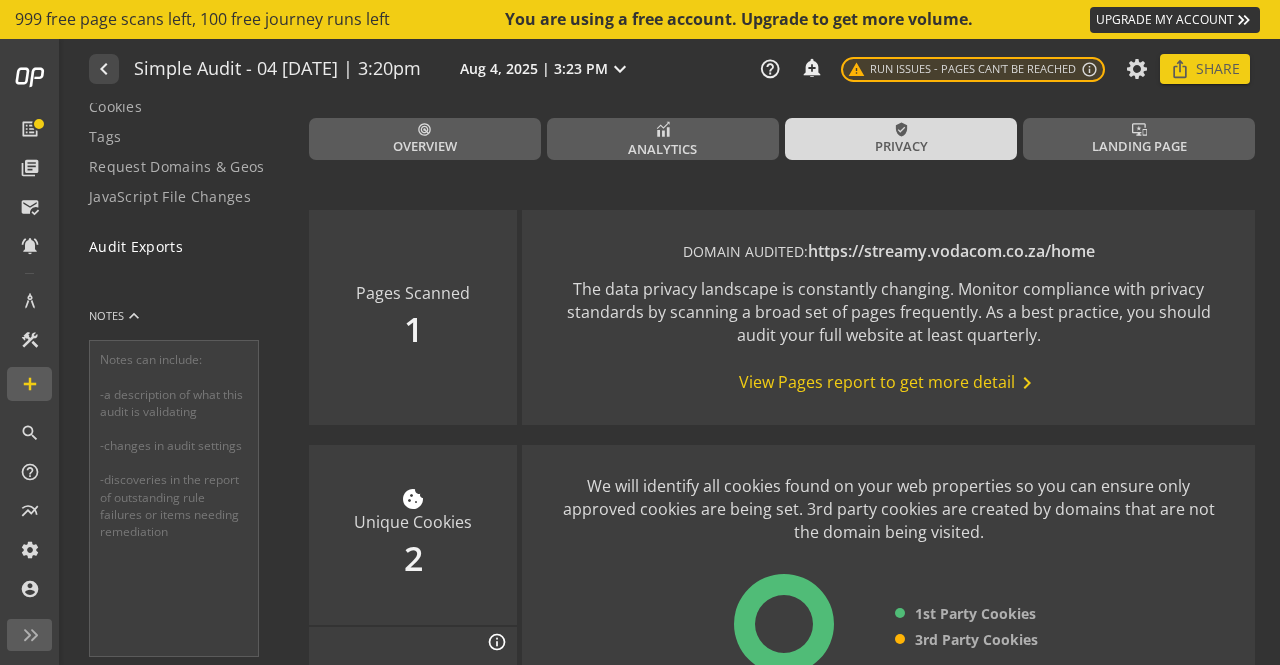 click on "Audit Exports" 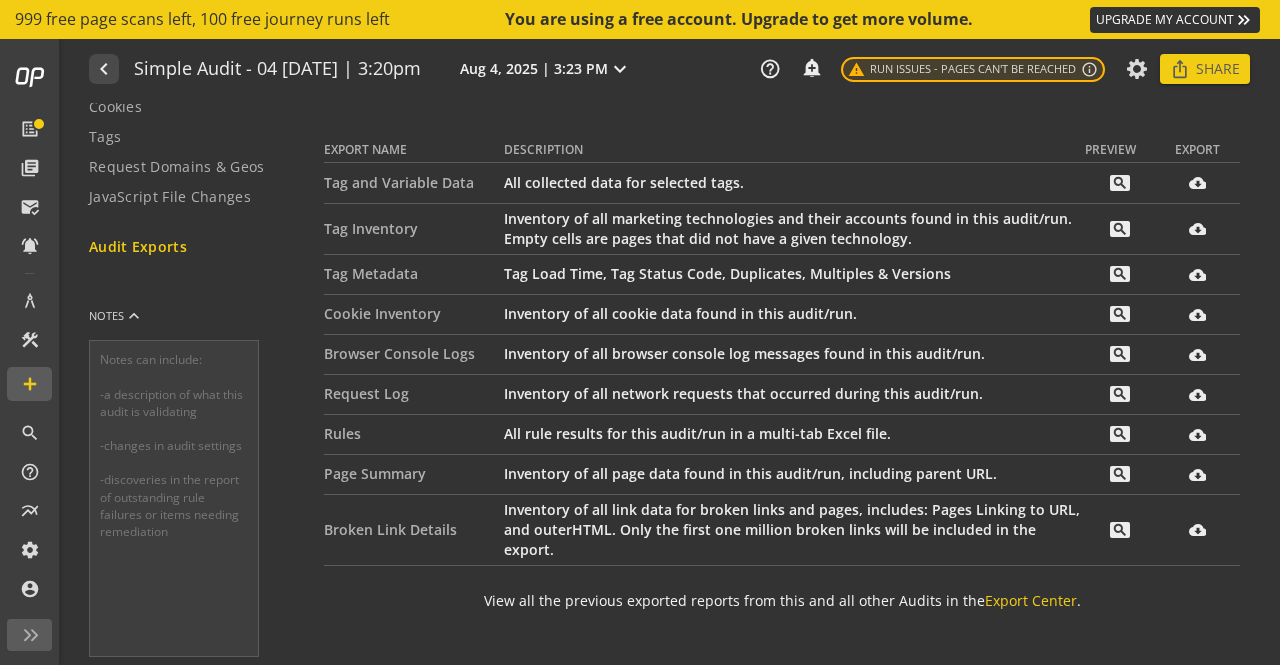 scroll, scrollTop: 0, scrollLeft: 0, axis: both 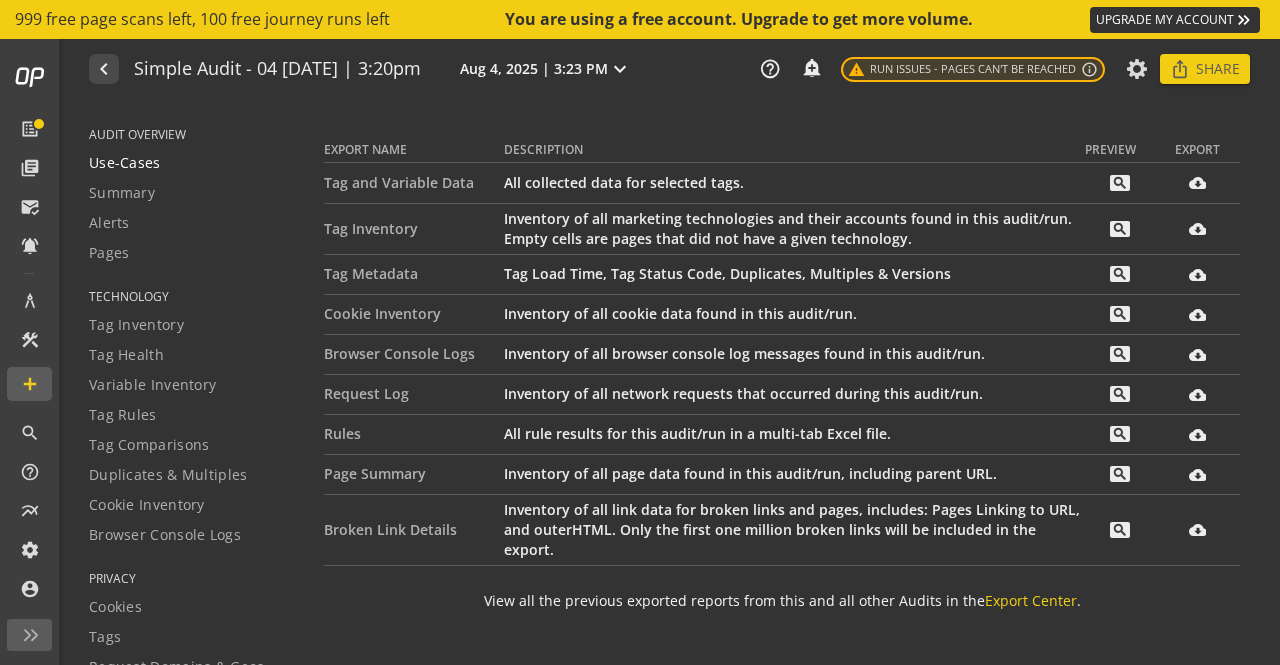 click on "Use-Cases" 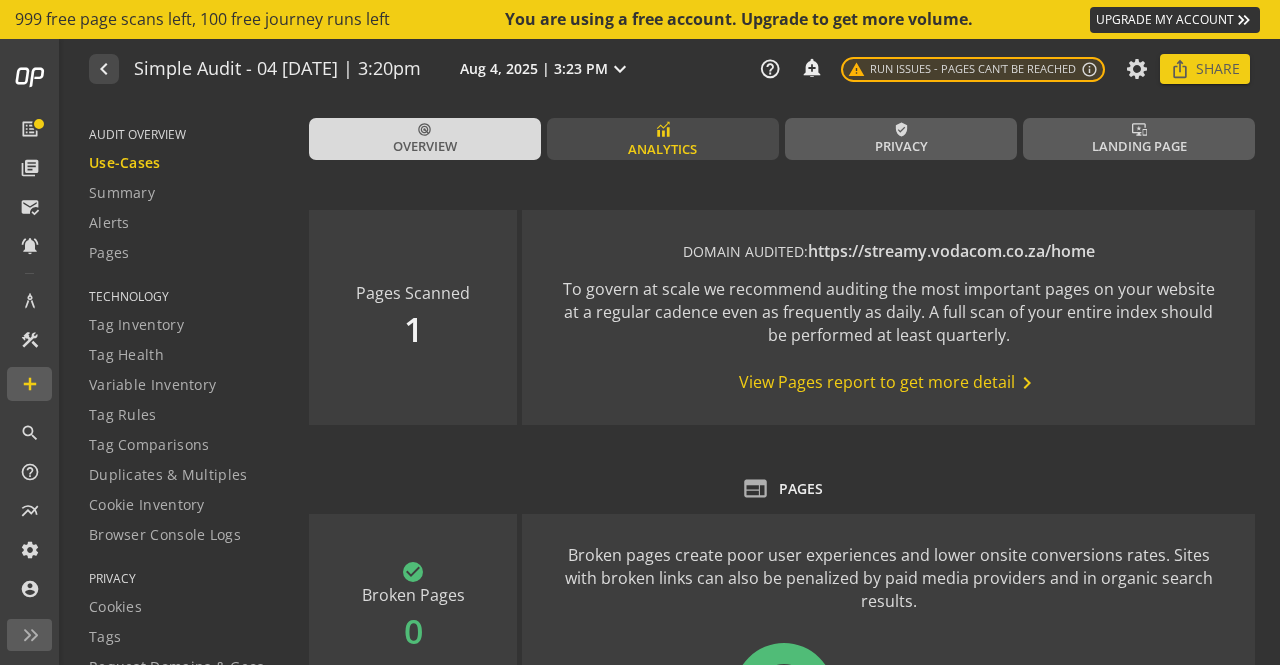 click on "Analytics" 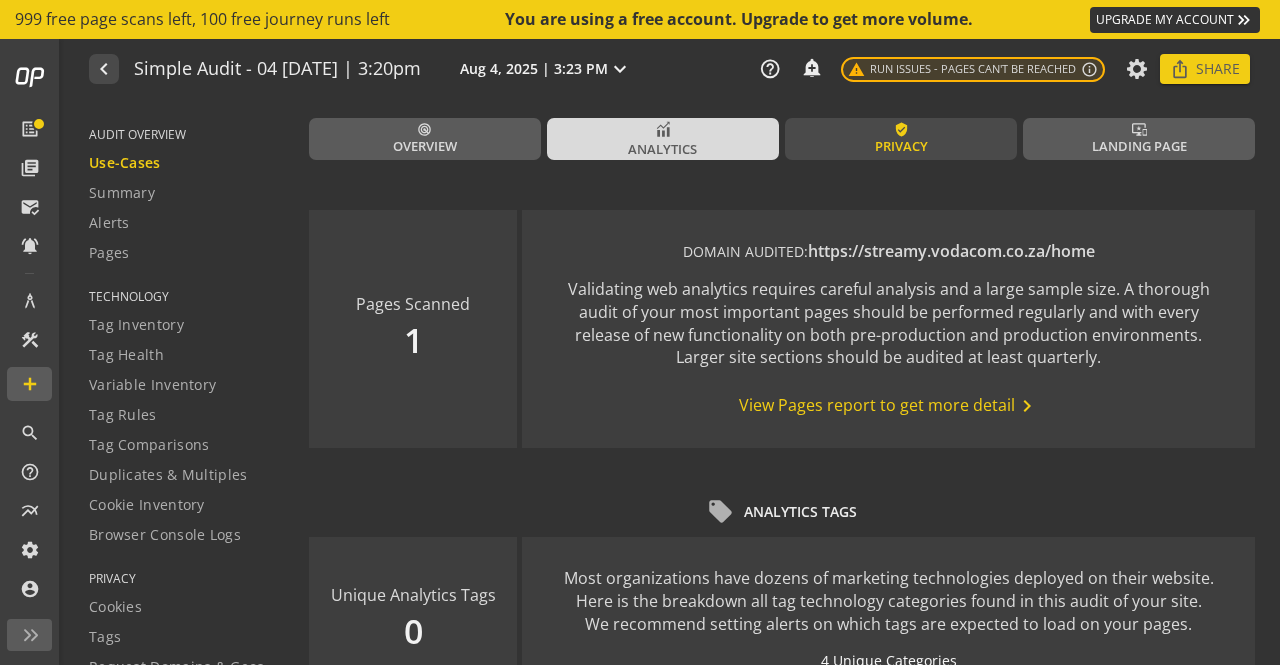 click on "Privacy" 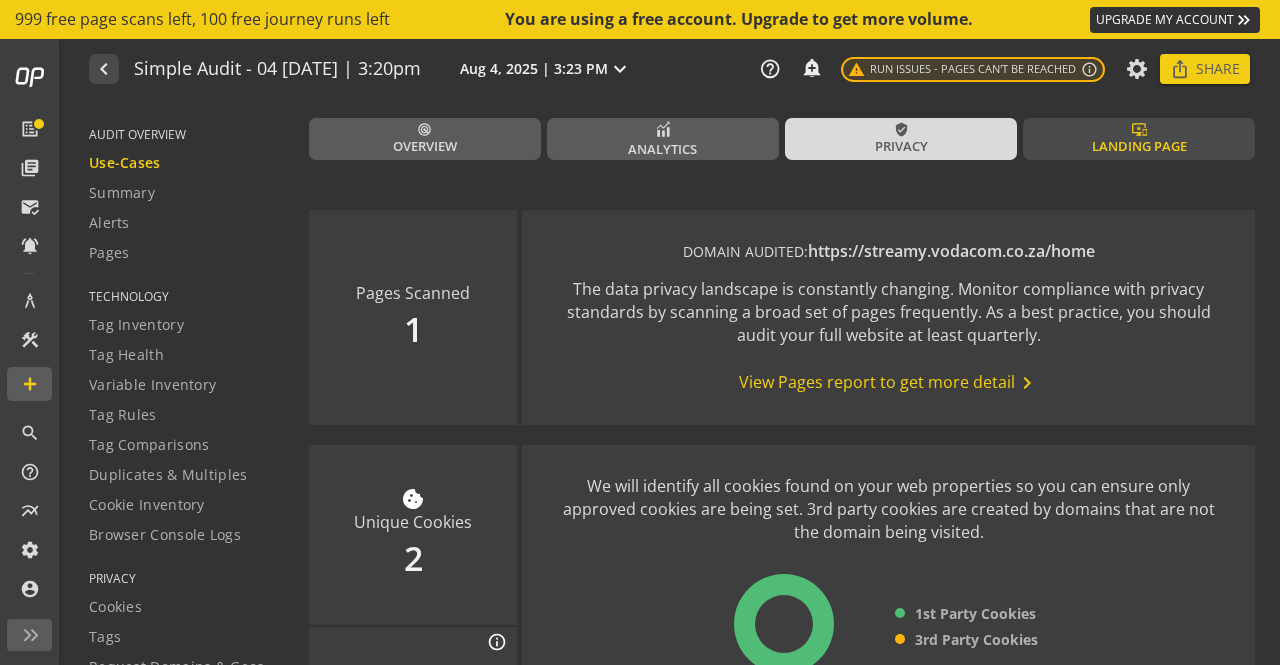 click on "Landing Page" 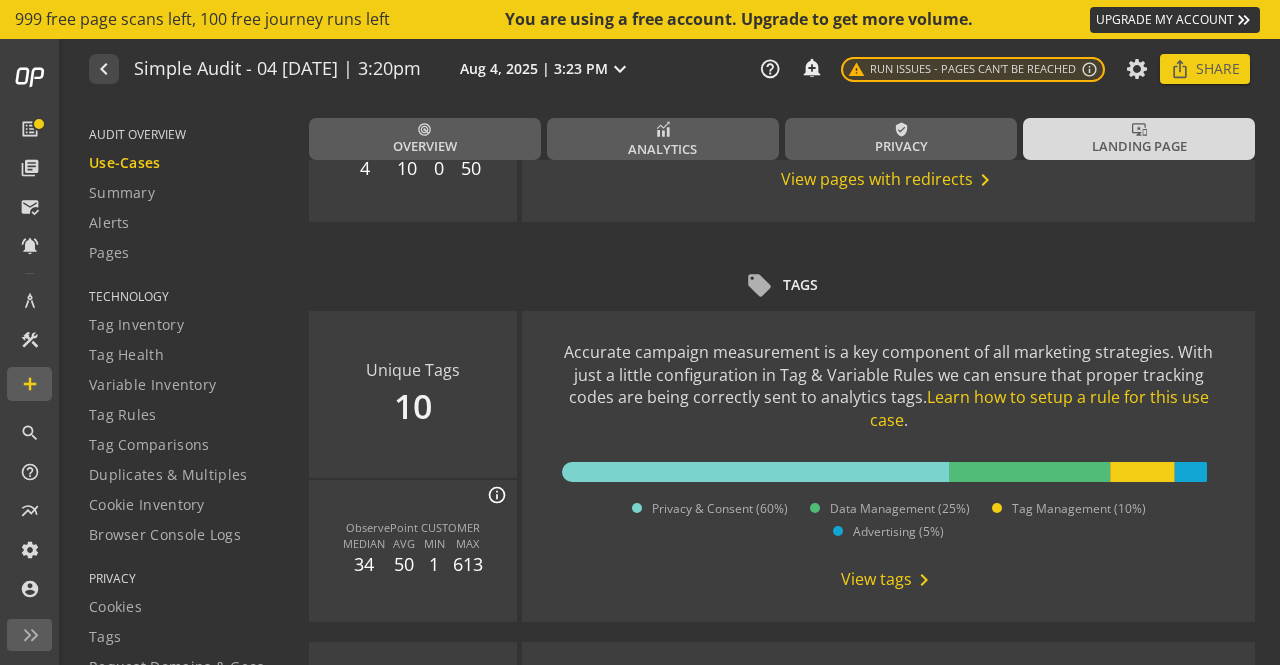 scroll, scrollTop: 1900, scrollLeft: 0, axis: vertical 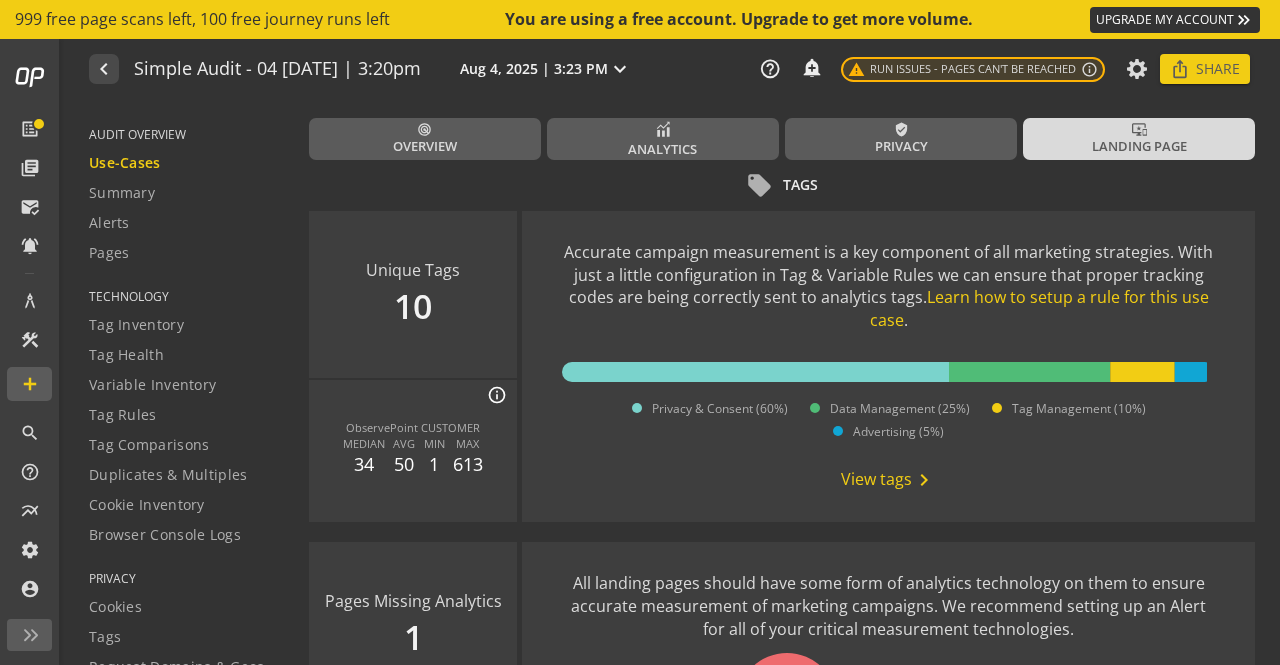 click on "Accurate campaign measurement is a key component of all marketing strategies. With just a little configuration in Tag & Variable Rules we can ensure that proper tracking codes are being correctly sent to analytics tags.  Learn how to setup a rule for this use case . Privacy & Consent (60%) Data Management (25%) Tag Management (10%) Advertising (5%)  View tags  chevron_right" 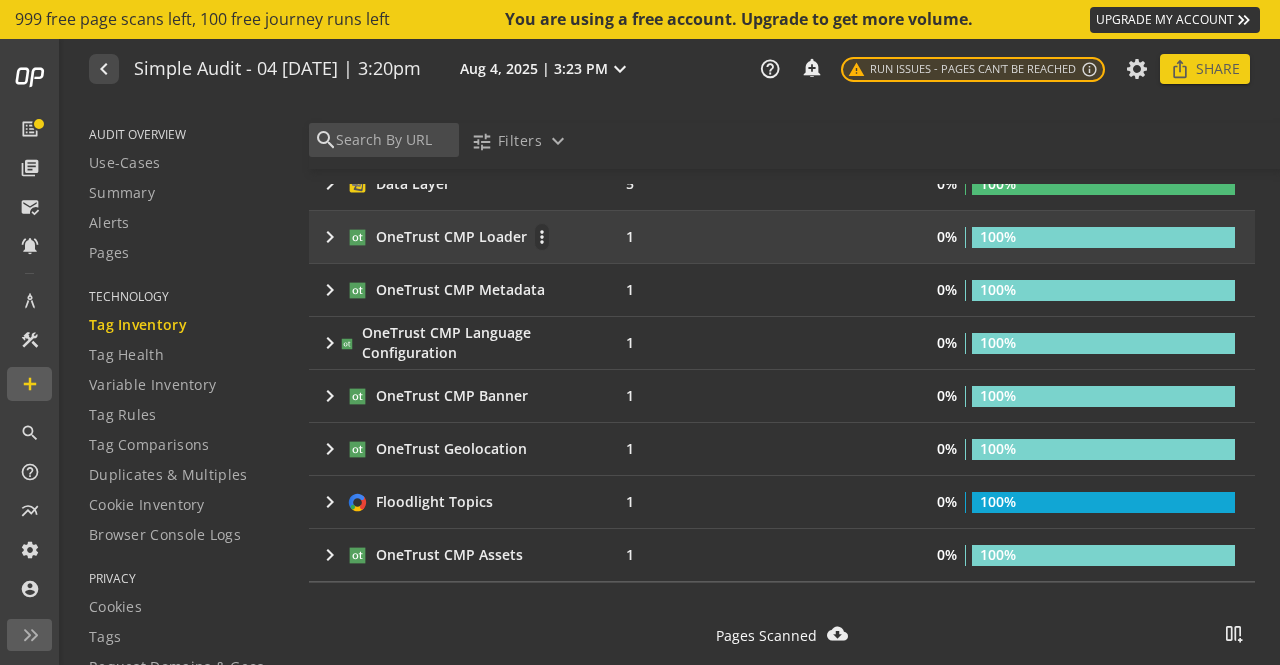 scroll, scrollTop: 721, scrollLeft: 0, axis: vertical 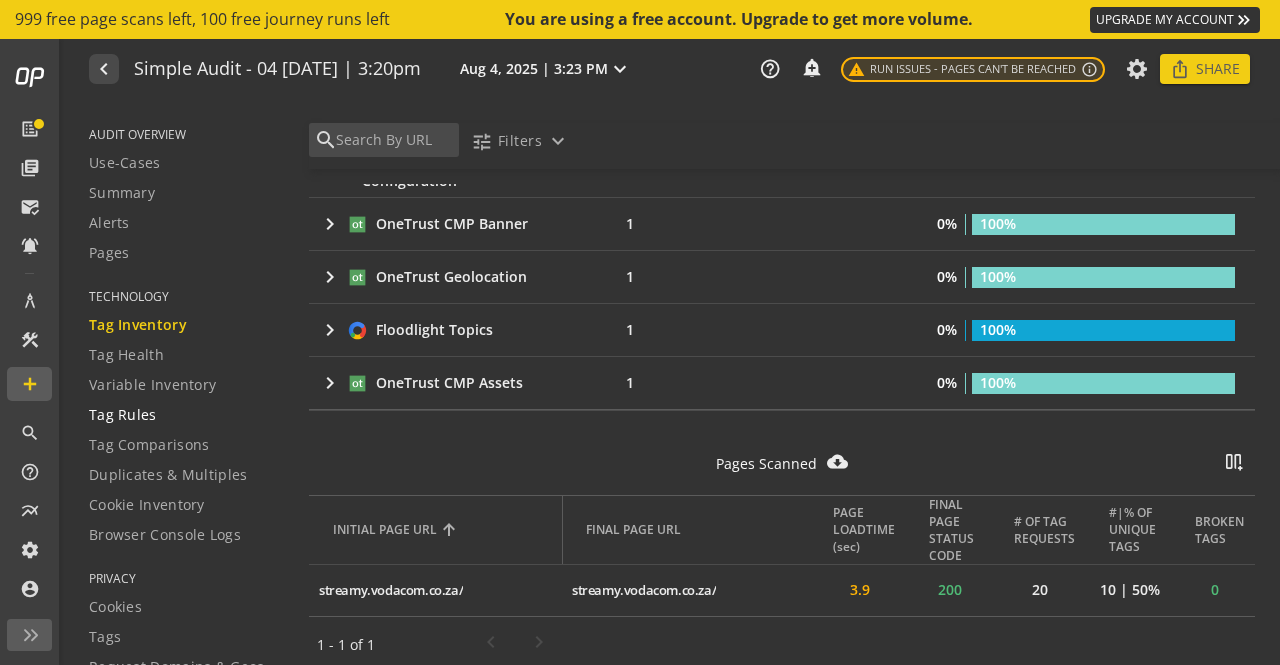 drag, startPoint x: 134, startPoint y: 415, endPoint x: 144, endPoint y: 426, distance: 14.866069 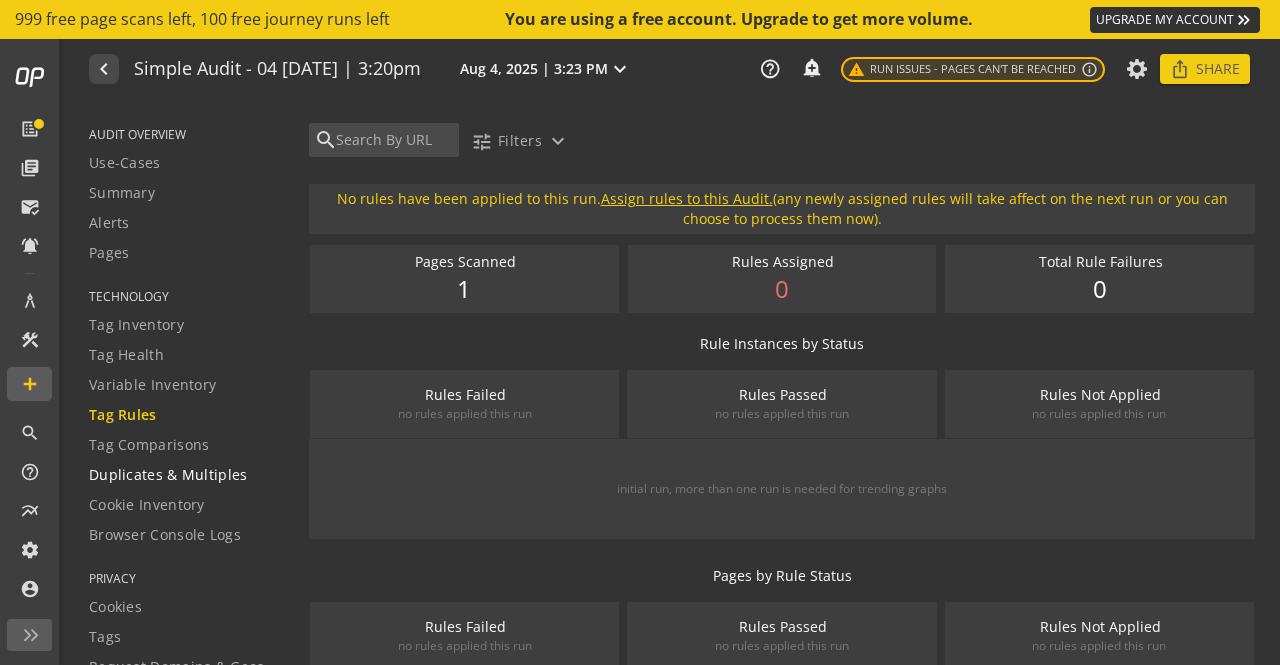 click on "Duplicates & Multiples" 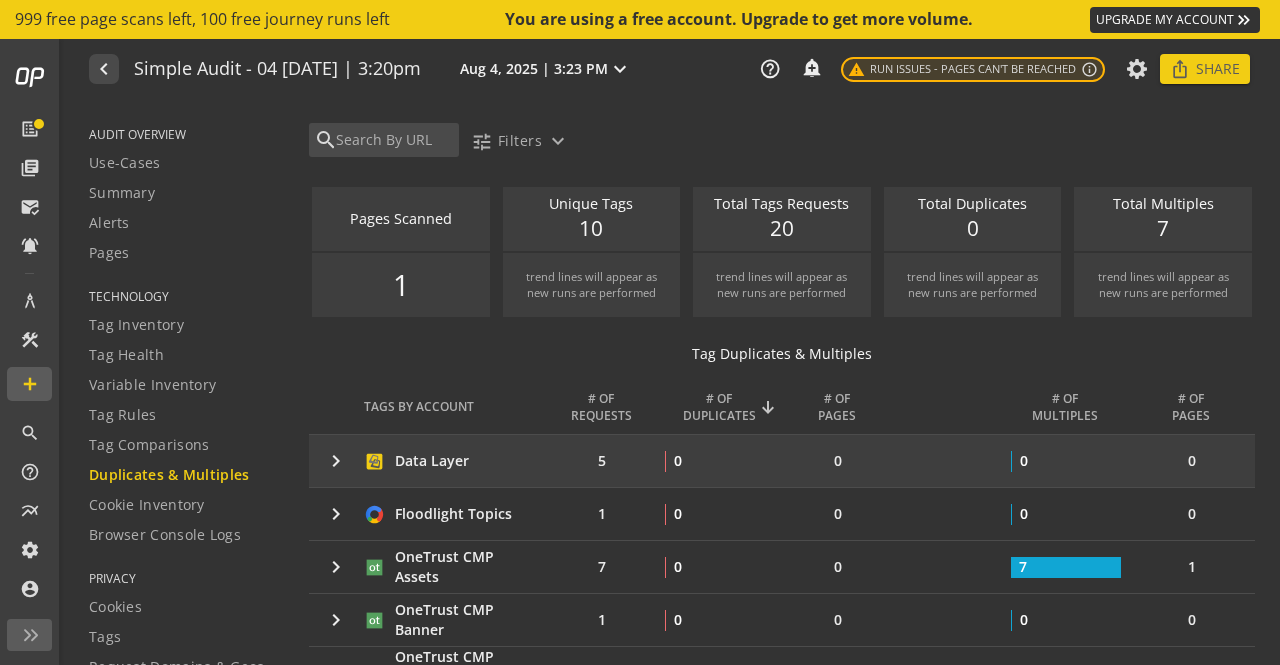 scroll, scrollTop: 100, scrollLeft: 0, axis: vertical 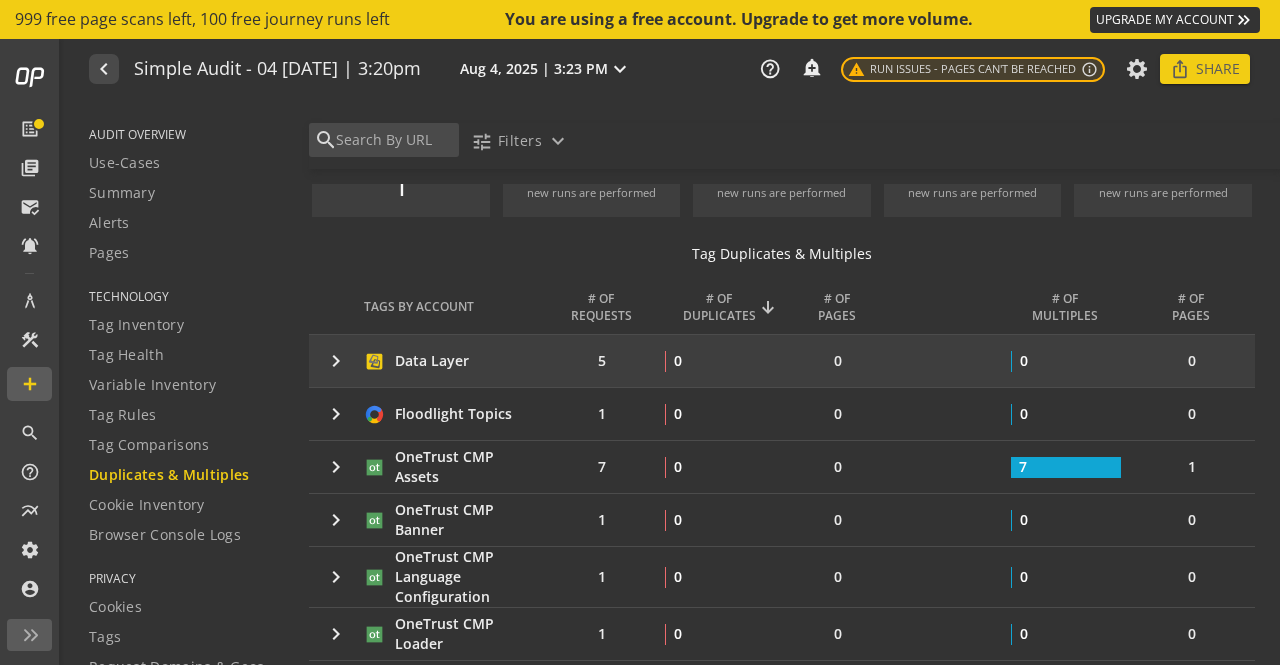 click on "keyboard_arrow_right" 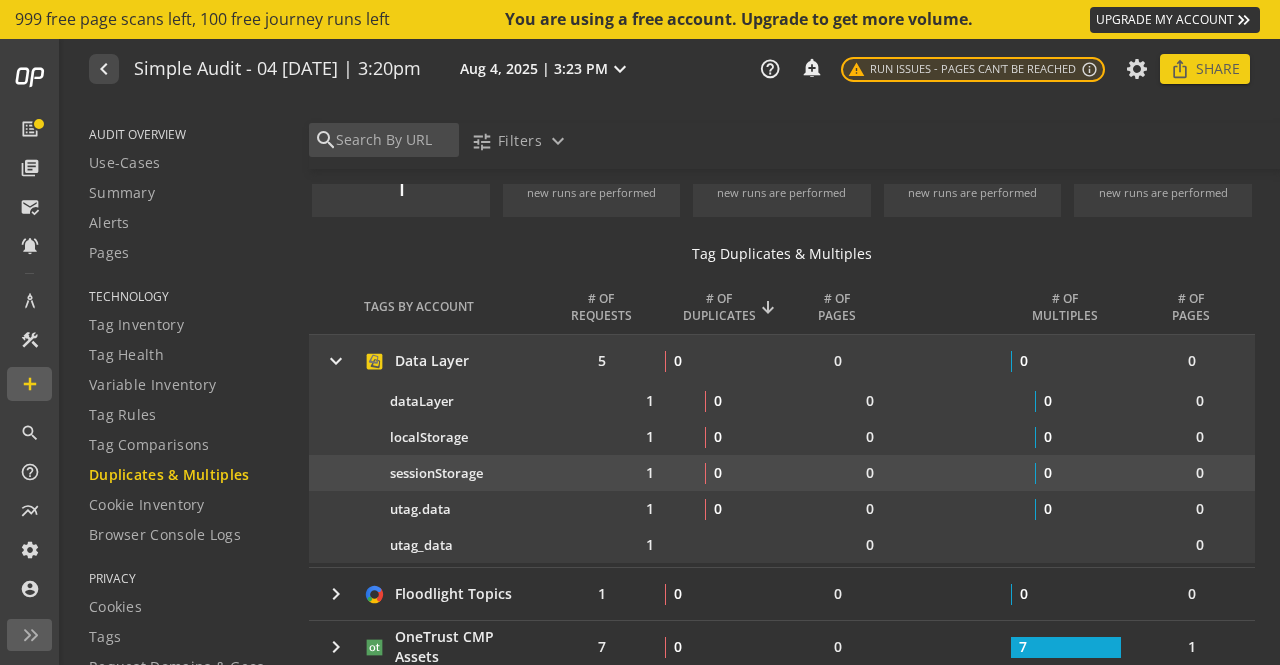 scroll, scrollTop: 6, scrollLeft: 0, axis: vertical 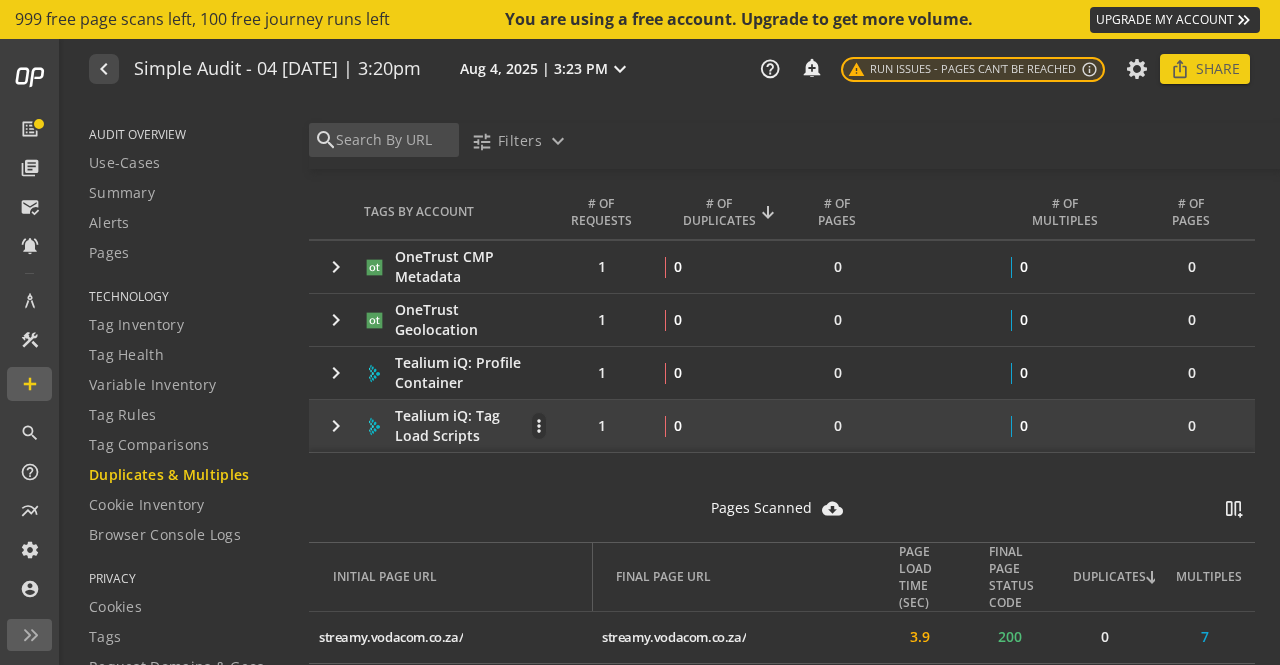 drag, startPoint x: 332, startPoint y: 417, endPoint x: 365, endPoint y: 416, distance: 33.01515 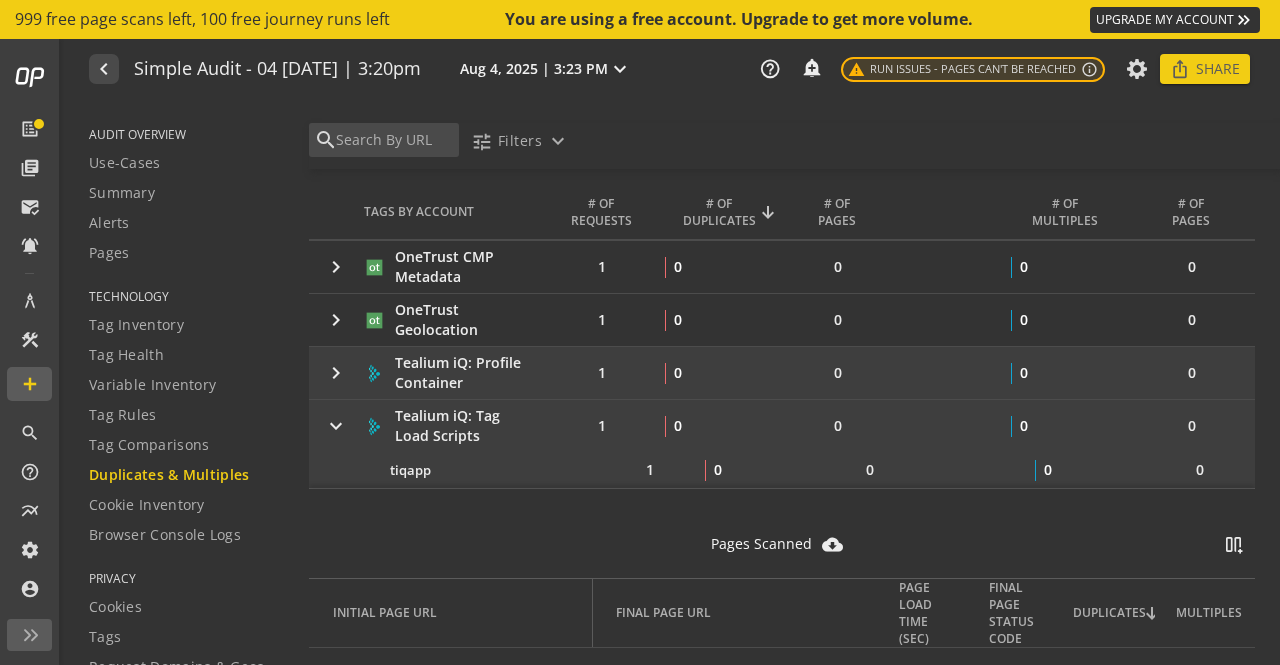 click on "keyboard_arrow_right" 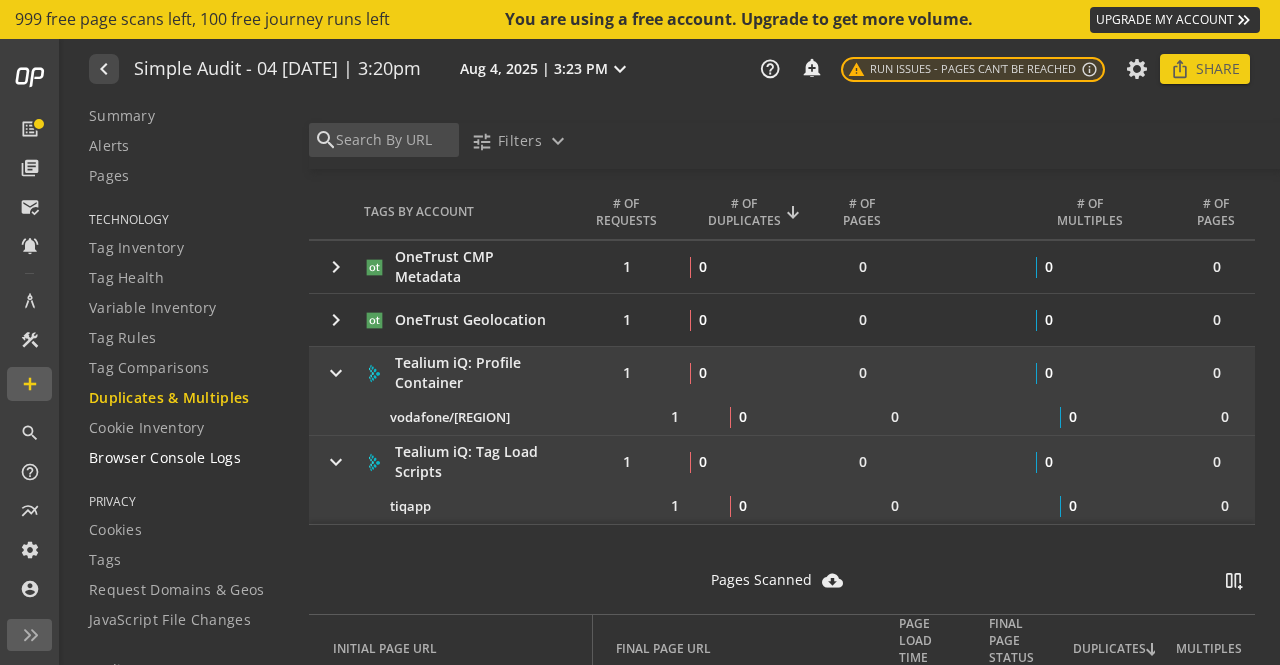 scroll, scrollTop: 200, scrollLeft: 0, axis: vertical 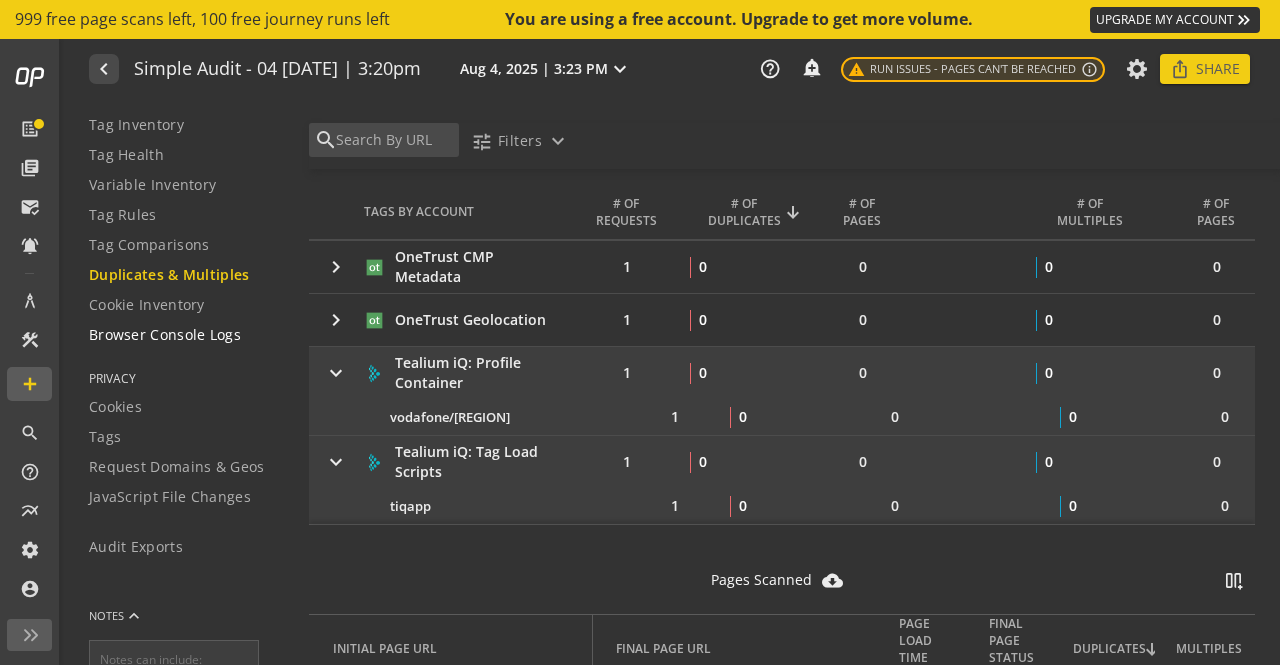 click on "Browser Console Logs" 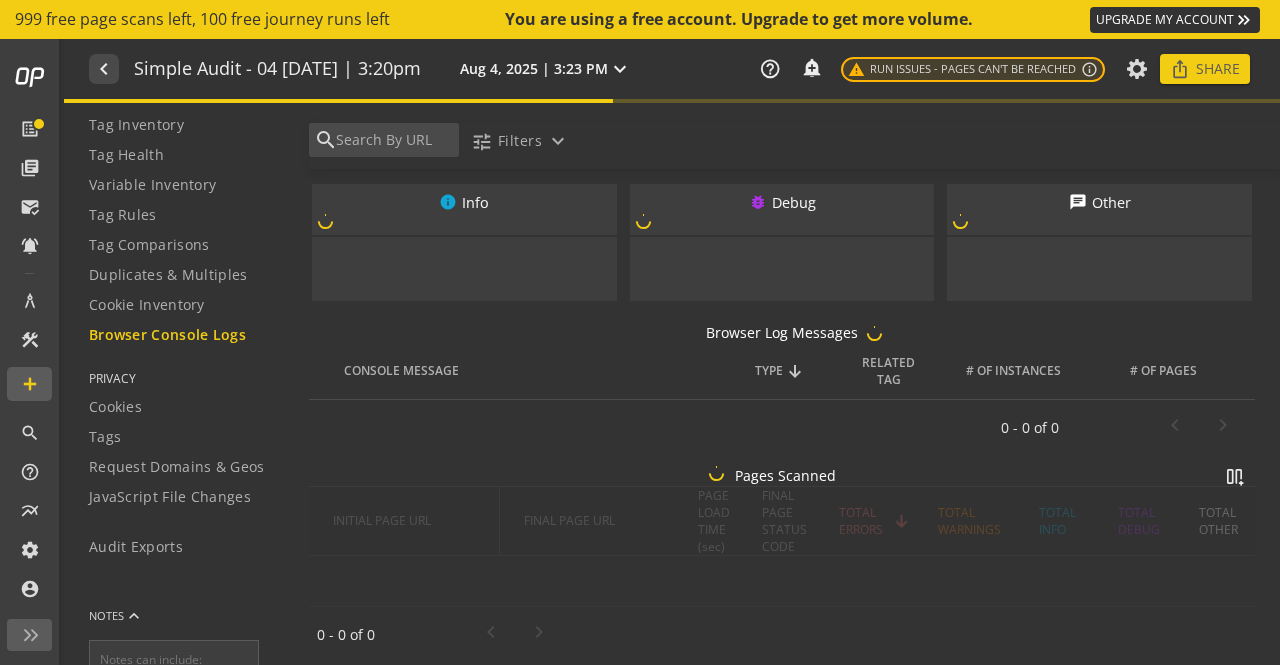 scroll, scrollTop: 0, scrollLeft: 0, axis: both 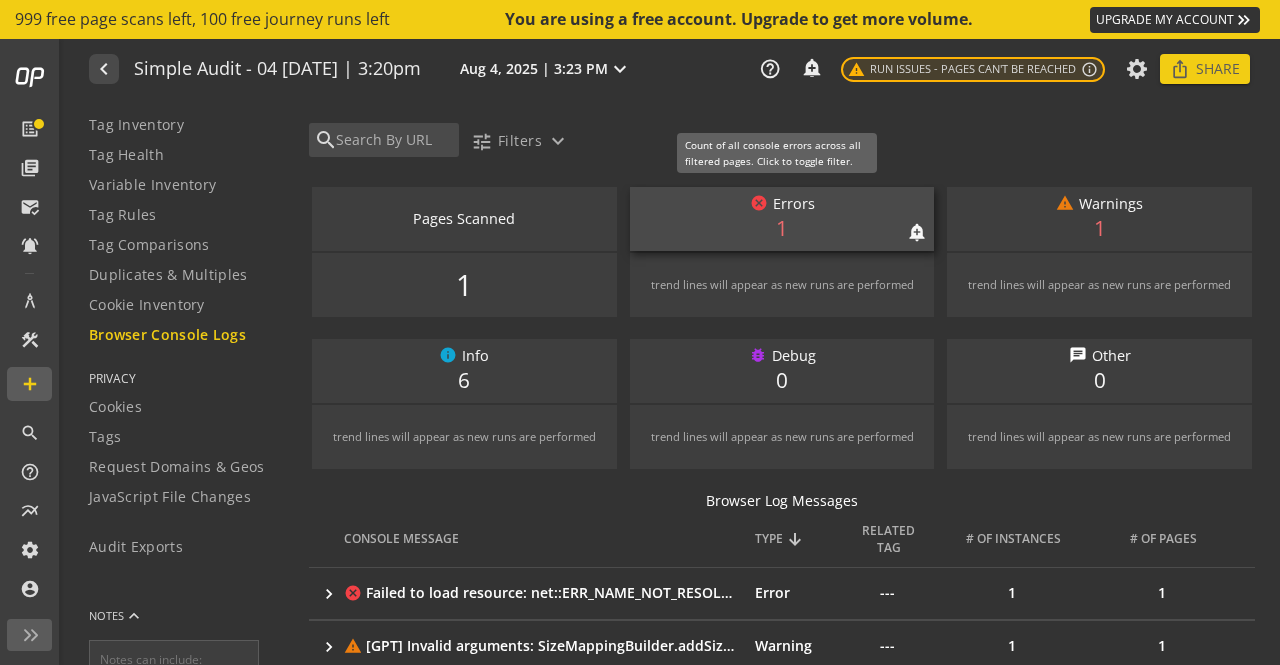 click on "cancel  Errors" 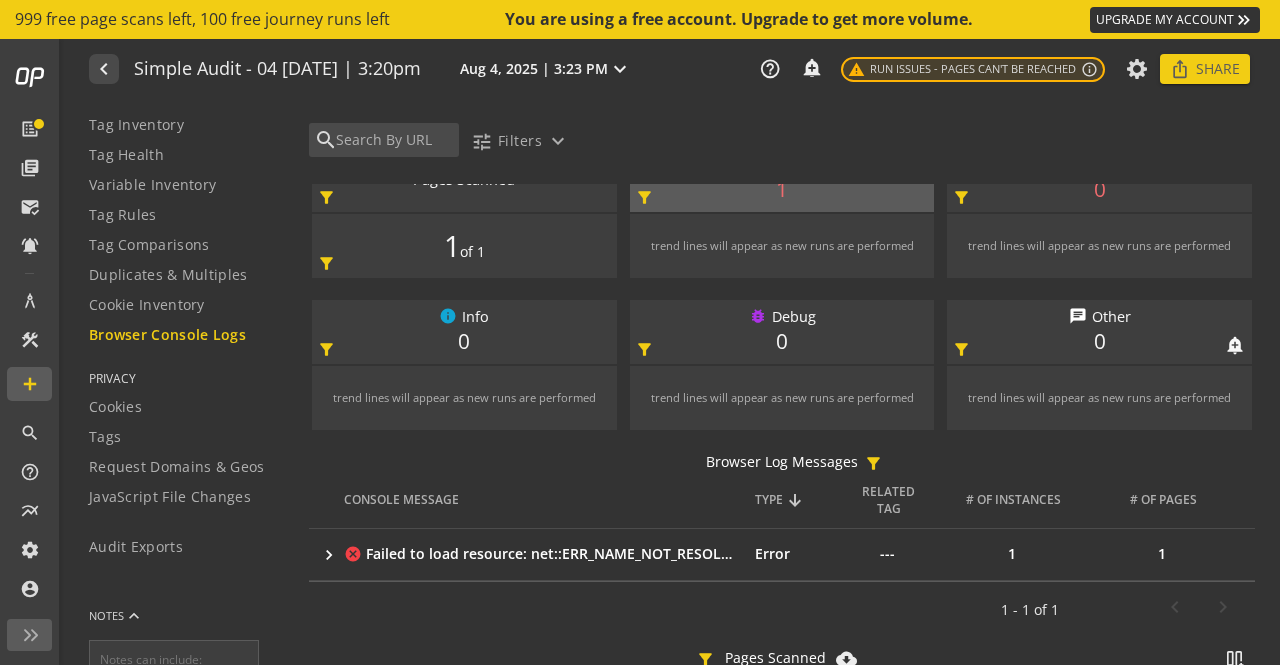 scroll, scrollTop: 100, scrollLeft: 0, axis: vertical 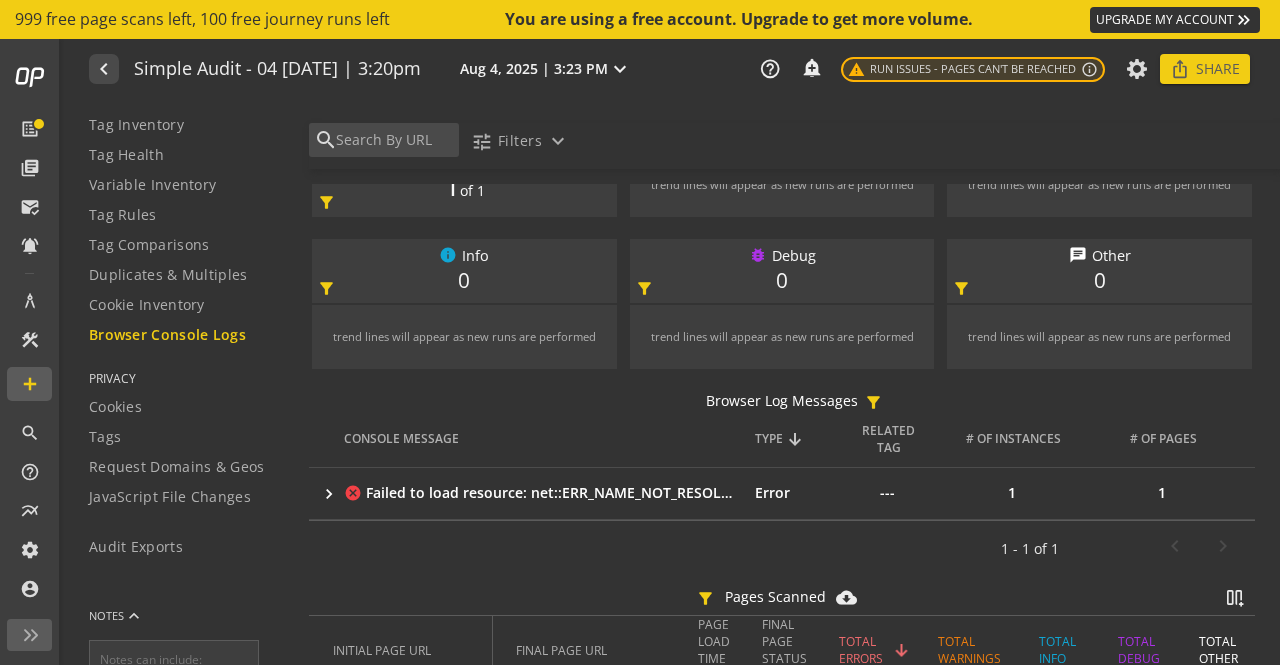 click on "keyboard_arrow_right" 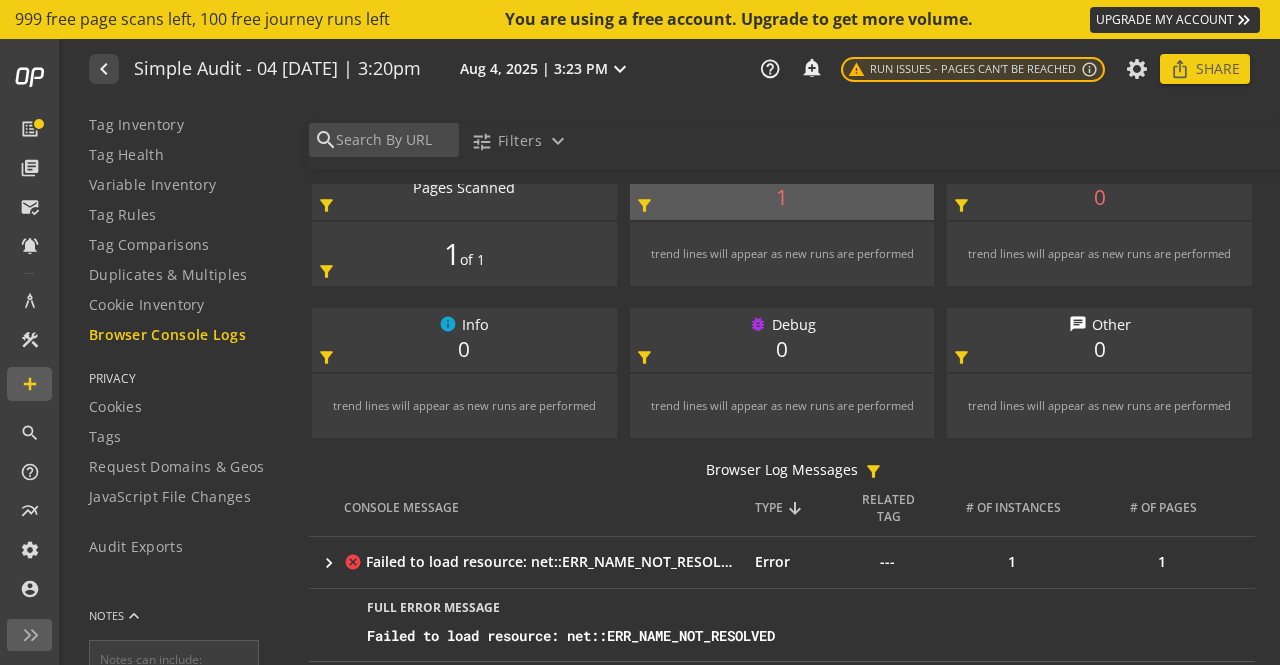 scroll, scrollTop: 0, scrollLeft: 0, axis: both 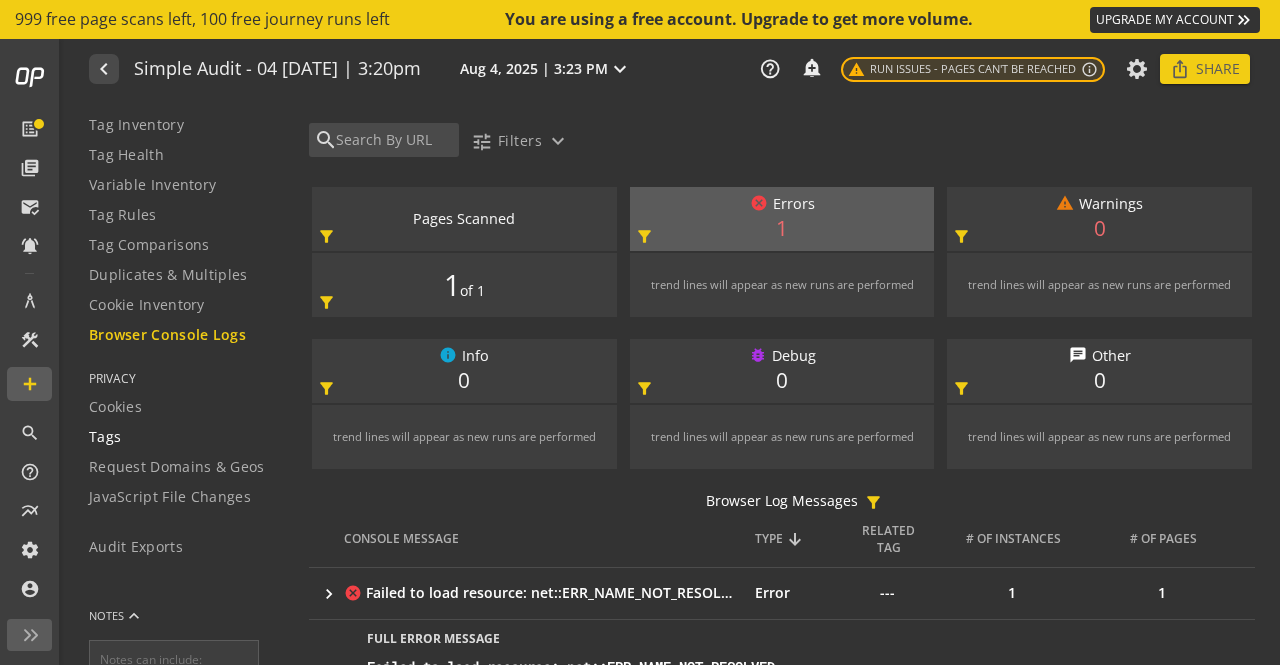 click on "Tags" 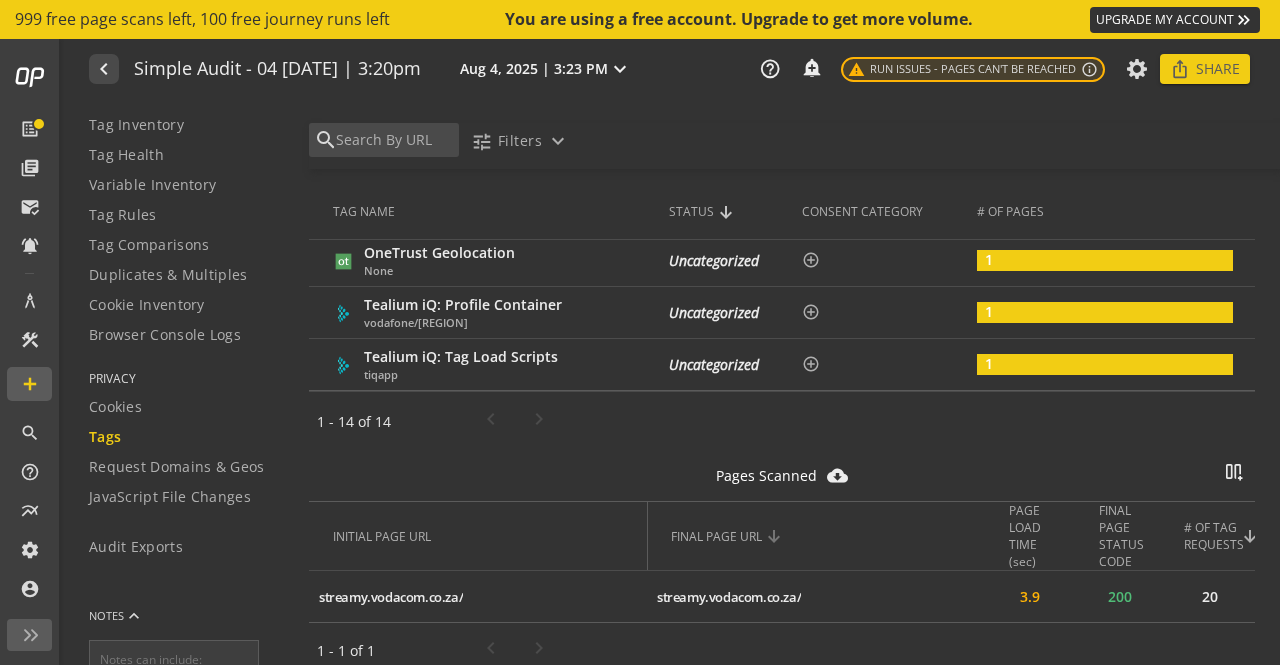 scroll, scrollTop: 1009, scrollLeft: 0, axis: vertical 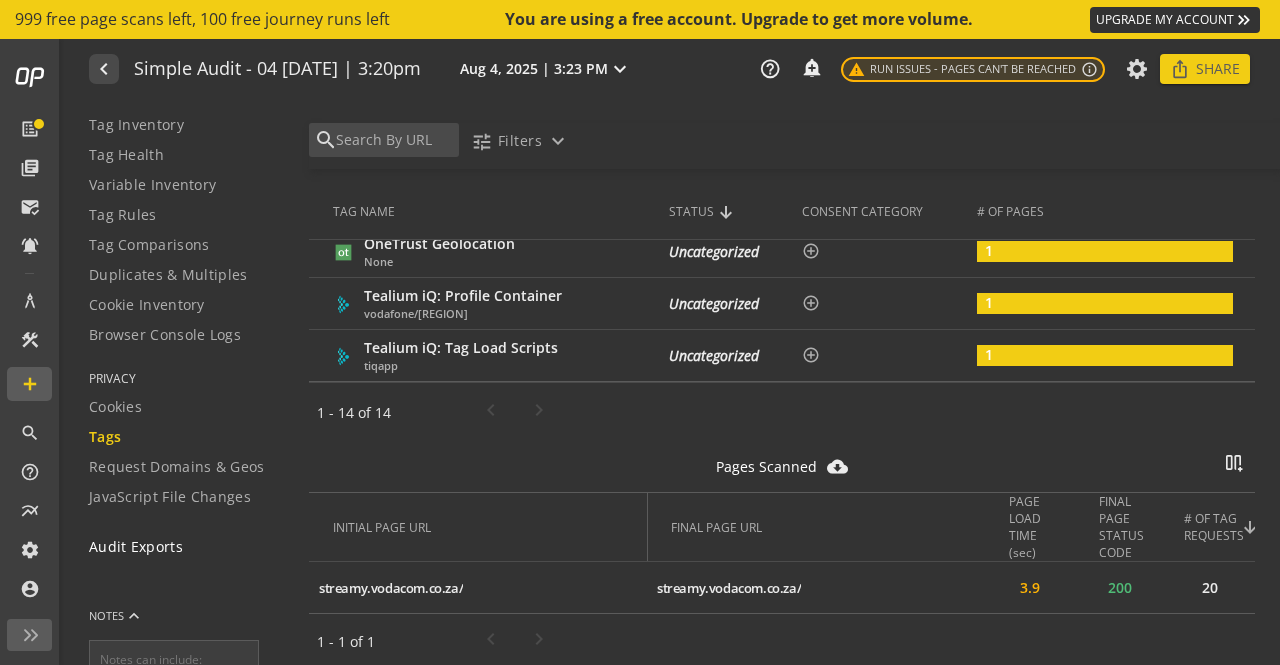 click on "Audit Exports" 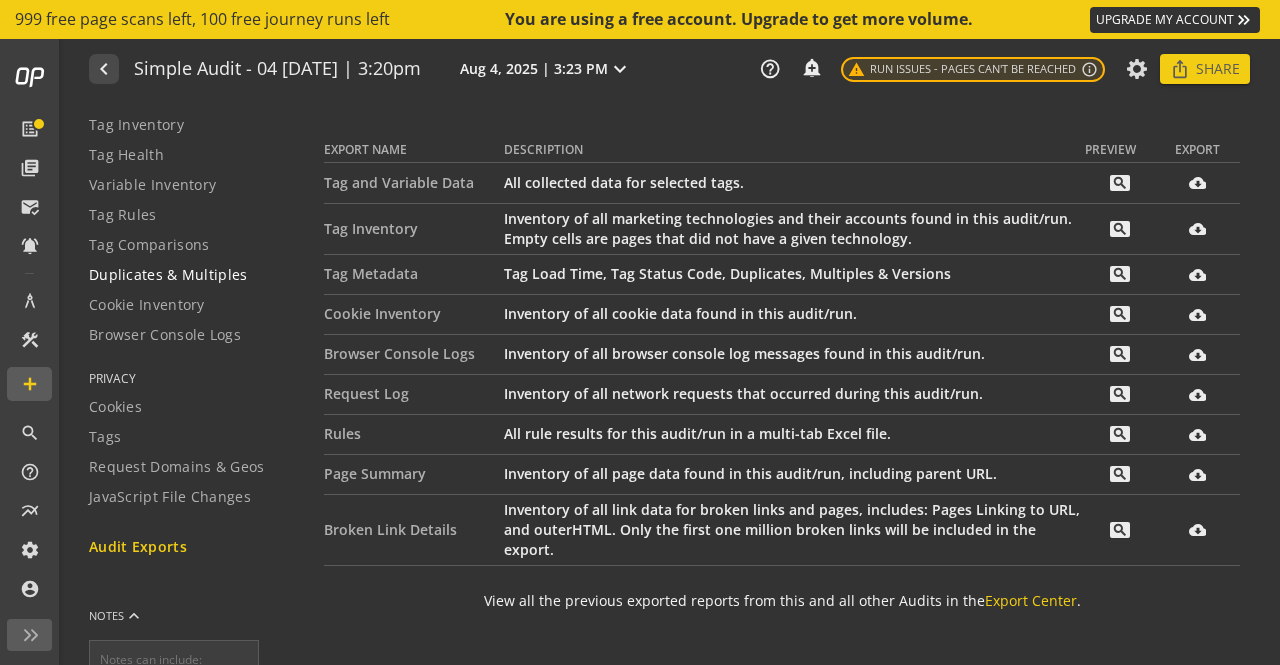 click on "Duplicates & Multiples" 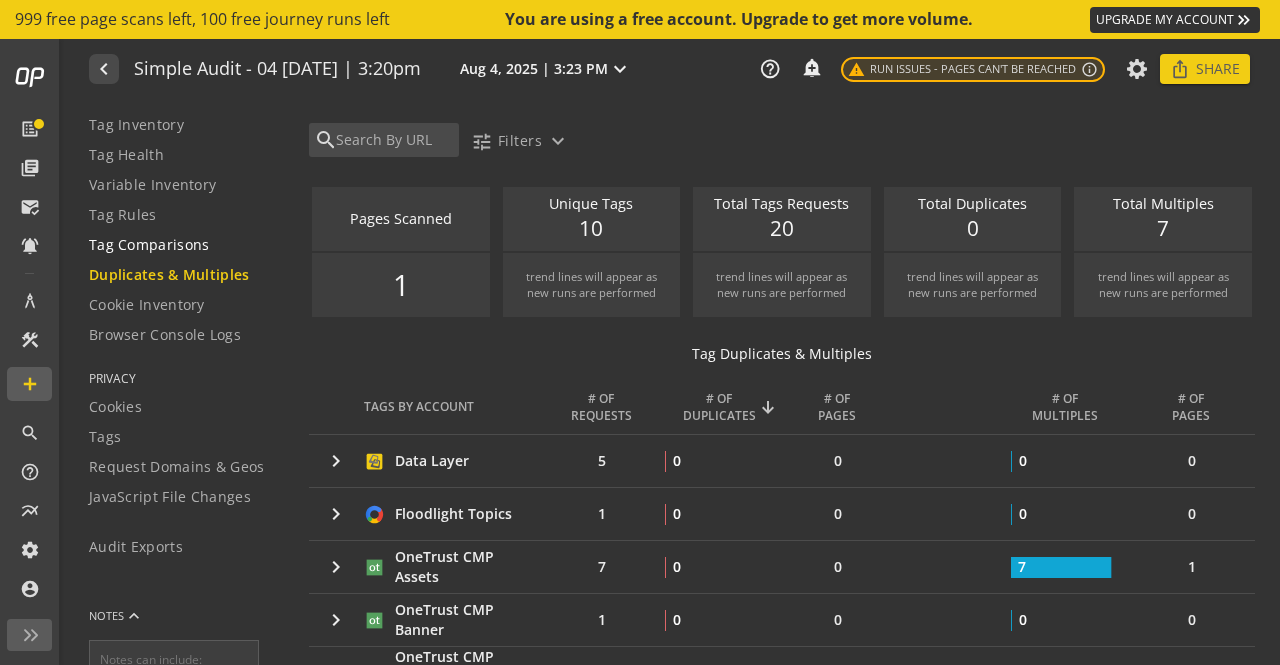 click on "Tag Comparisons" 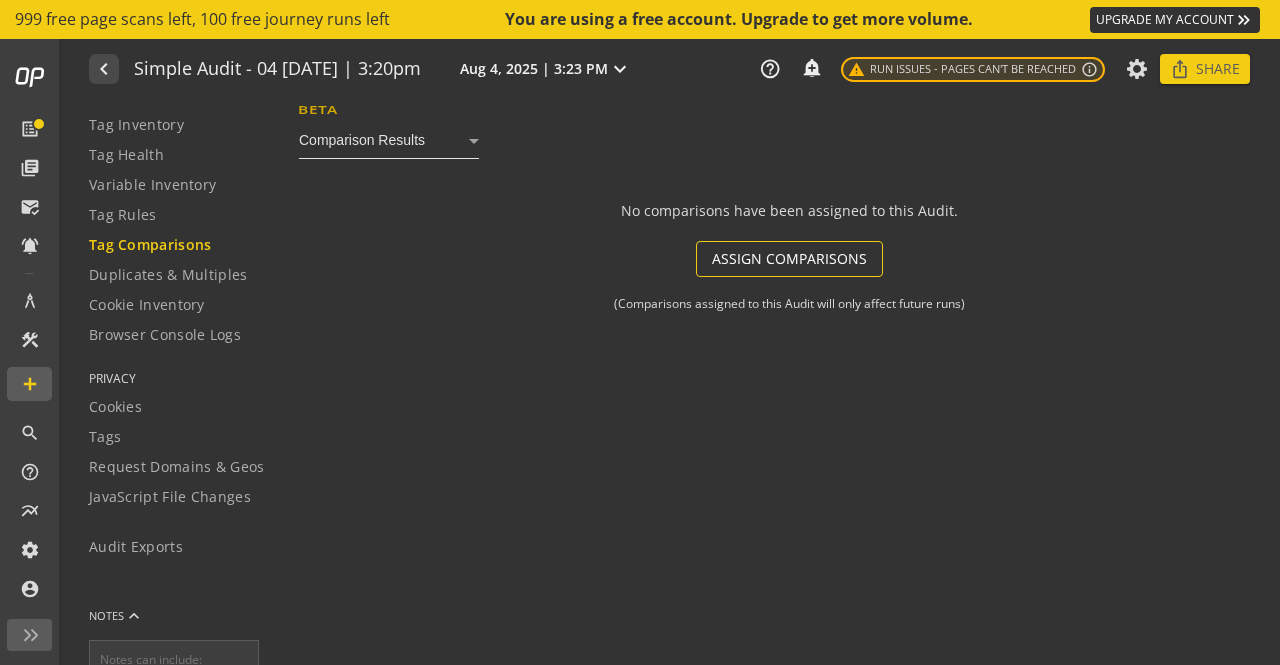 click on "Comparison Results" at bounding box center (384, 140) 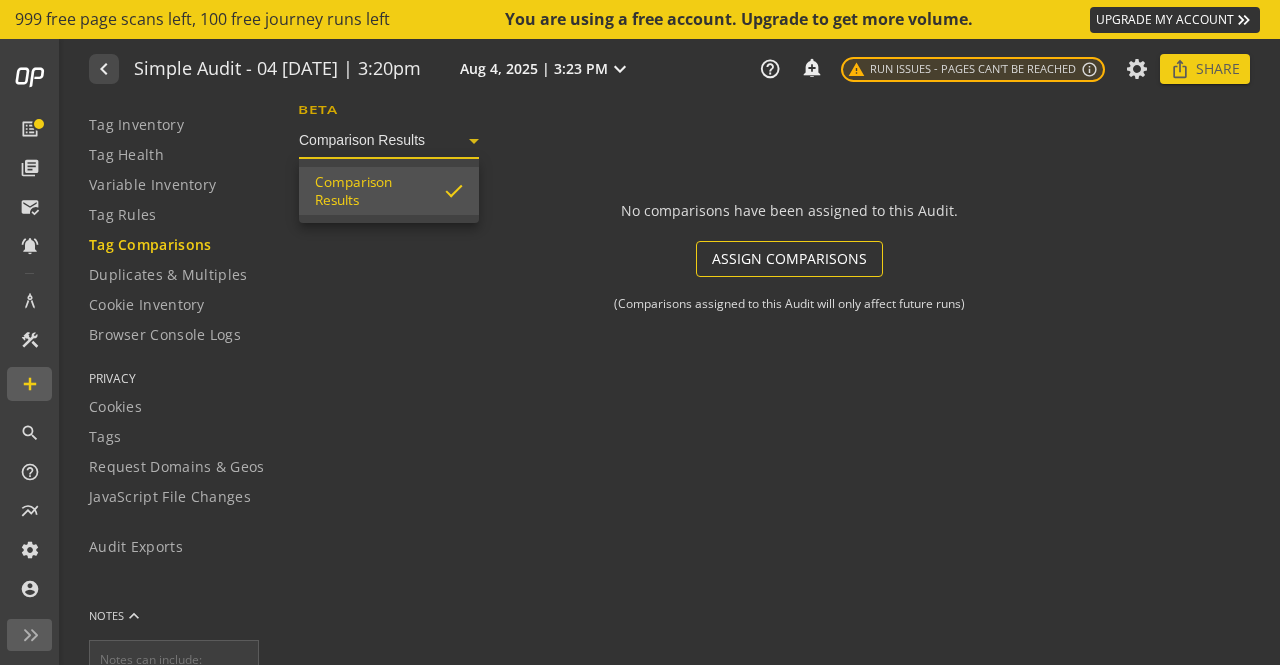 click at bounding box center (640, 332) 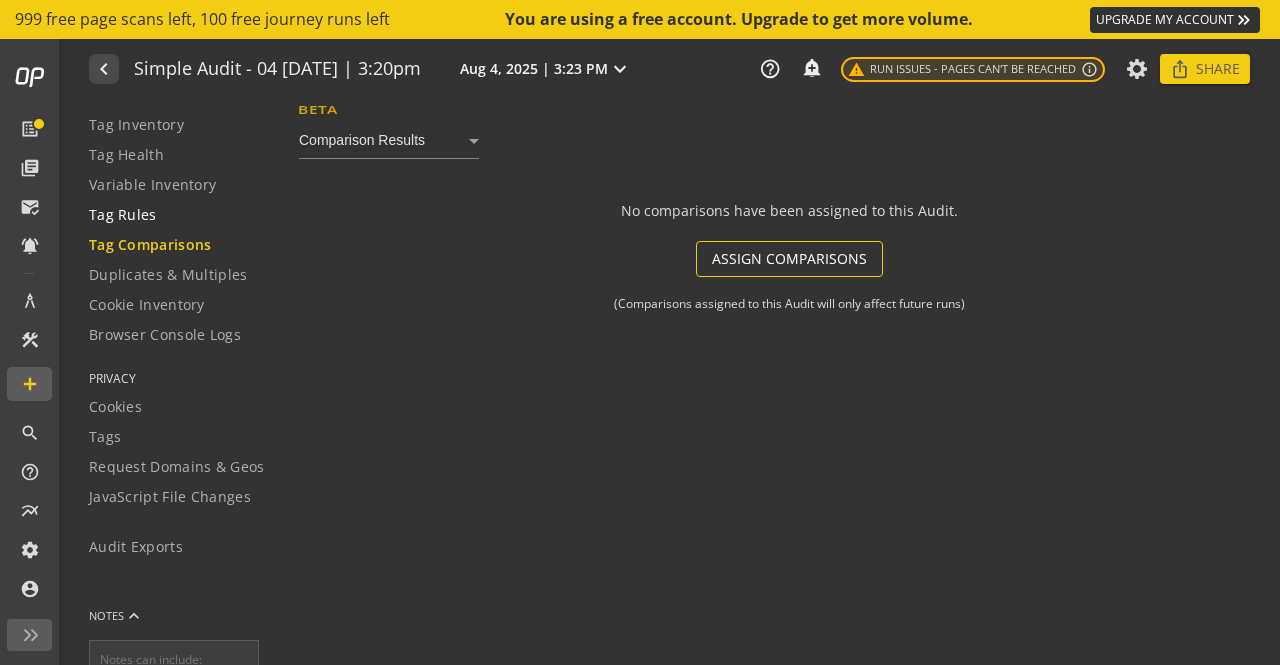 click on "Tag Rules" 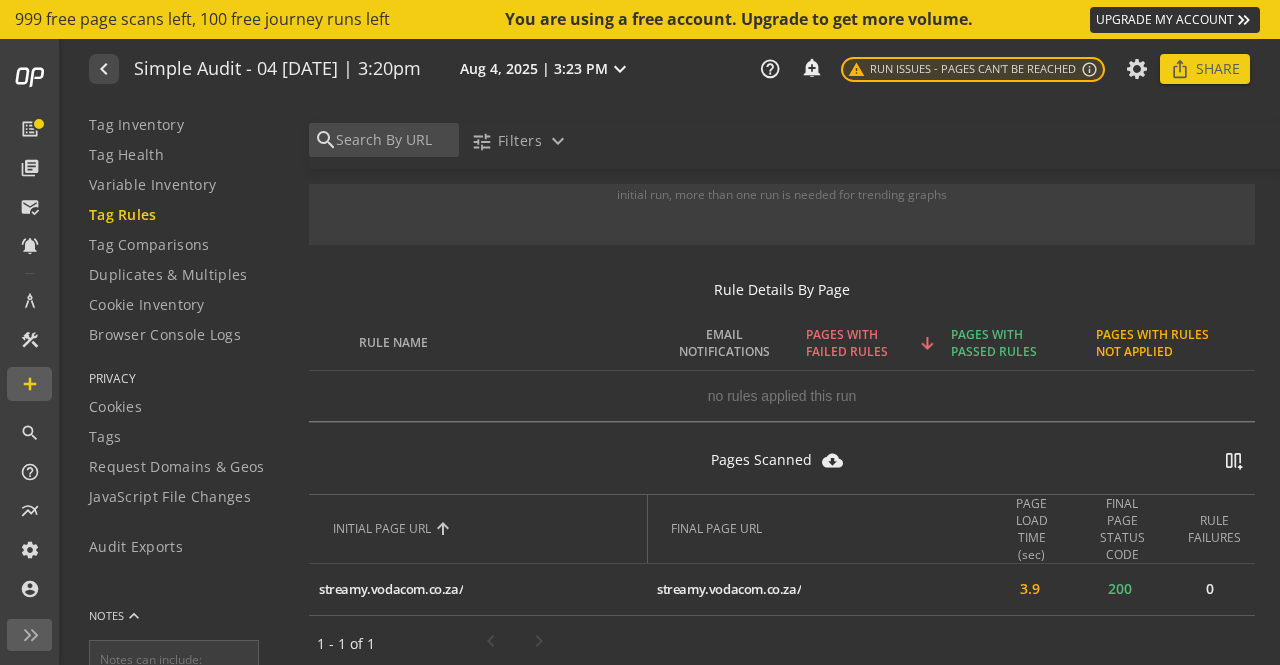 scroll, scrollTop: 528, scrollLeft: 0, axis: vertical 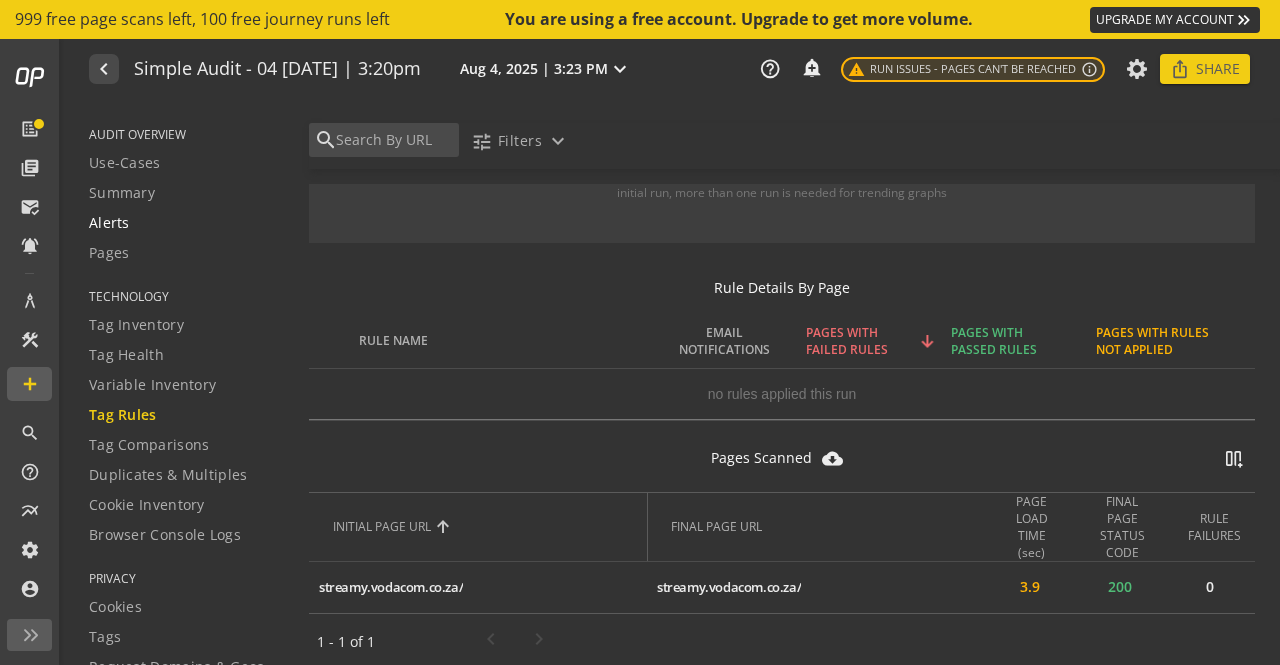 click on "Alerts" 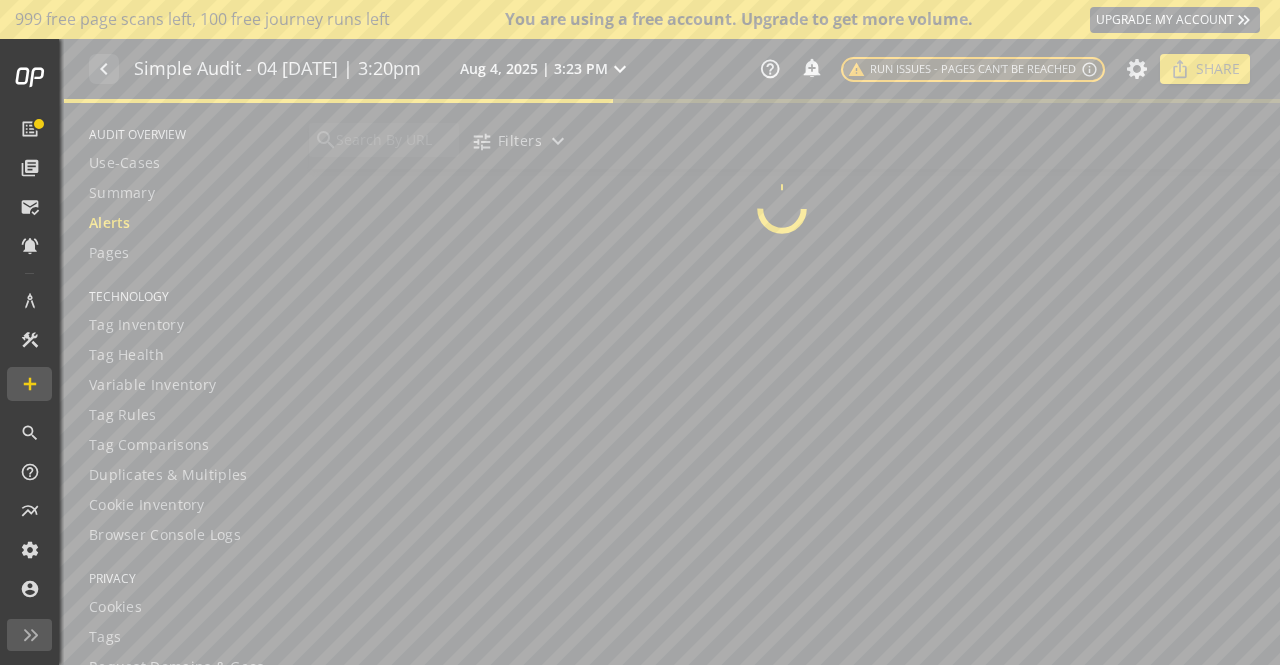 scroll, scrollTop: 0, scrollLeft: 0, axis: both 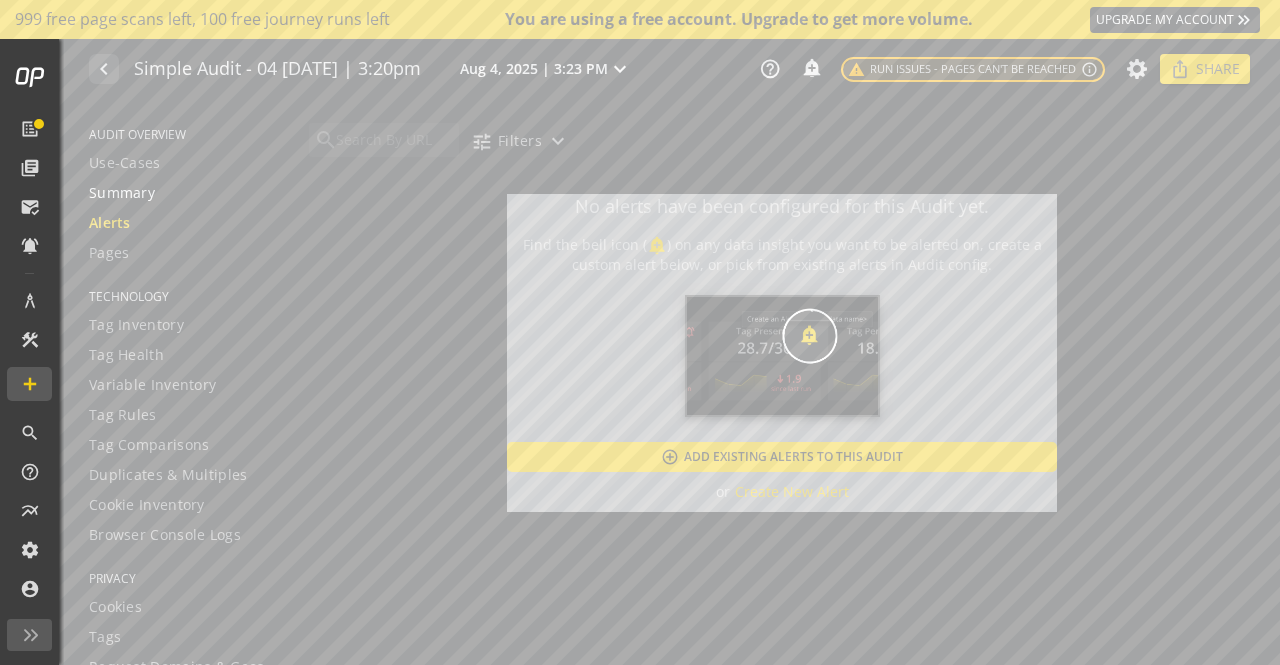 click on "Summary" 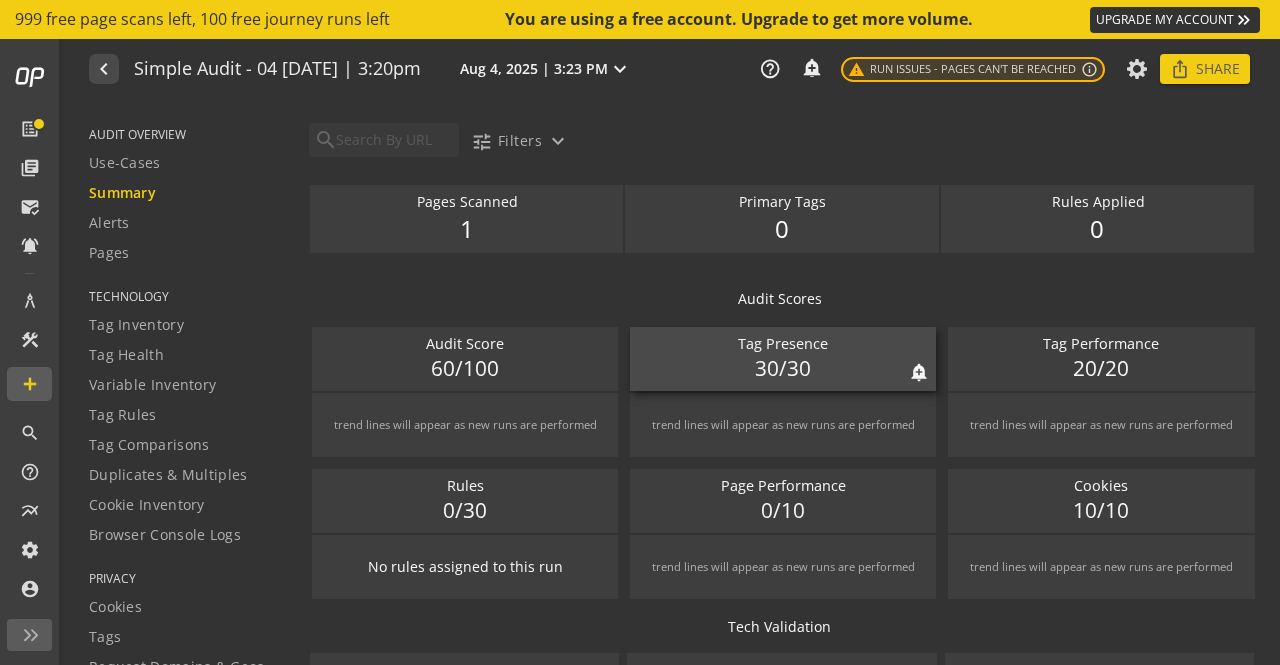 click on "30/30" 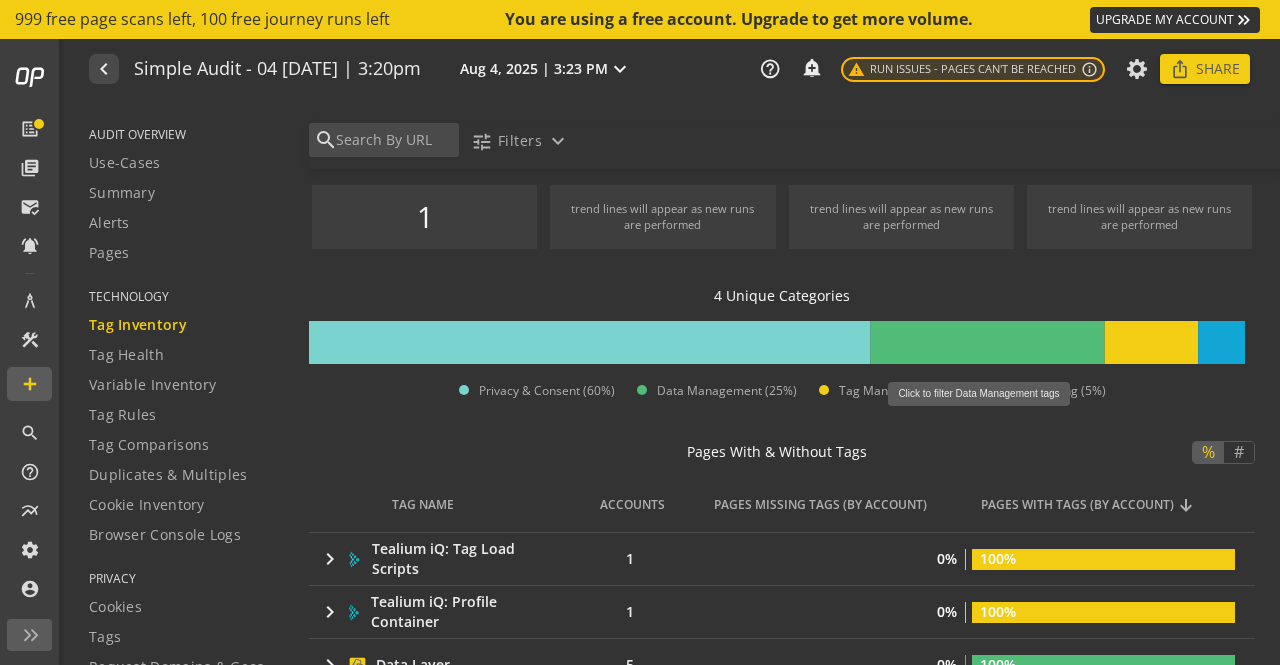 scroll, scrollTop: 100, scrollLeft: 0, axis: vertical 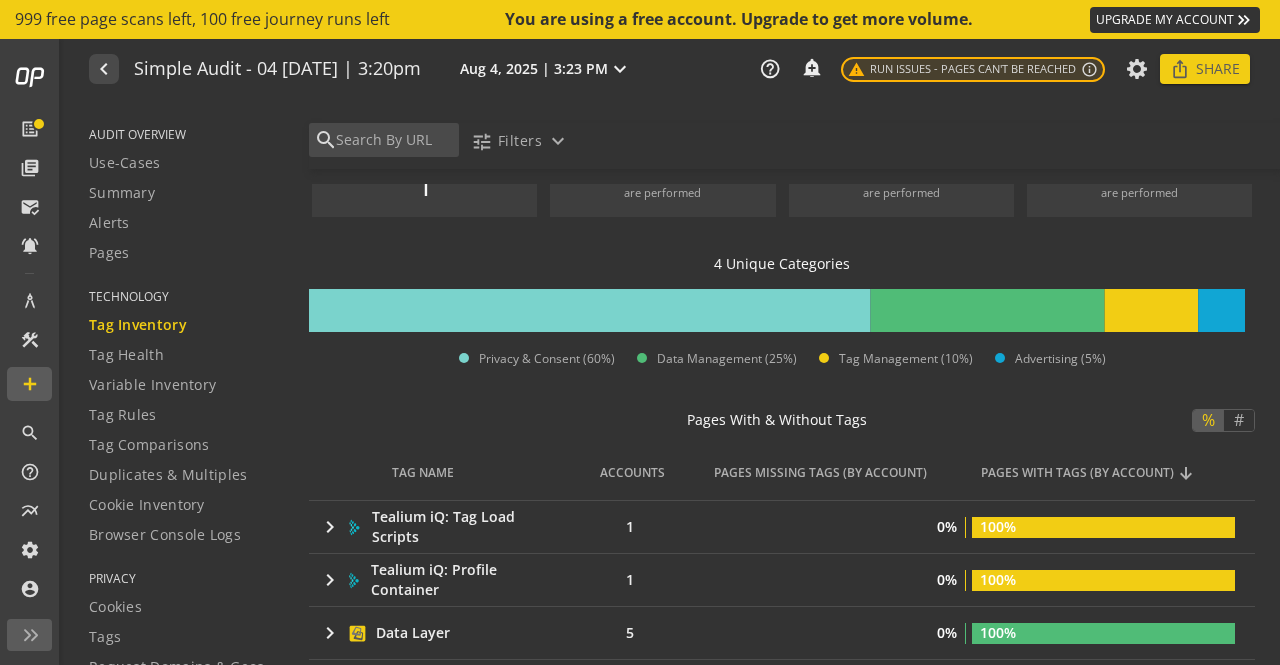 click 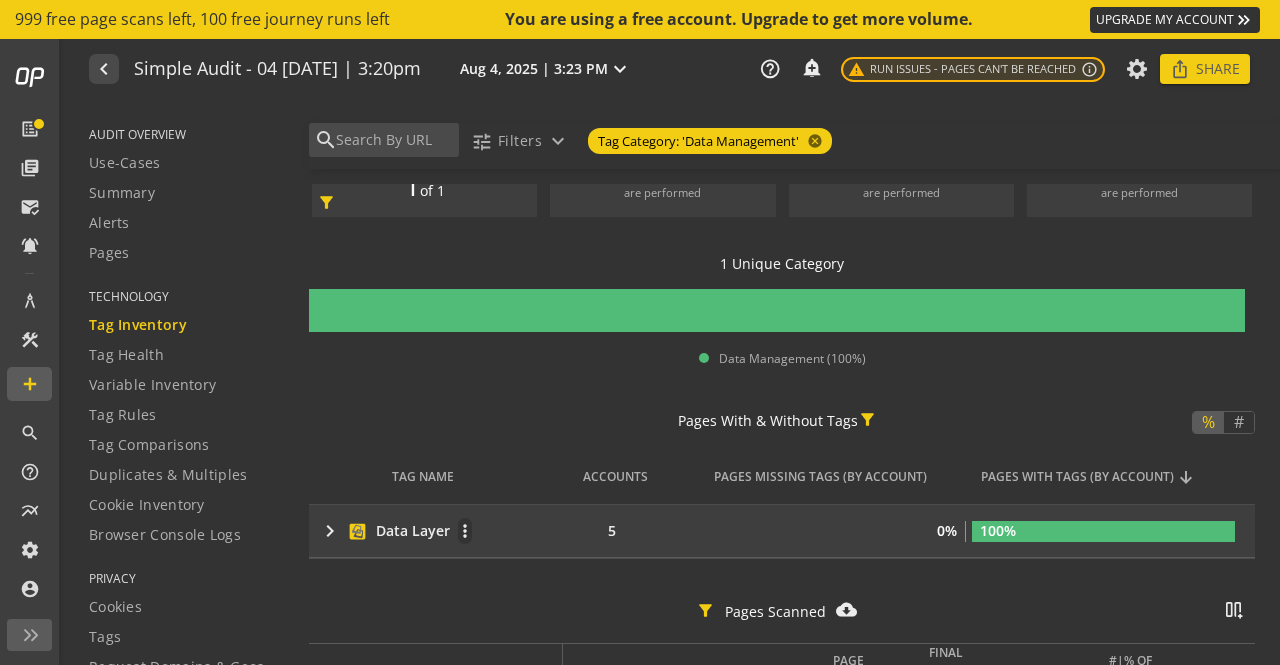 click on "keyboard_arrow_right" 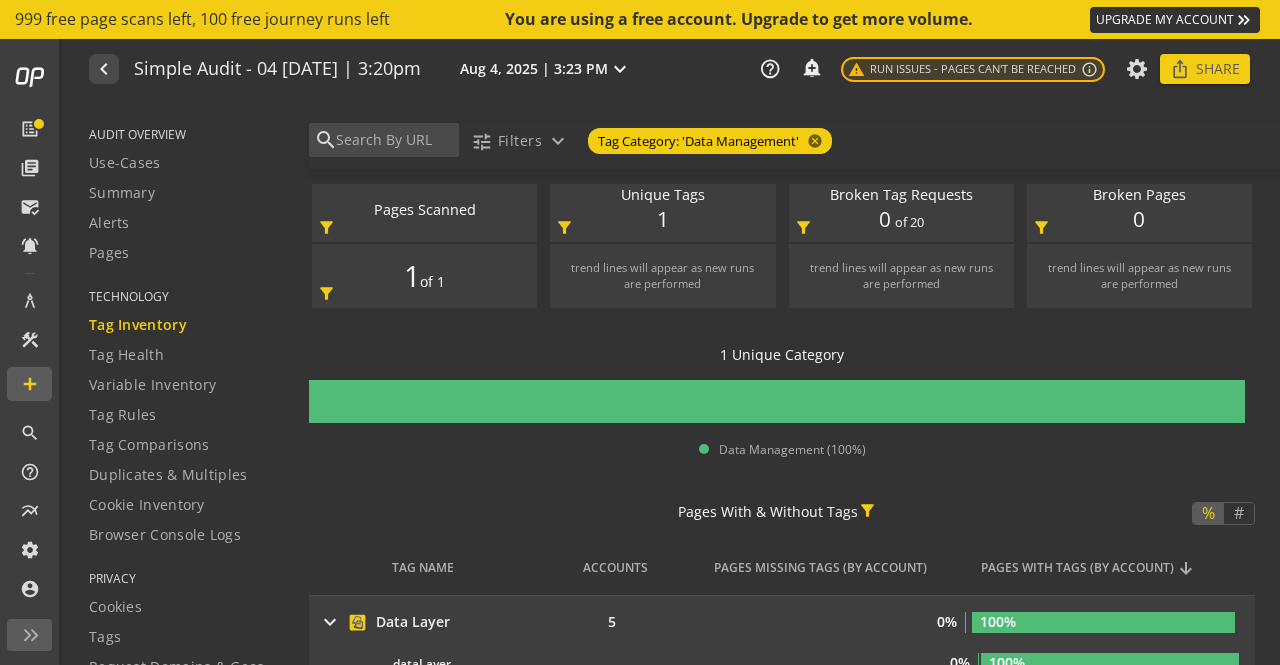 scroll, scrollTop: 0, scrollLeft: 0, axis: both 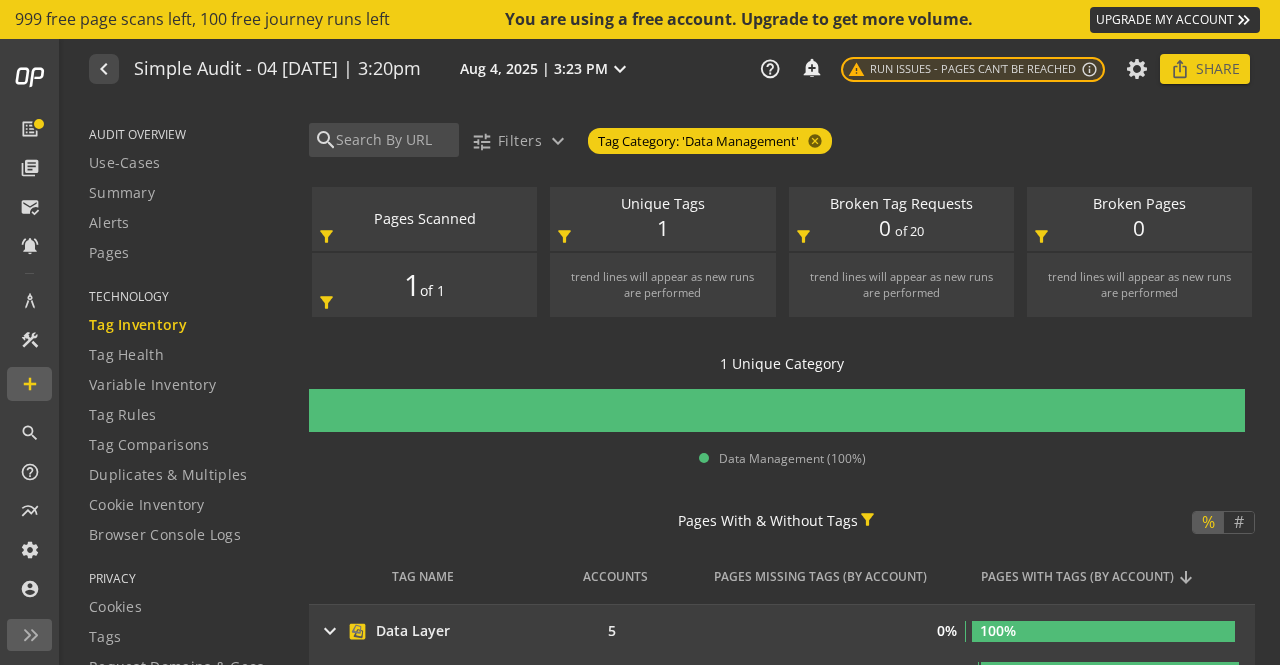 click on "Tag Inventory" 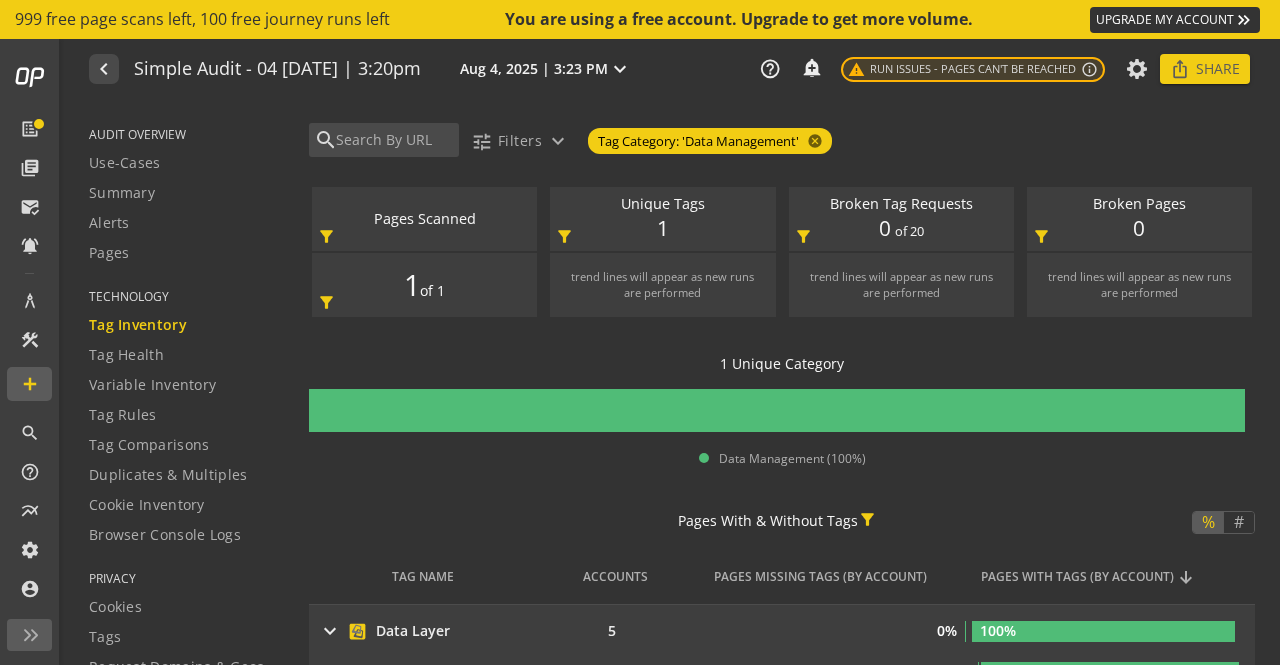 click on "TECHNOLOGY" 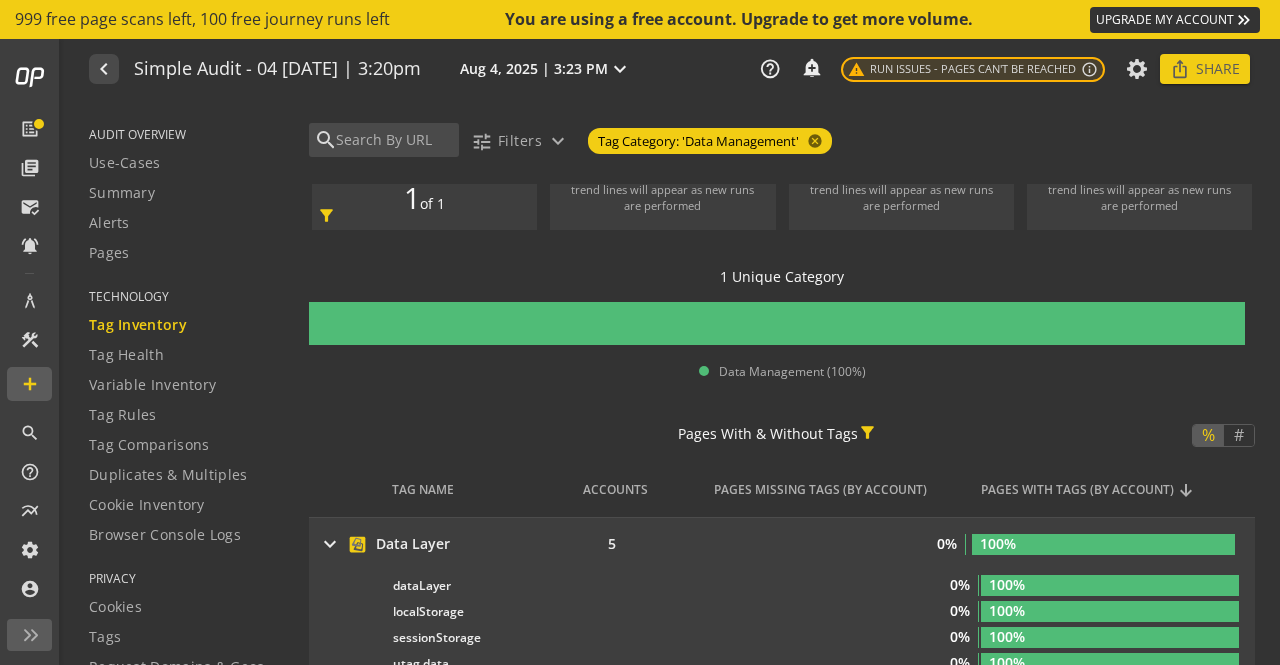 scroll, scrollTop: 200, scrollLeft: 0, axis: vertical 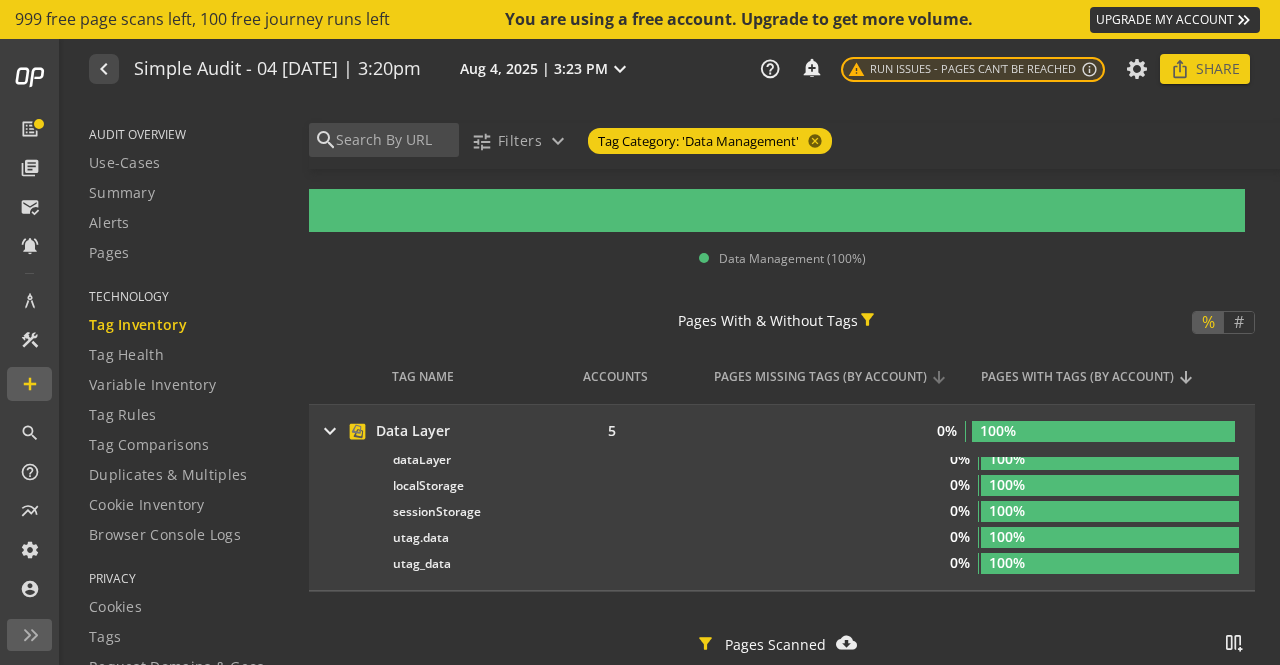 click on "PAGES MISSING TAGS (BY ACCOUNT)" 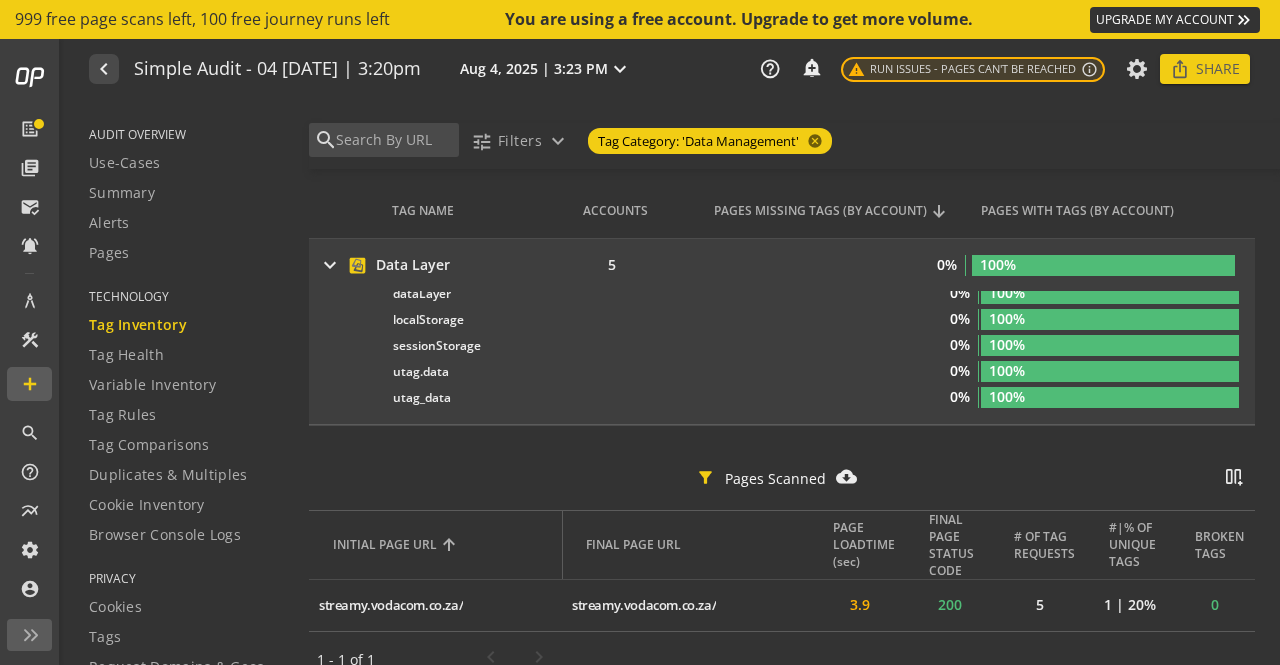 scroll, scrollTop: 384, scrollLeft: 0, axis: vertical 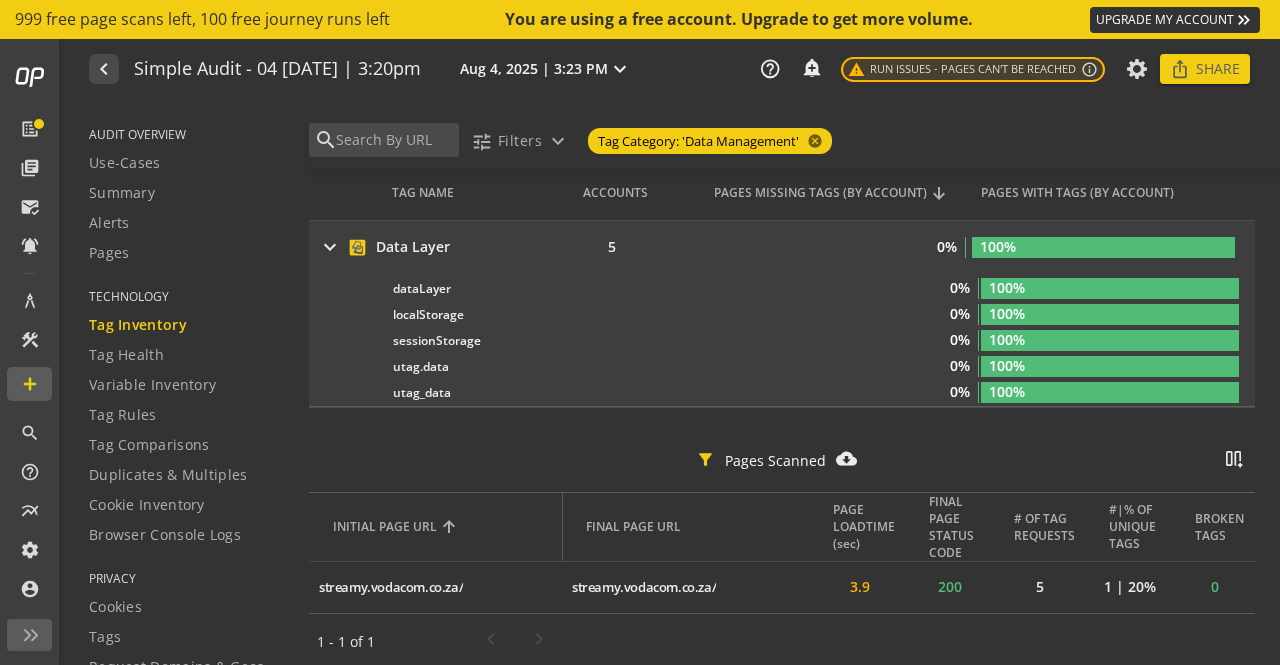 click on "TAGS BY ACCOUNT filter_alt  TAG NAME   ACCOUNTS   PAGES MISSING TAGS (BY ACCOUNT)   PAGES WITH TAGS (BY ACCOUNT)  keyboard_arrow_right Data Layer more_vert  5  0% 100%  dataLayer  more_vert 0% 100%  localStorage  more_vert 0% 100%  sessionStorage  more_vert 0% 100% 0% 100%" 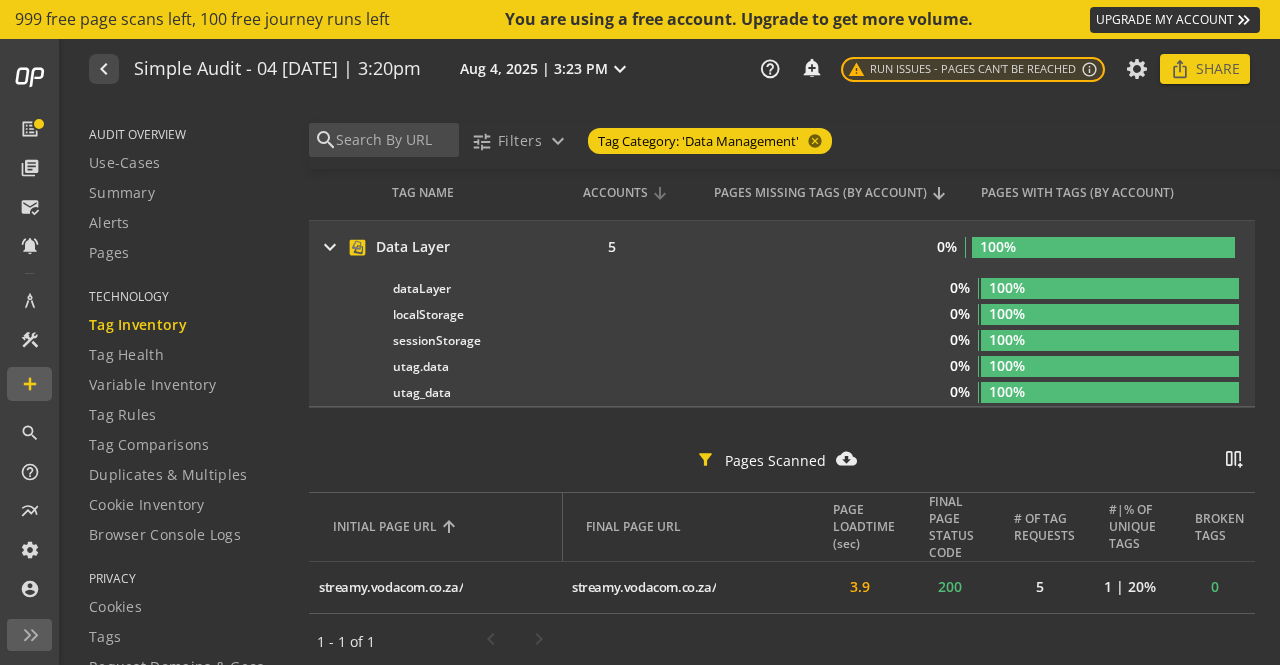 click on "ACCOUNTS" 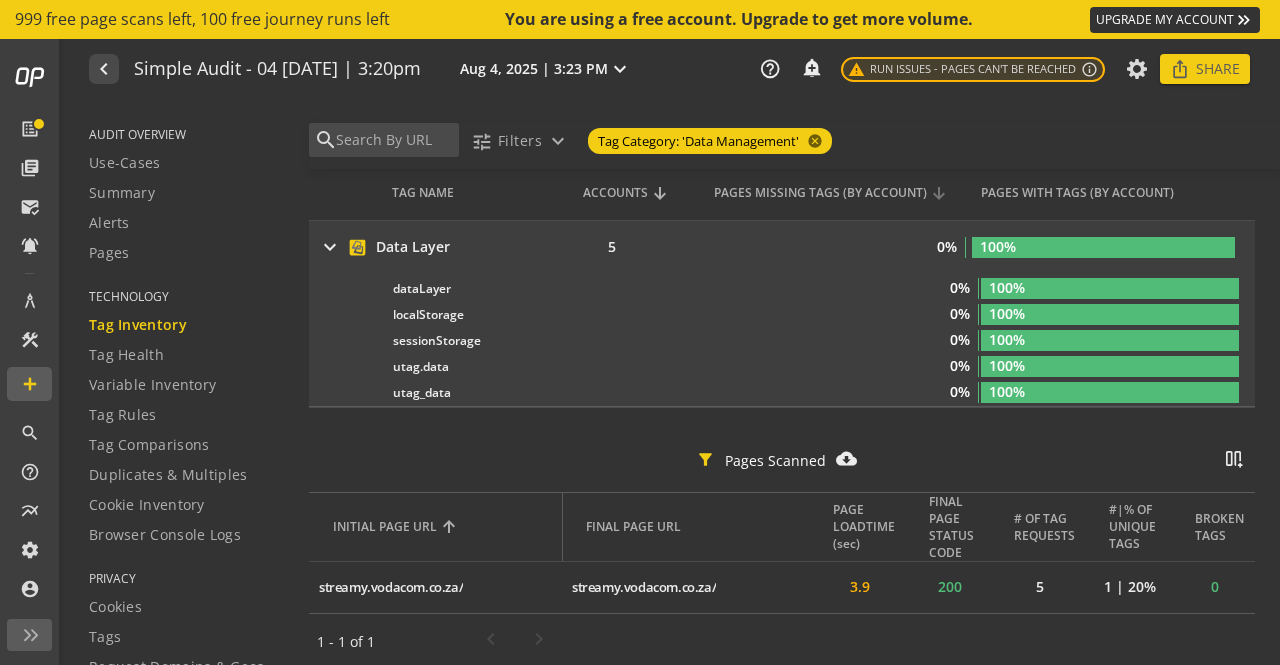click on "PAGES MISSING TAGS (BY ACCOUNT)" 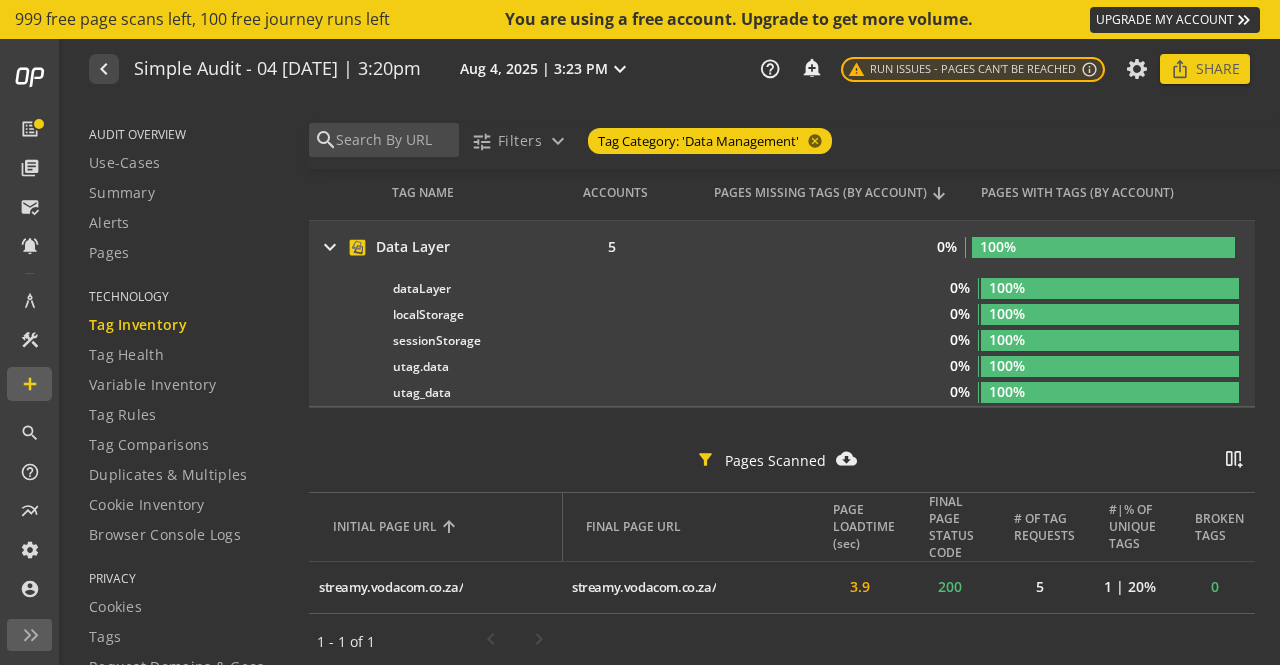 click on "PAGES MISSING TAGS (BY ACCOUNT)" 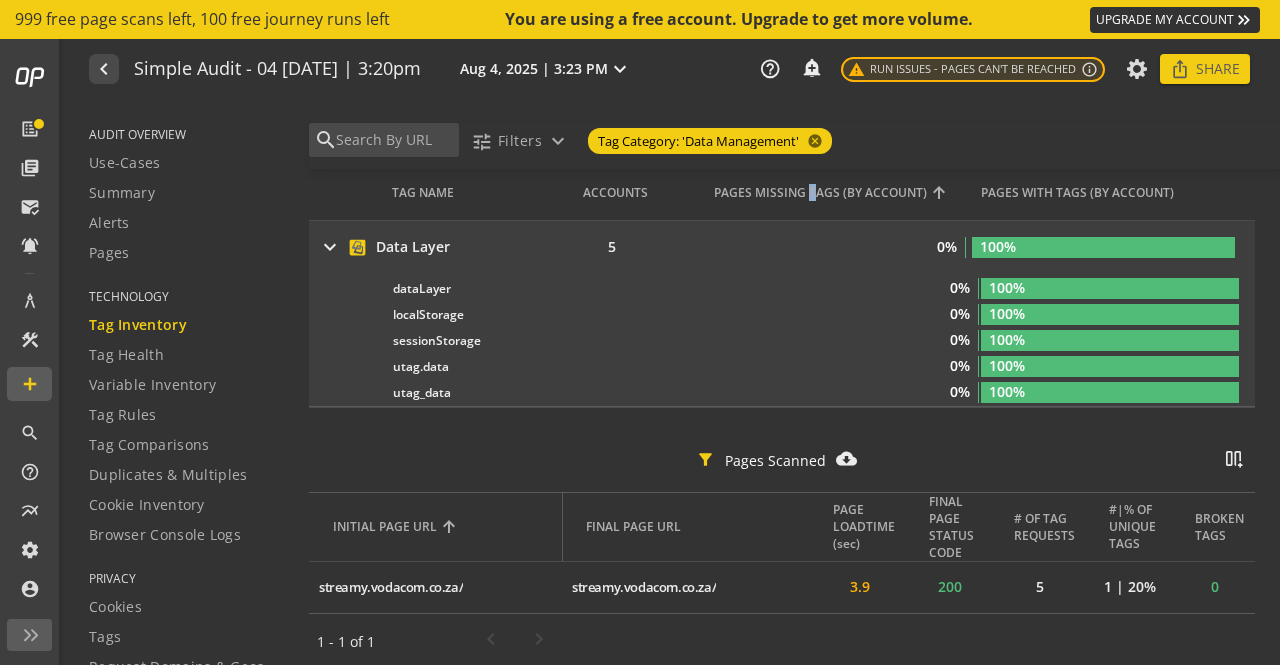 click on "PAGES MISSING TAGS (BY ACCOUNT)" 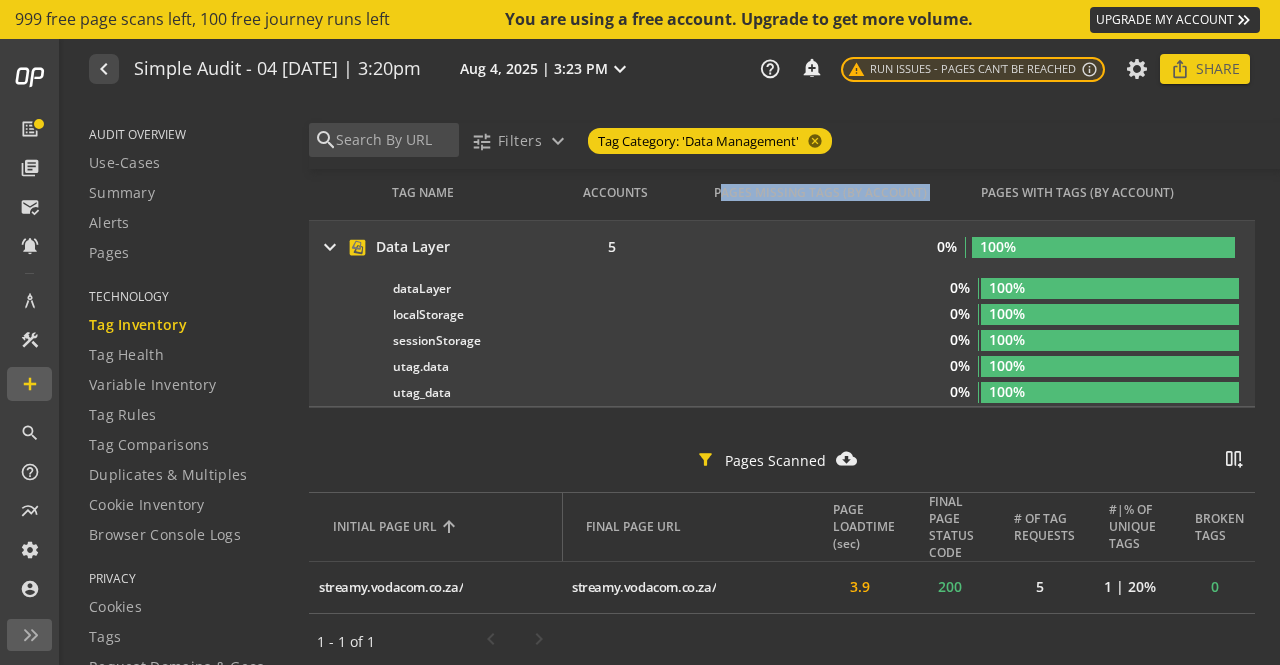 click on "PAGES MISSING TAGS (BY ACCOUNT)" 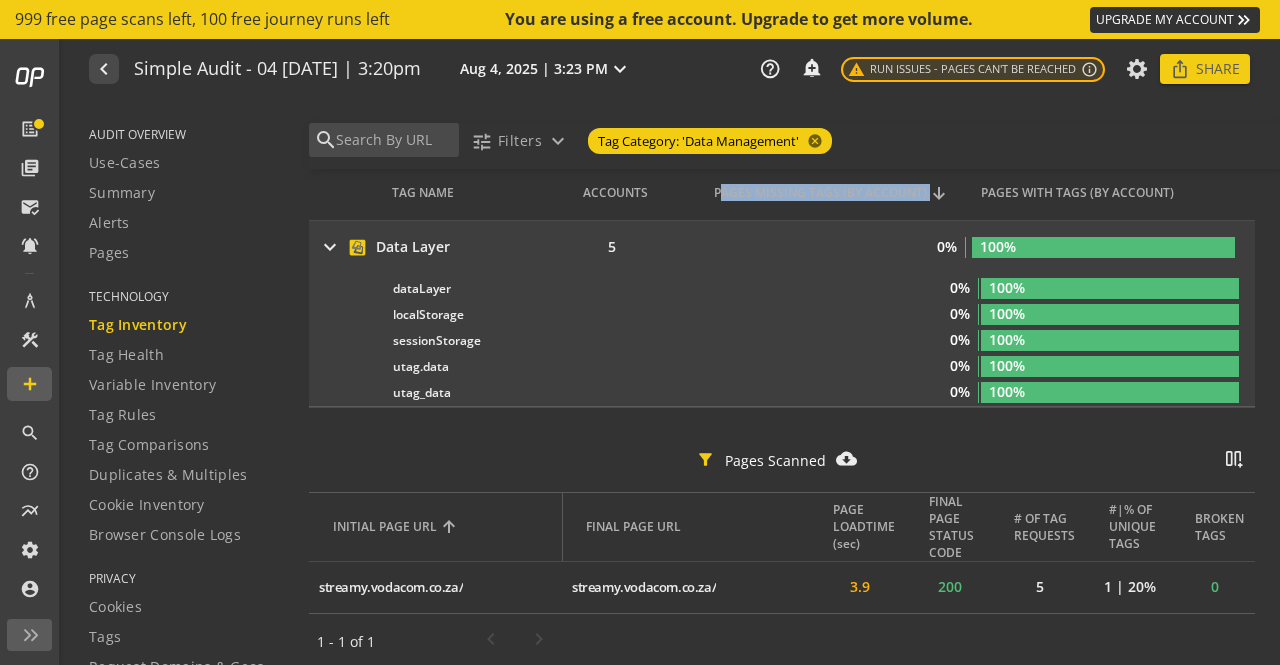 click on "PAGES MISSING TAGS (BY ACCOUNT)" 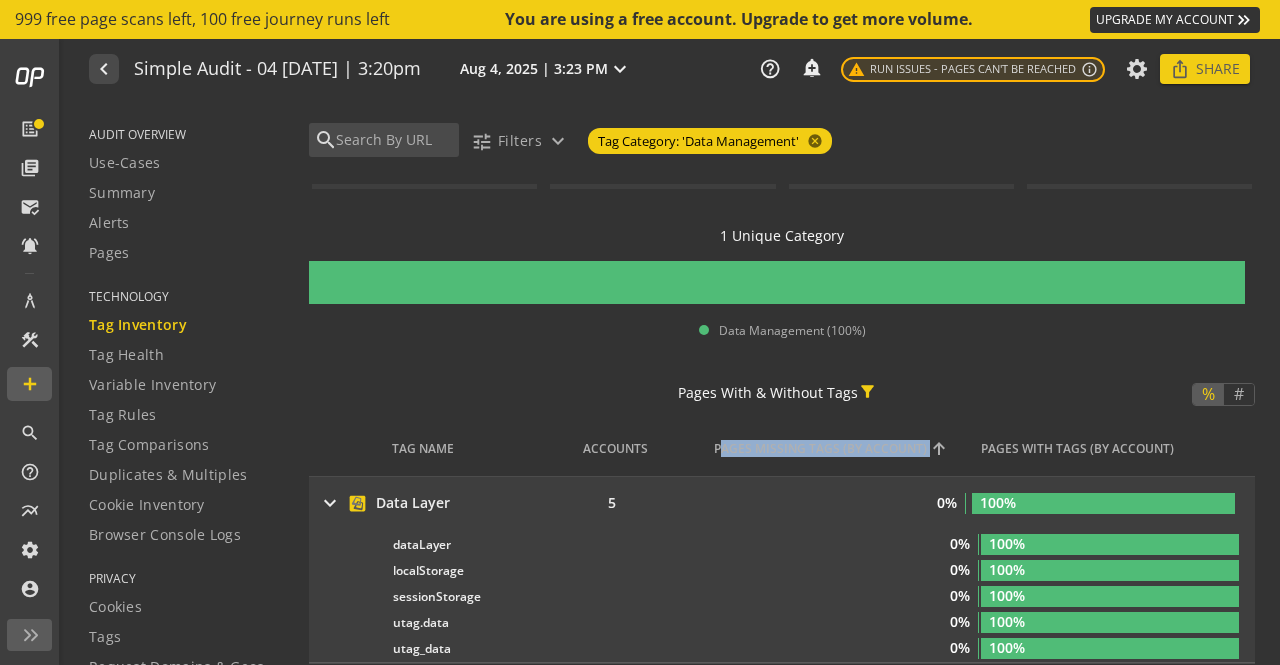 scroll, scrollTop: 384, scrollLeft: 0, axis: vertical 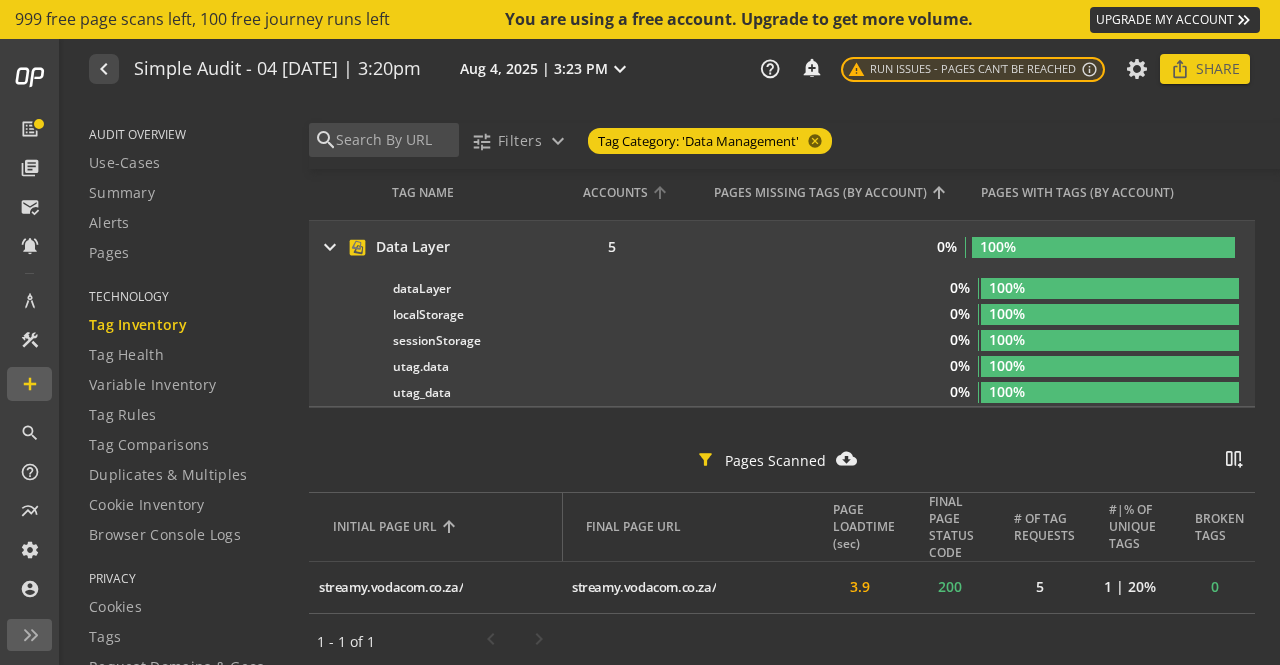 click on "TAGS BY ACCOUNT filter_alt  TAG NAME   ACCOUNTS   PAGES MISSING TAGS (BY ACCOUNT)   PAGES WITH TAGS (BY ACCOUNT)  keyboard_arrow_right Data Layer more_vert  5  0% 100%  dataLayer  more_vert 0% 100%  localStorage  more_vert 0% 100%  sessionStorage  more_vert 0% 100% 0% 100%" 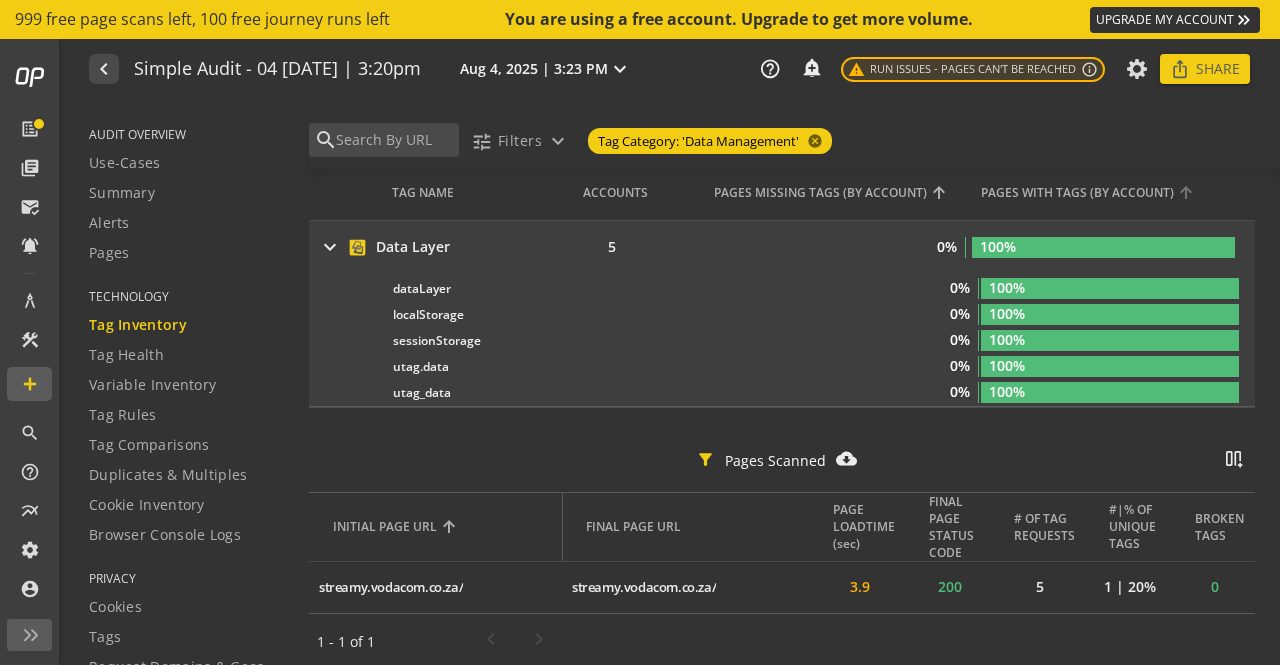 click on "PAGES WITH TAGS (BY ACCOUNT)" 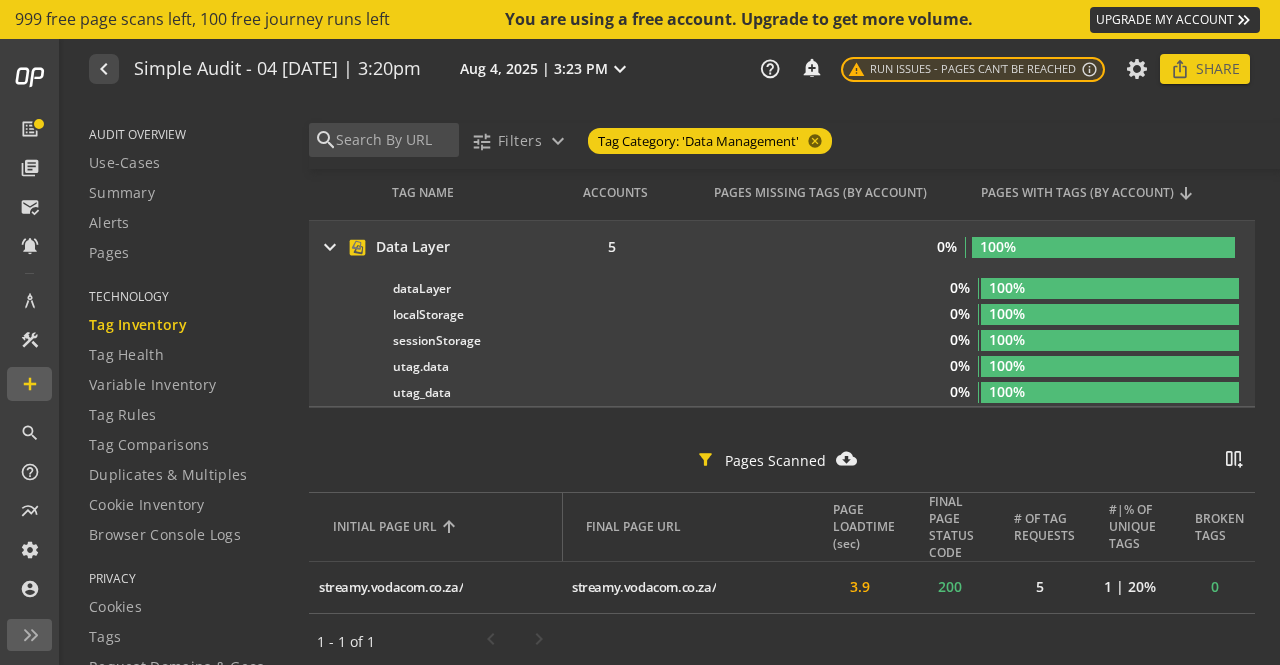 click on "PAGES WITH TAGS (BY ACCOUNT)" 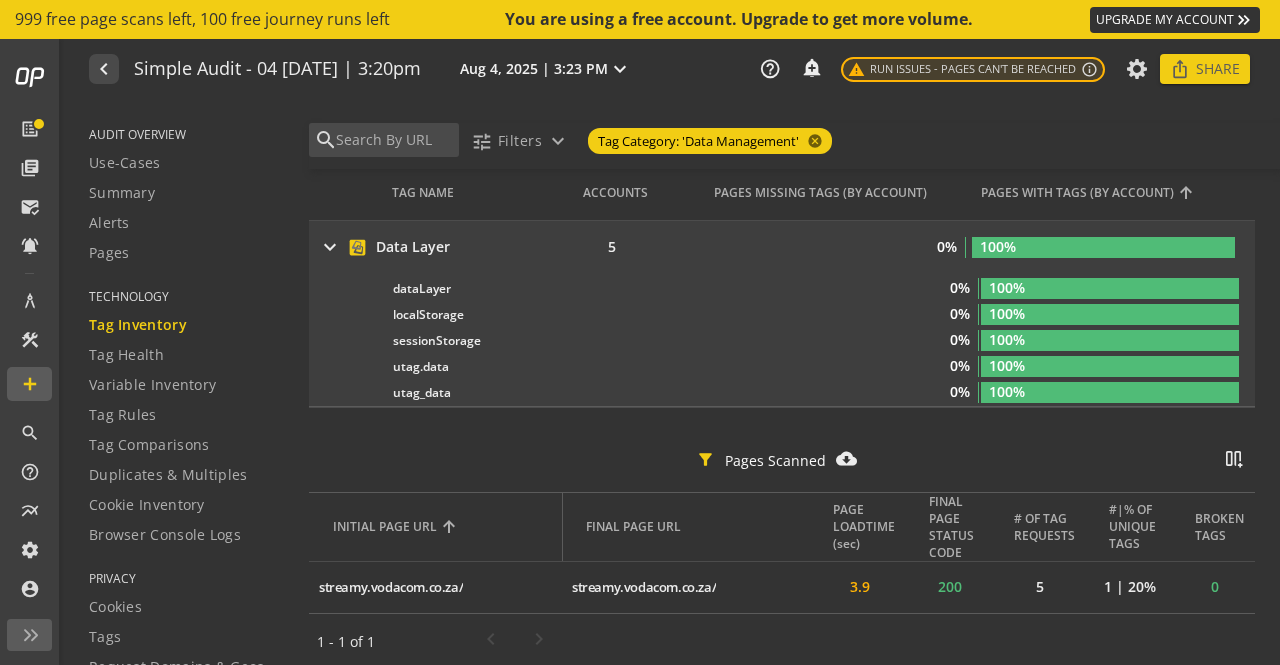 scroll, scrollTop: 84, scrollLeft: 0, axis: vertical 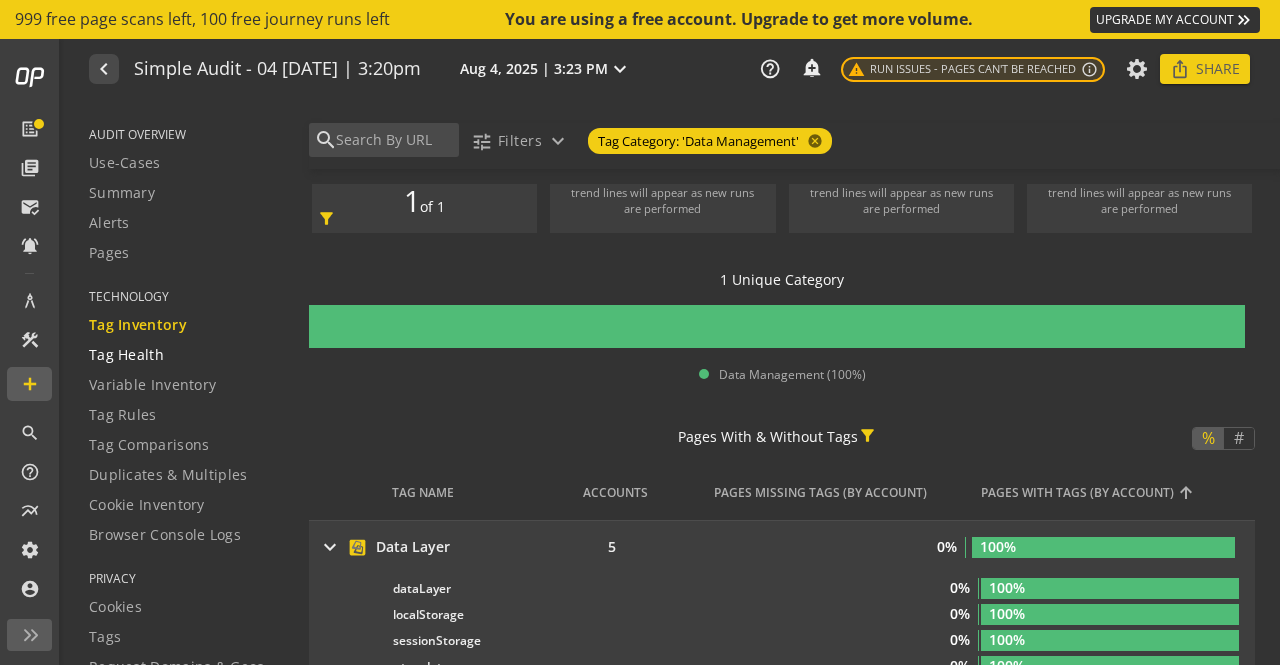 click on "Tag Health" 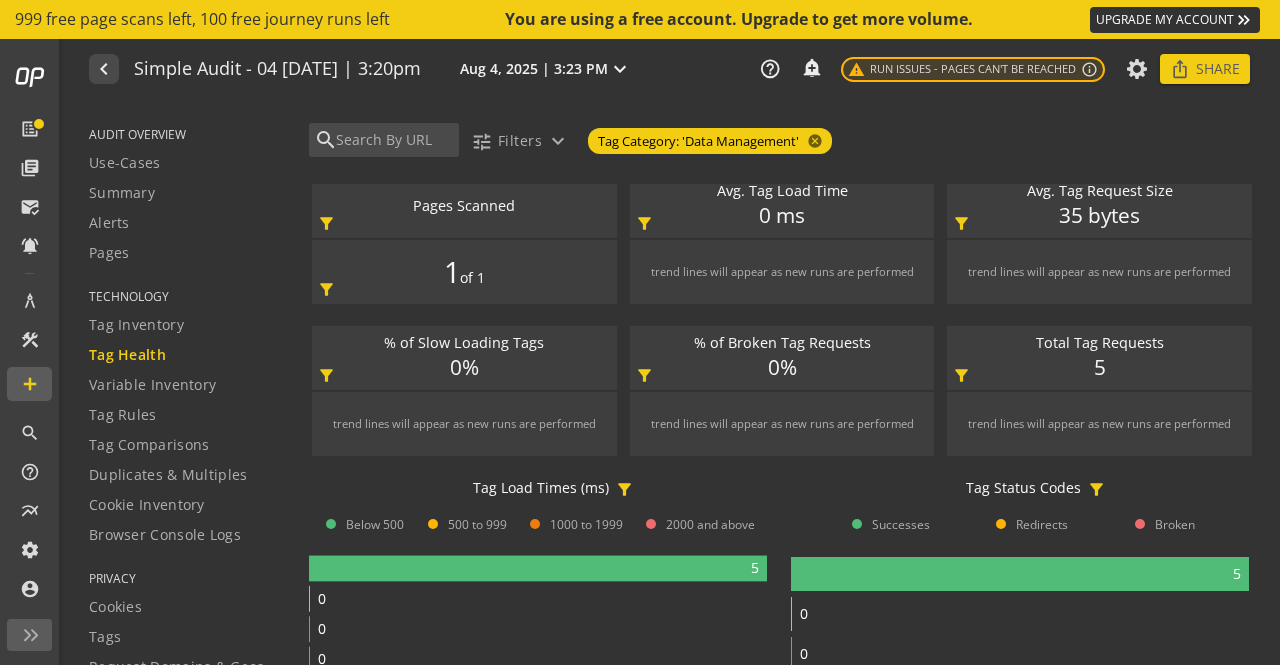 scroll, scrollTop: 0, scrollLeft: 0, axis: both 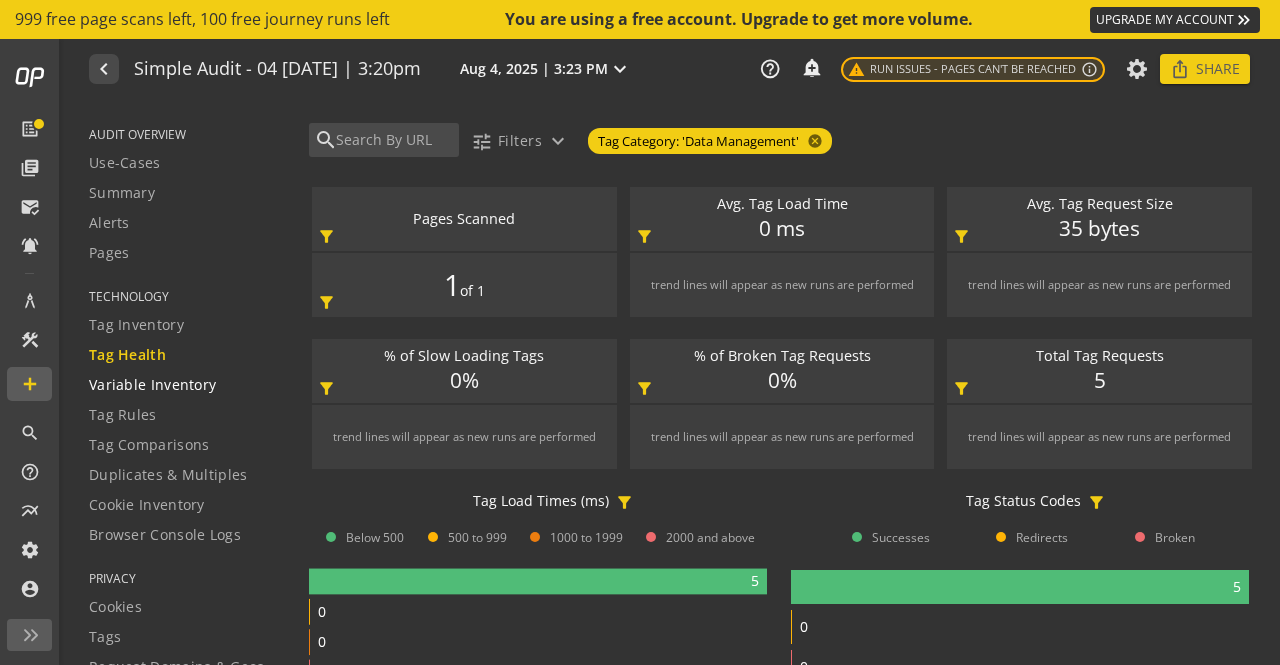 drag, startPoint x: 194, startPoint y: 385, endPoint x: 206, endPoint y: 387, distance: 12.165525 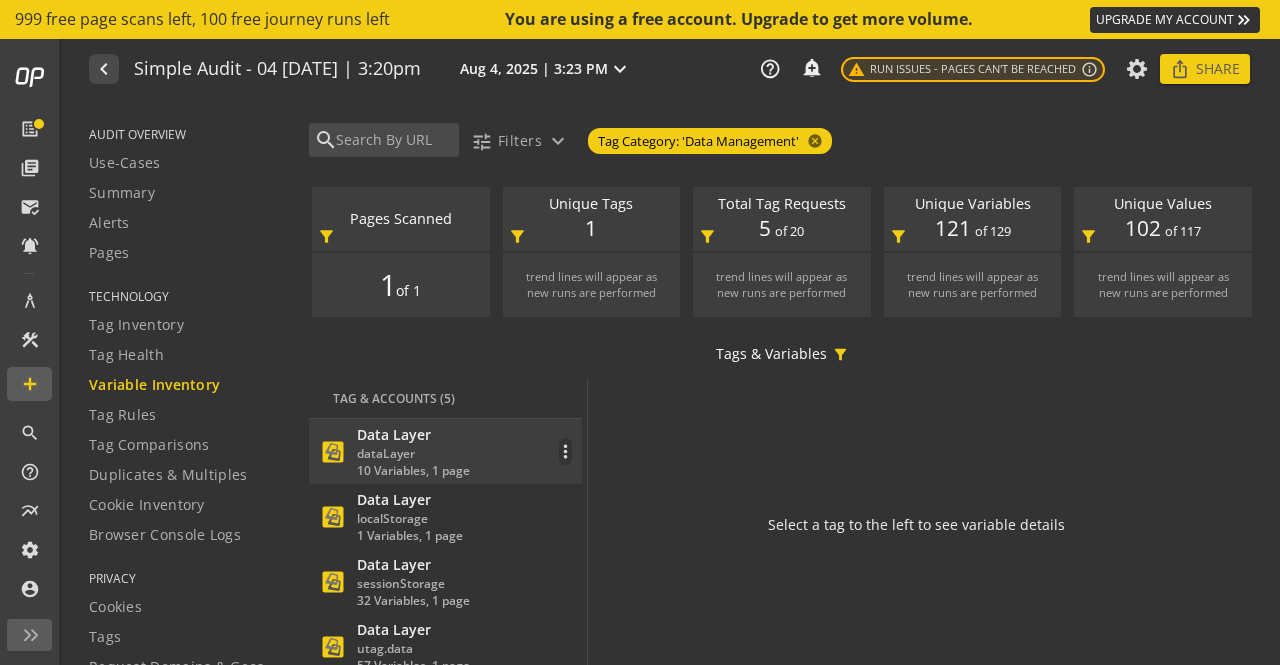 click 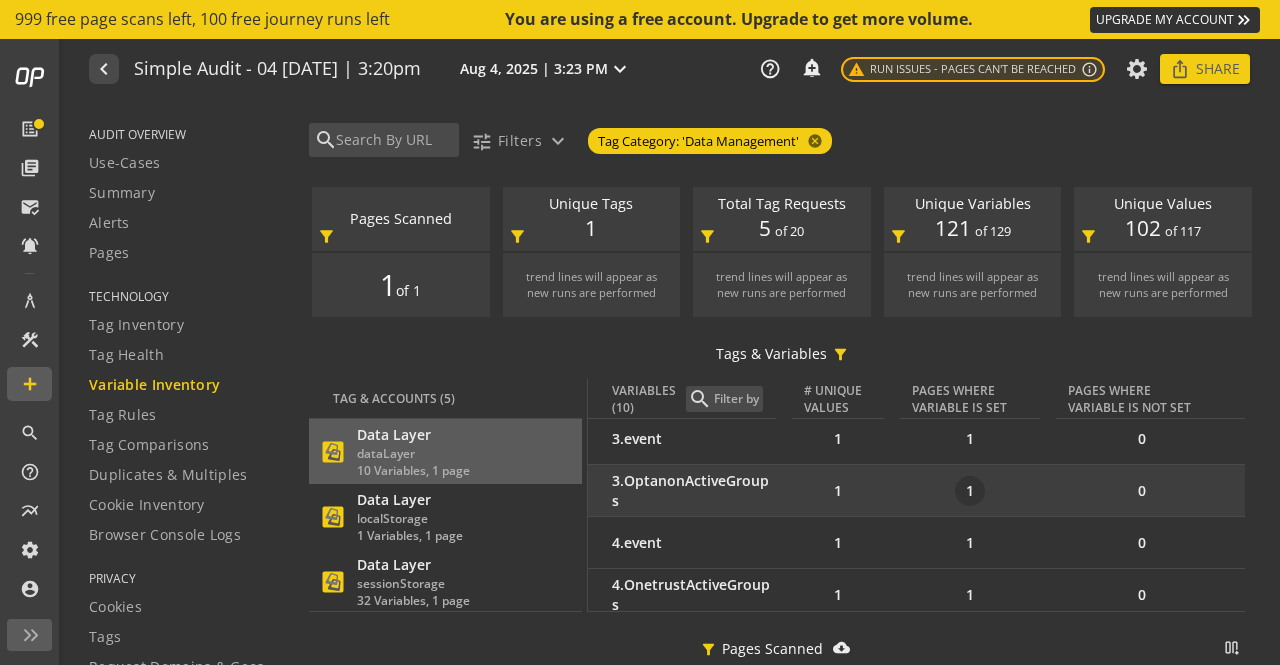scroll, scrollTop: 328, scrollLeft: 0, axis: vertical 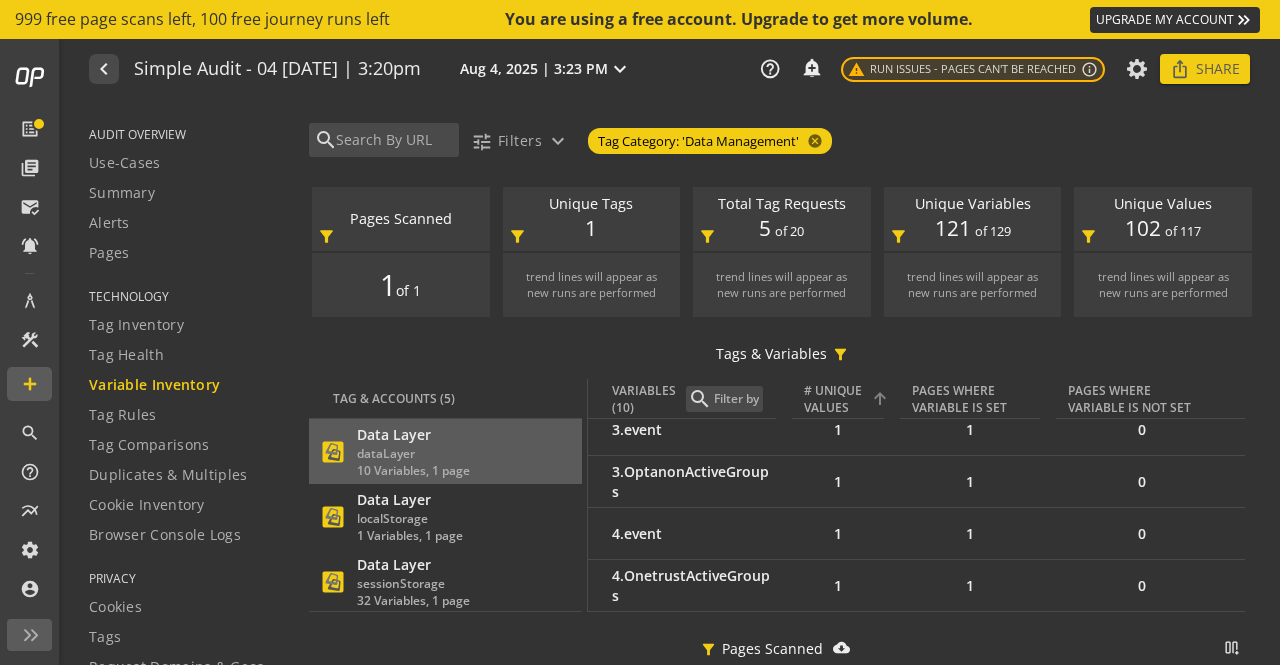 click on "# UNIQUE VALUES" 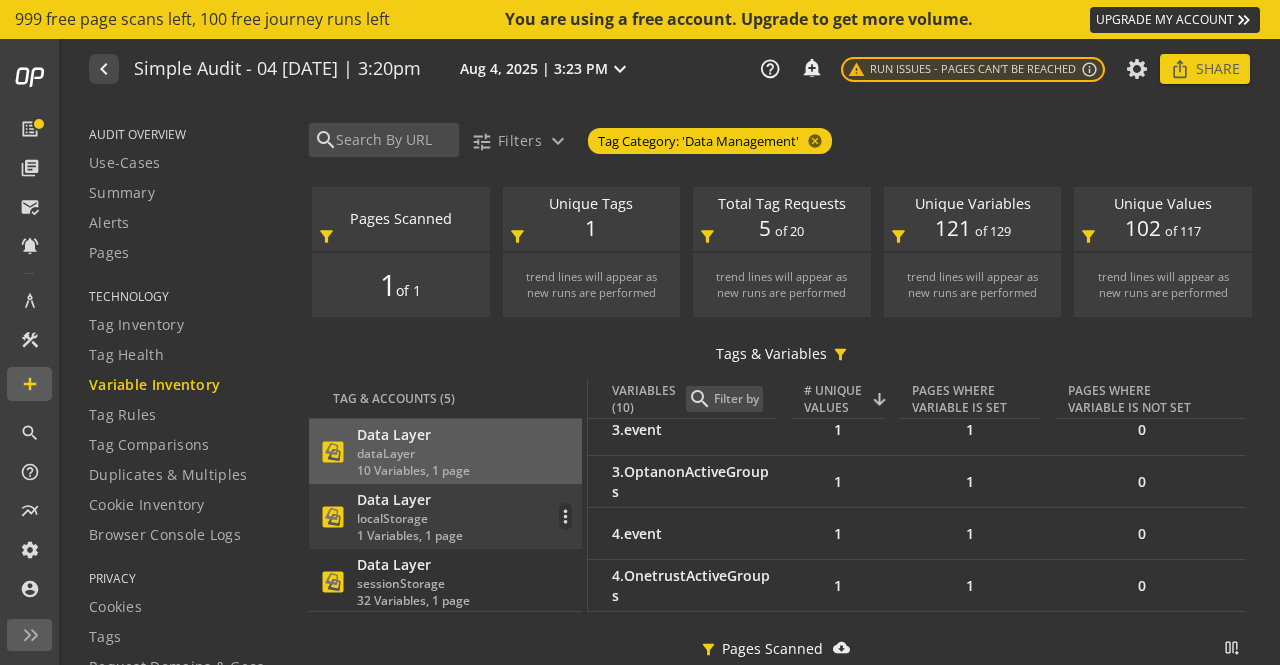 drag, startPoint x: 443, startPoint y: 522, endPoint x: 504, endPoint y: 525, distance: 61.073727 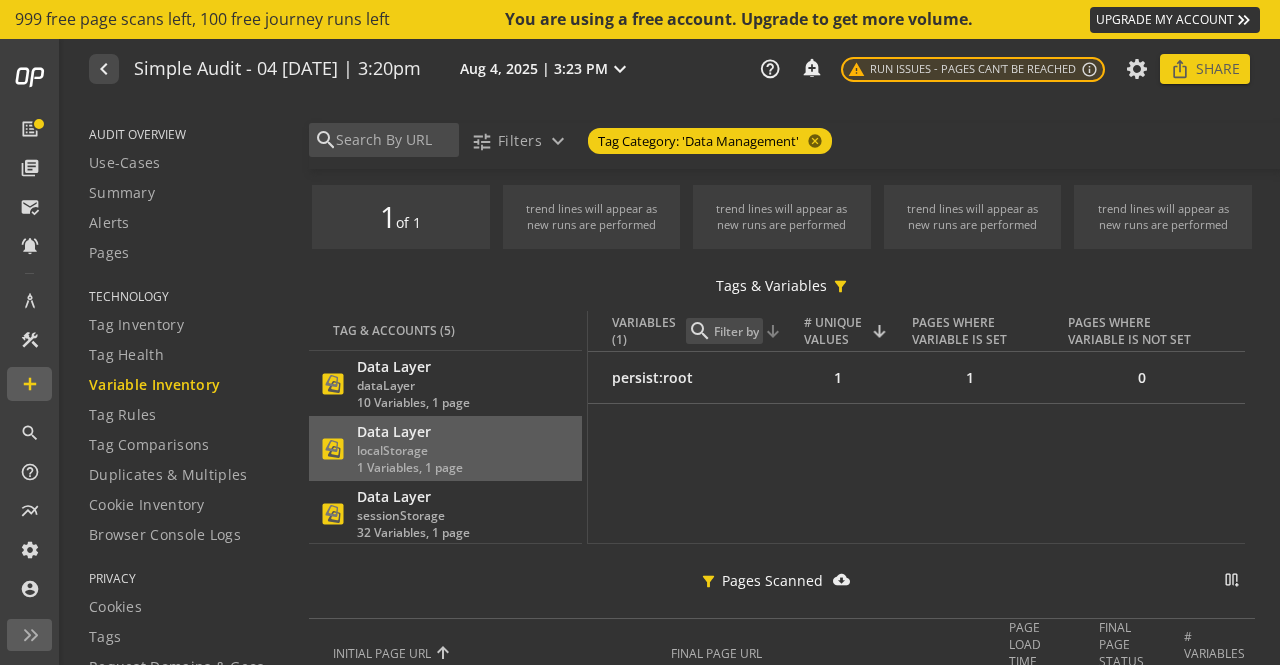 scroll, scrollTop: 100, scrollLeft: 0, axis: vertical 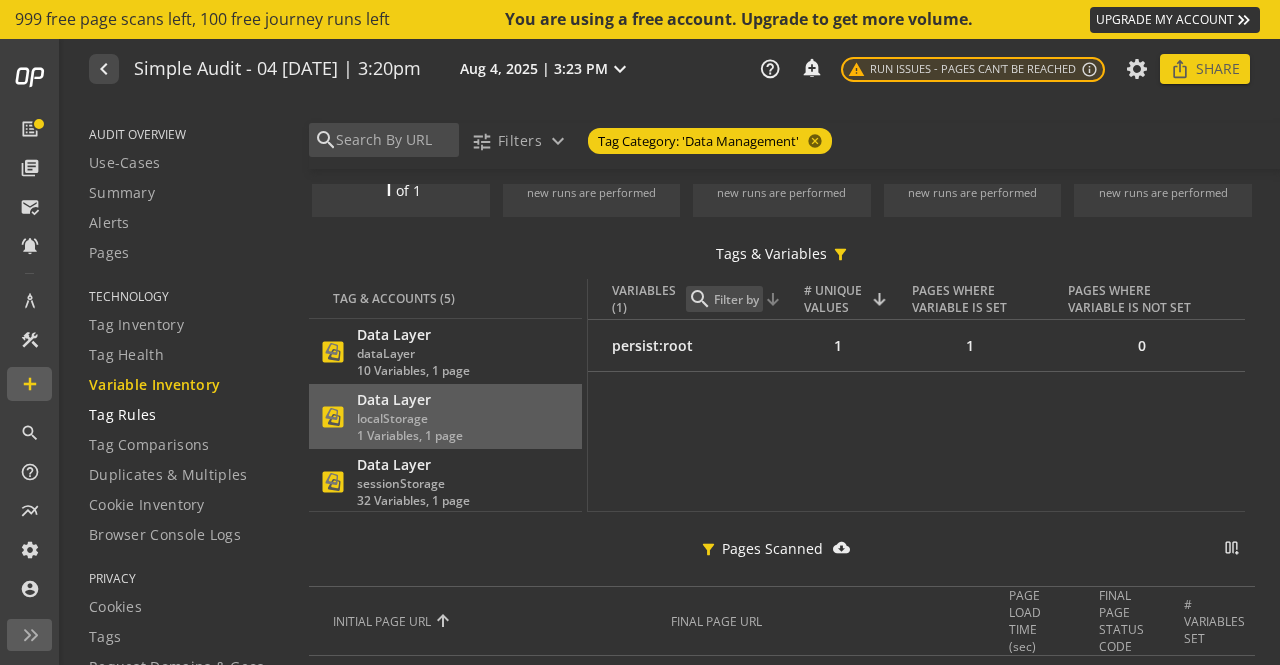 click on "Tag Rules" 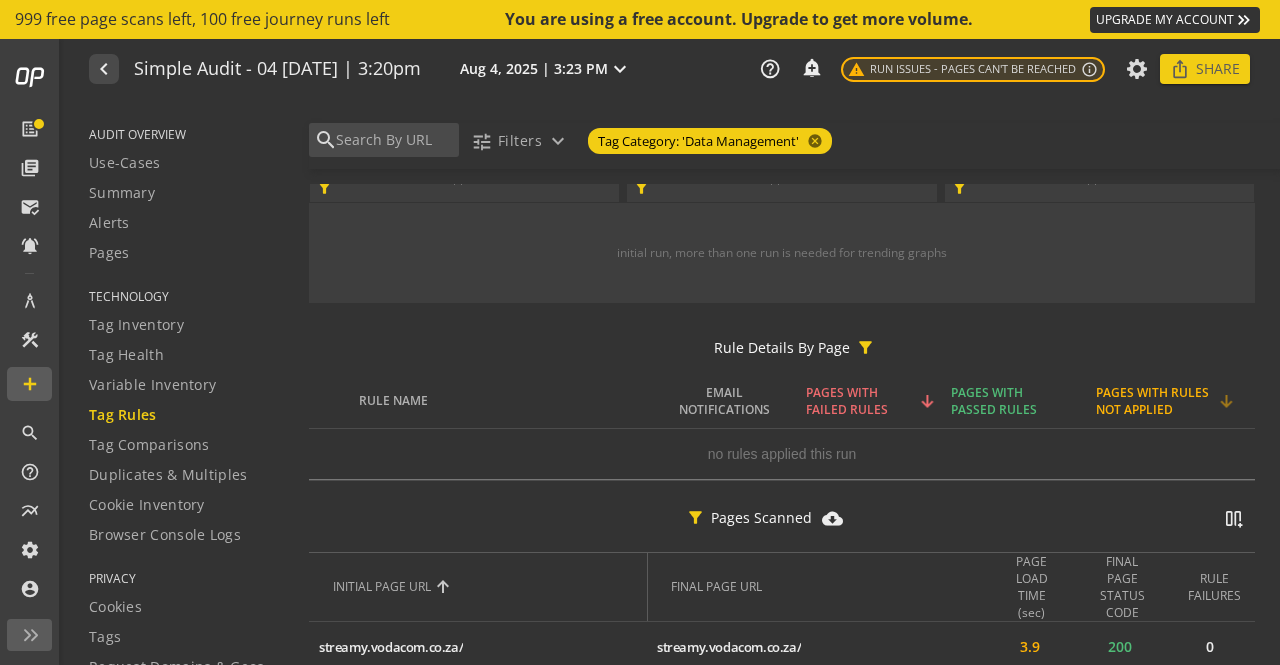 scroll, scrollTop: 500, scrollLeft: 0, axis: vertical 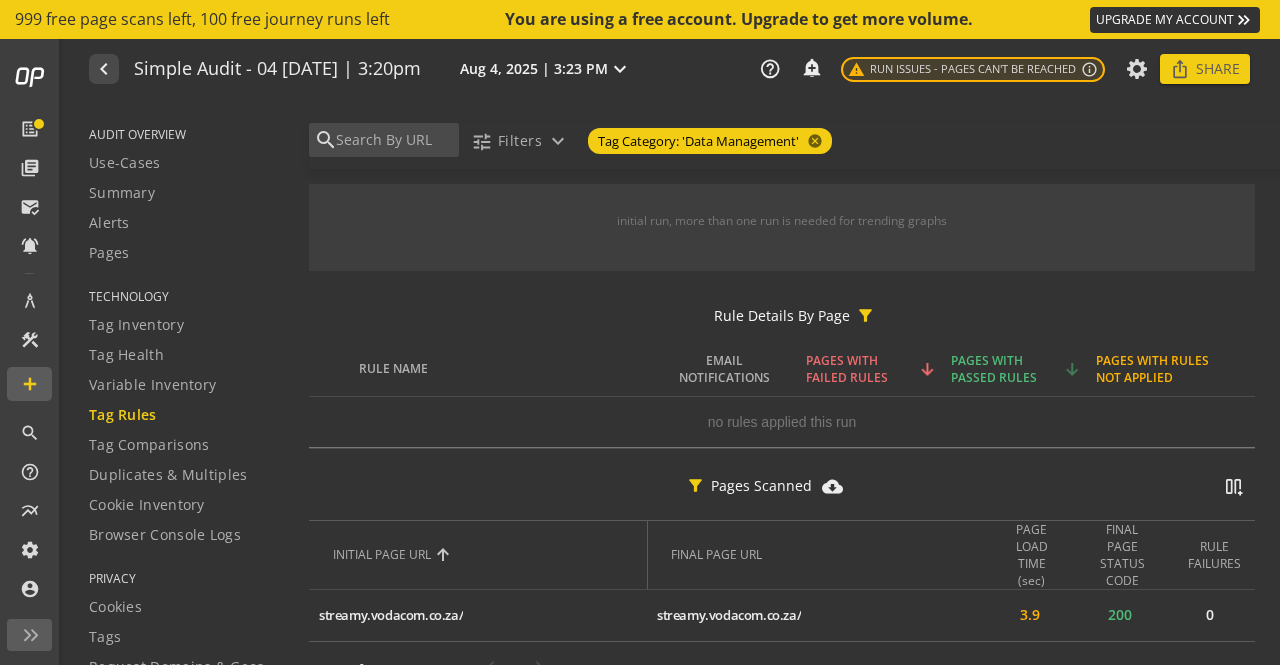 click on "PAGES WITH PASSED RULES" 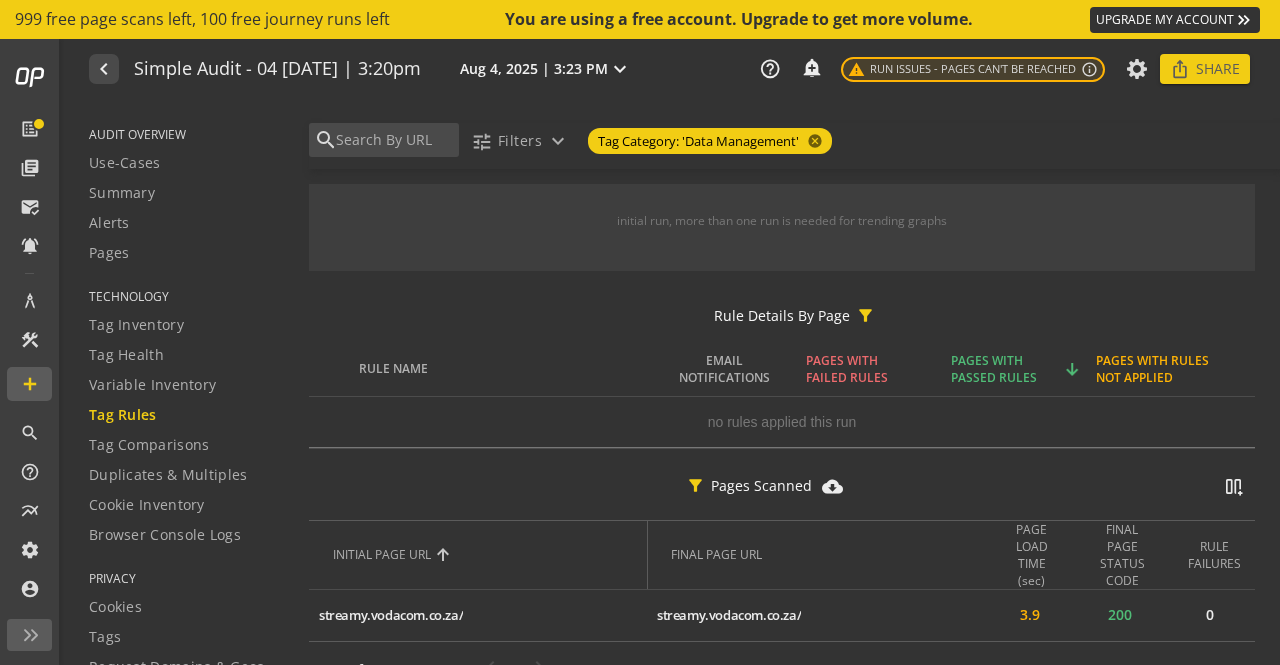 click on "PAGES WITH PASSED RULES" 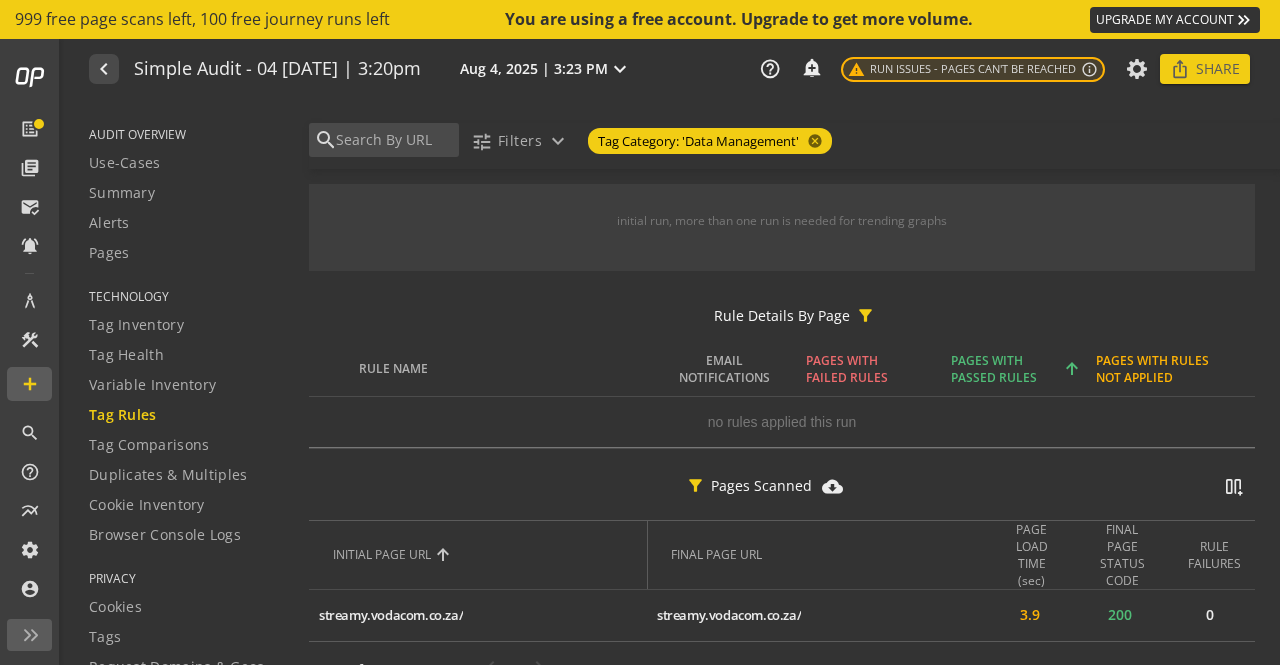 click on "PAGES WITH PASSED RULES" 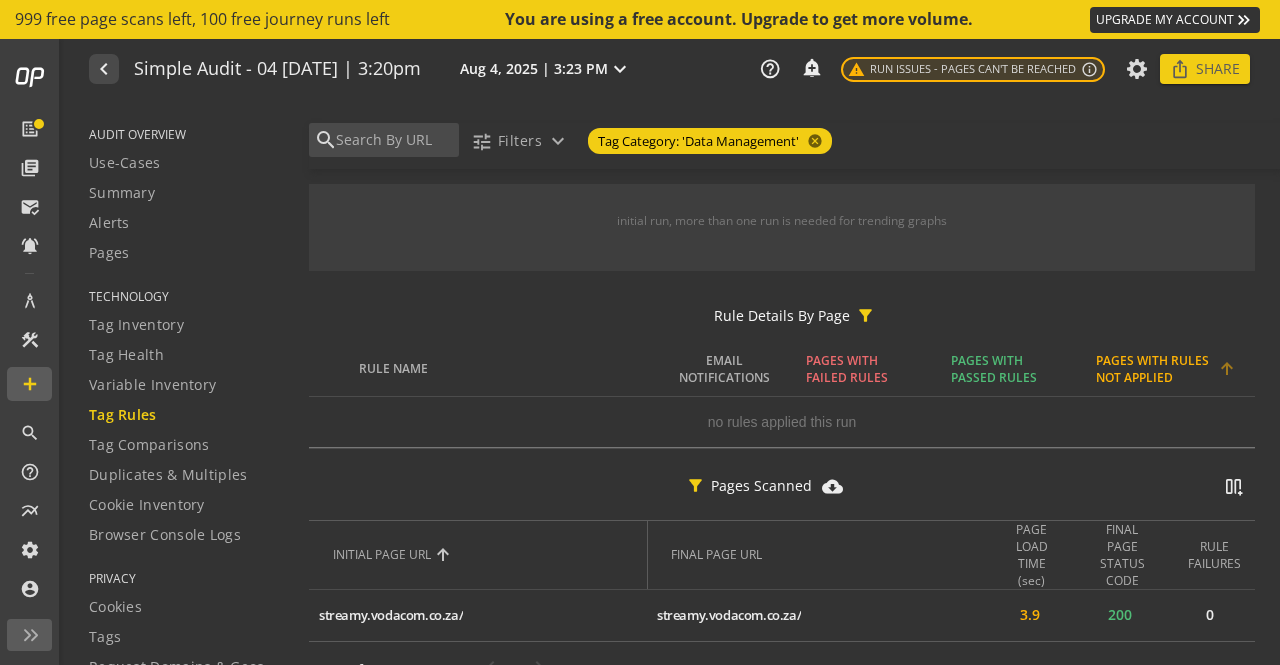 click on "PAGES WITH RULES NOT APPLIED" 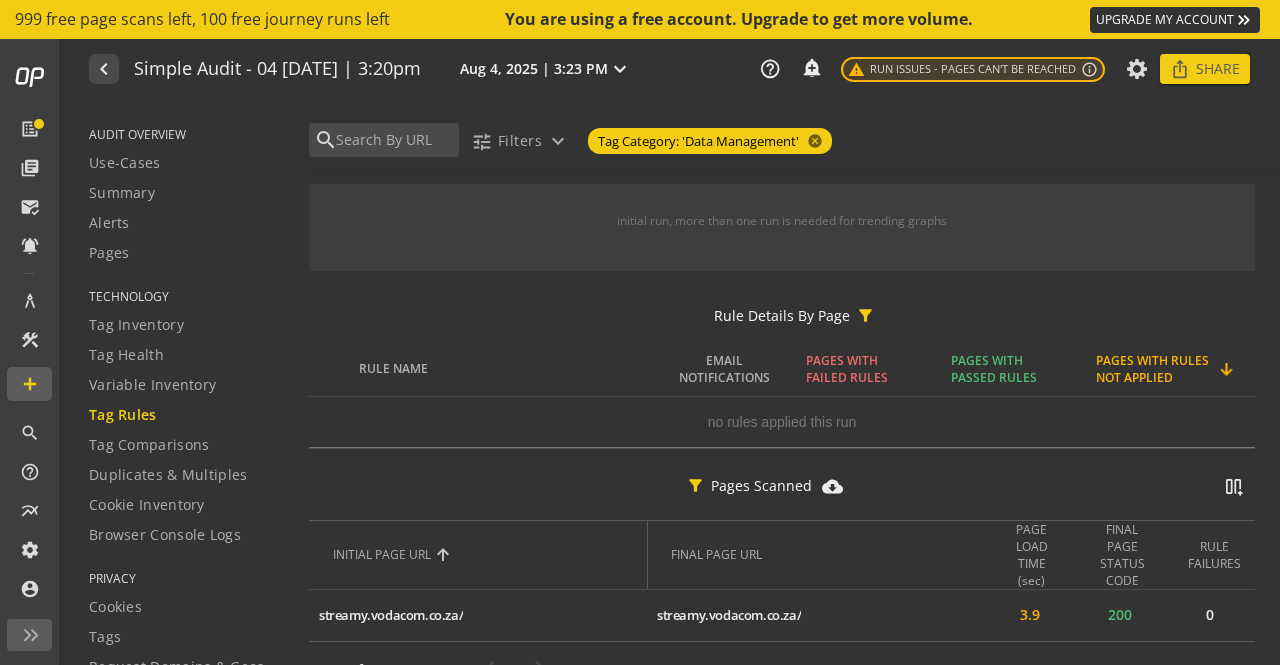 click on "Rule Details By Page" 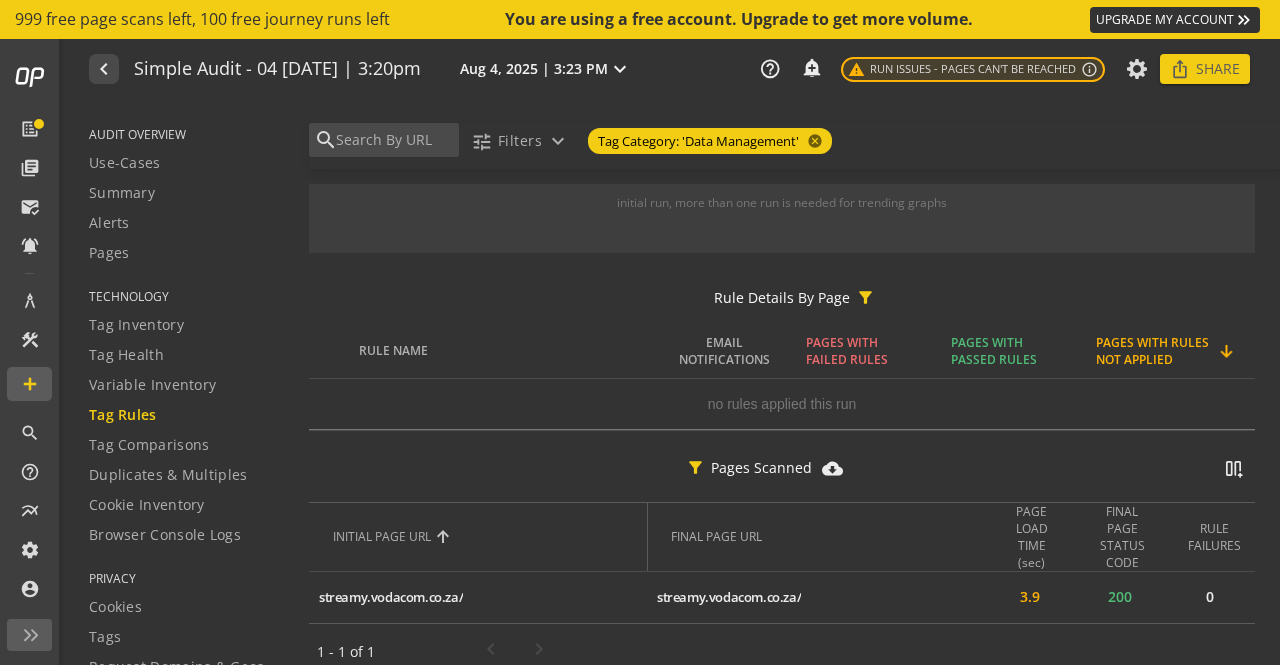 scroll, scrollTop: 528, scrollLeft: 0, axis: vertical 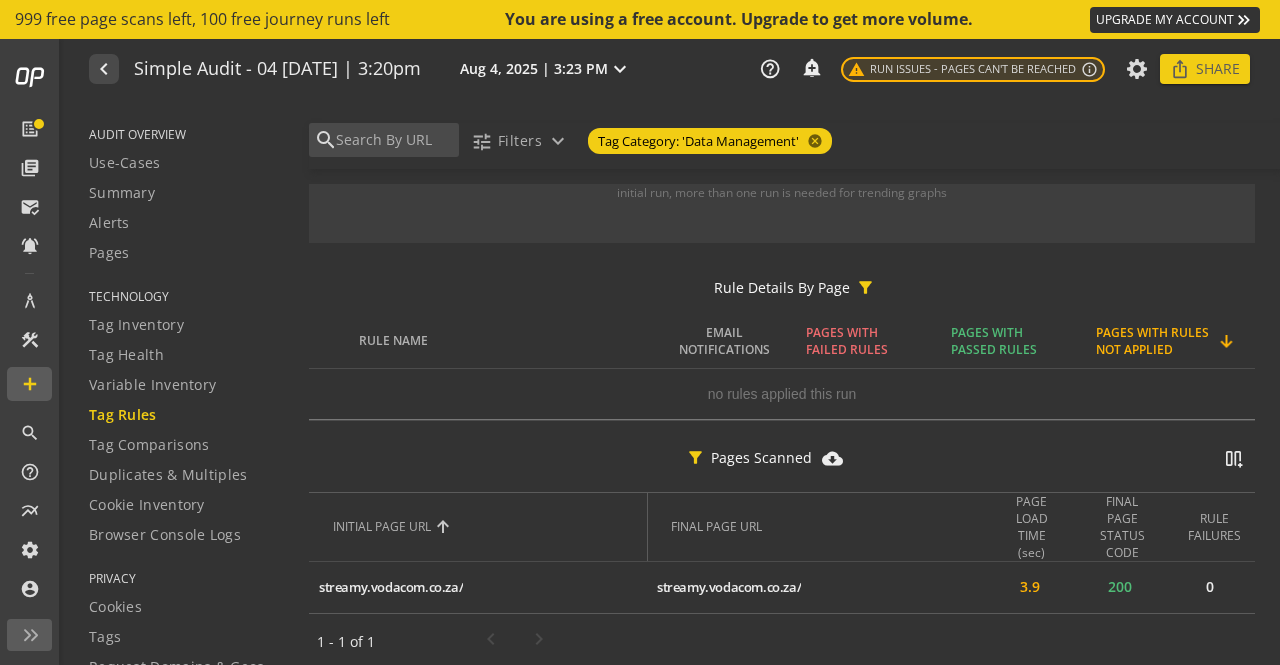 click on "no rules applied this run" 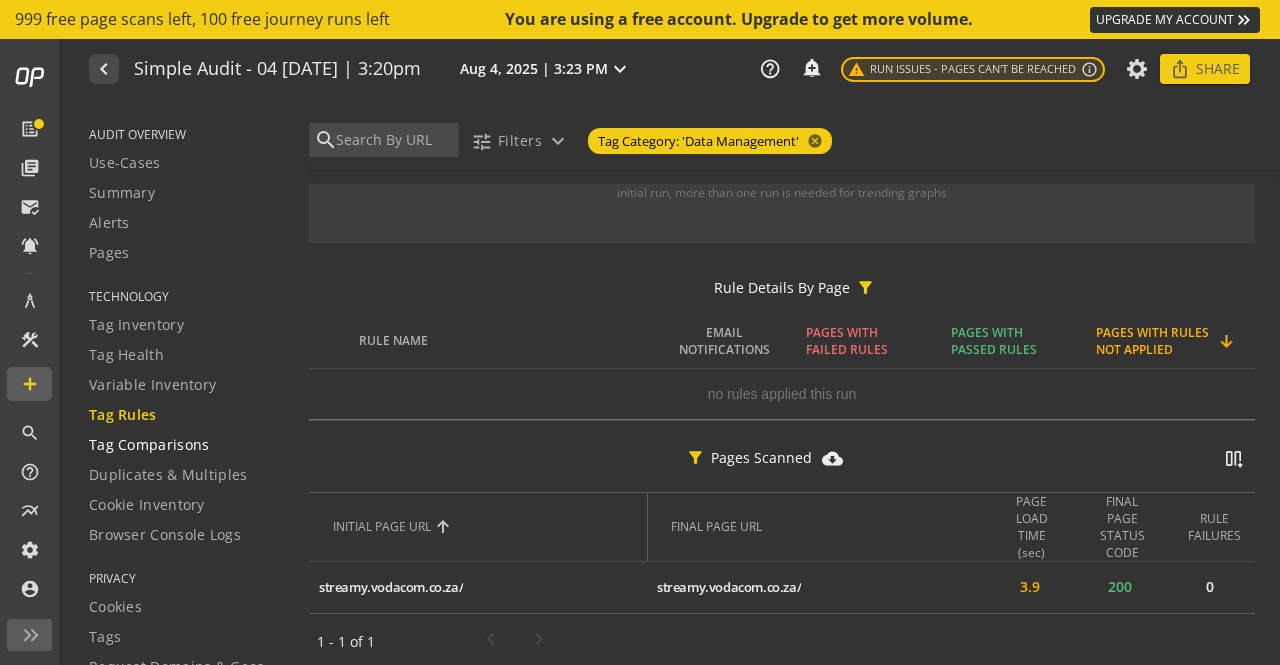 click on "Tag Comparisons" 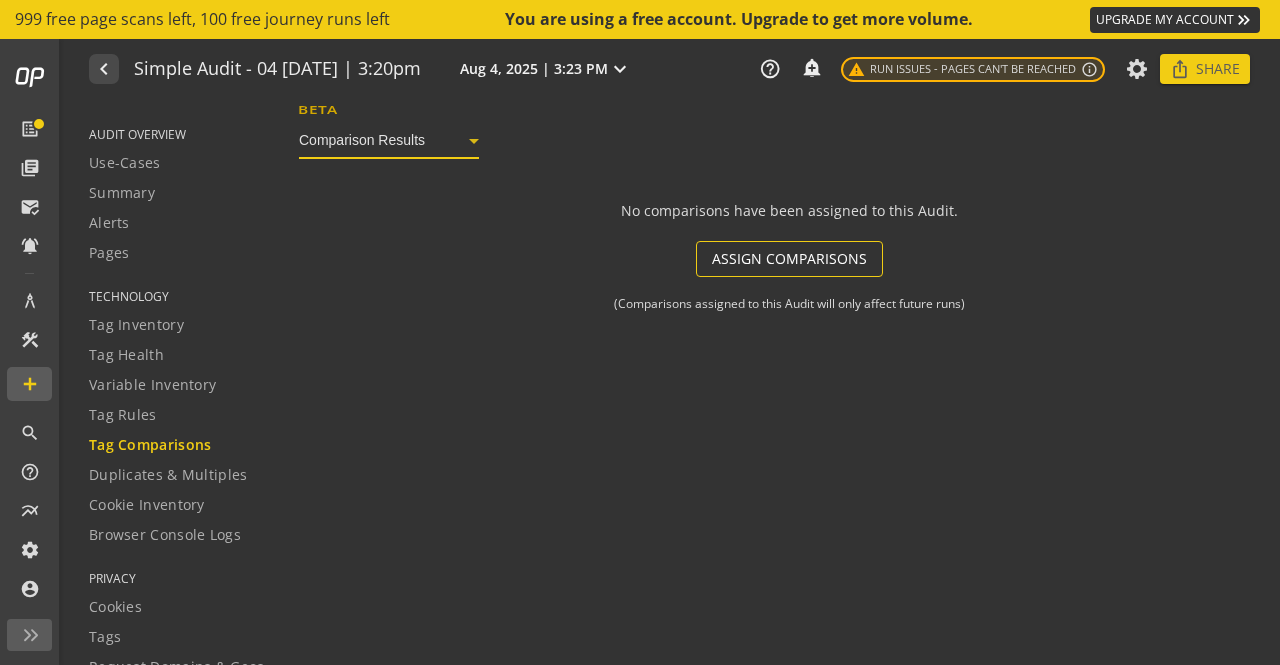 click on "Comparison Results" at bounding box center (384, 140) 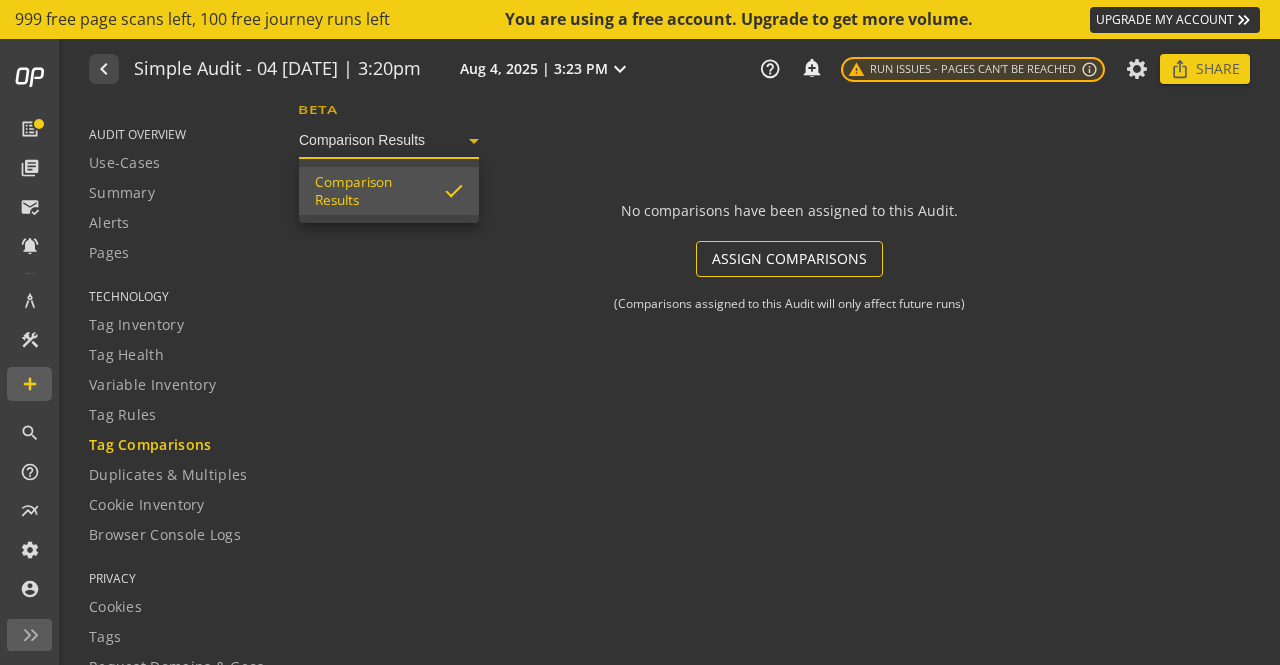 click at bounding box center (640, 332) 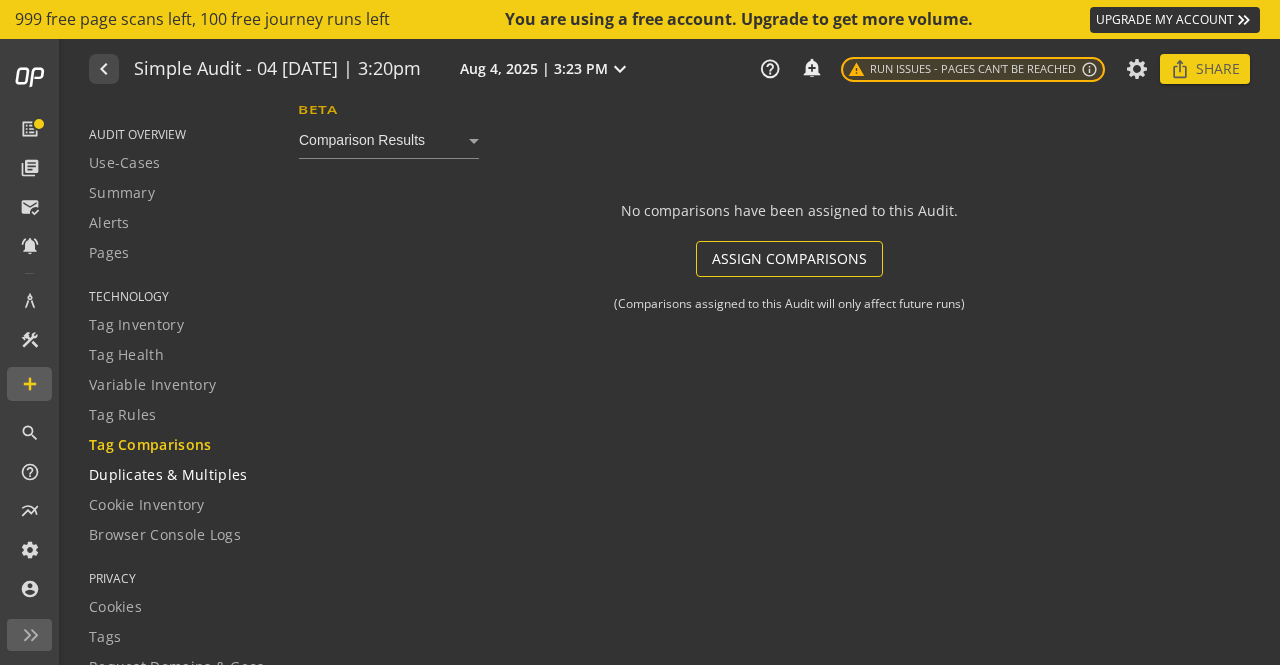 click on "Duplicates & Multiples" 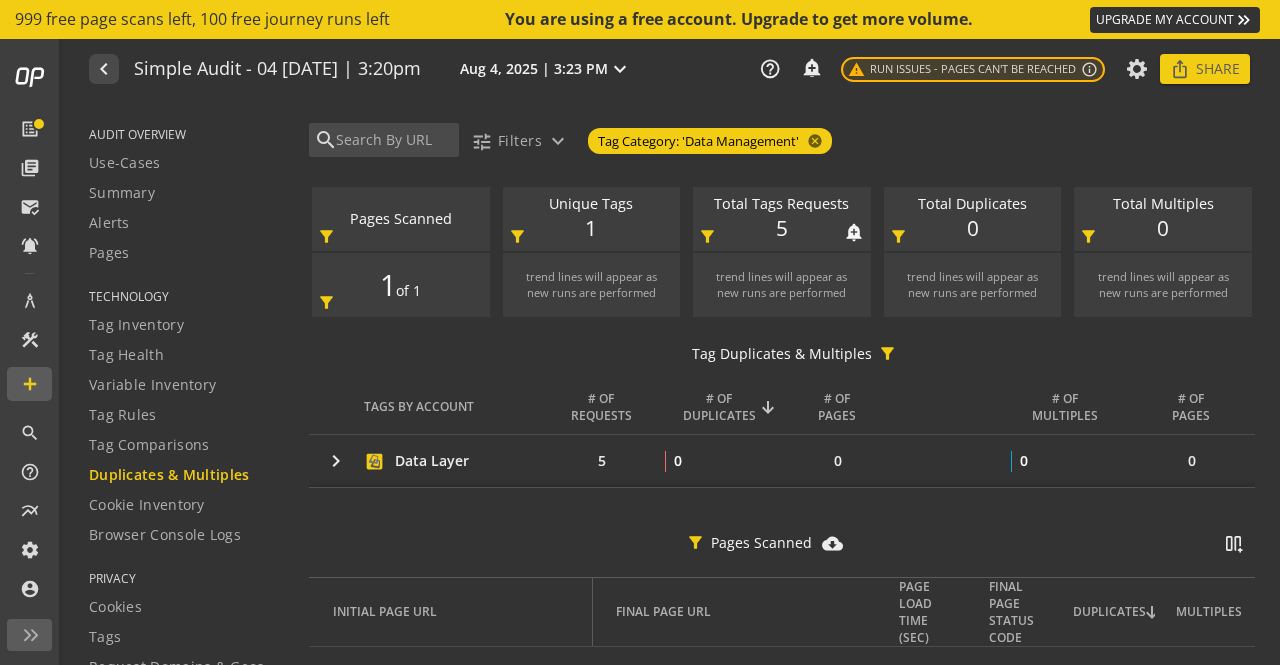 click on "Total Tags Requests   notifications_none   add_alert
5  filter_alt" 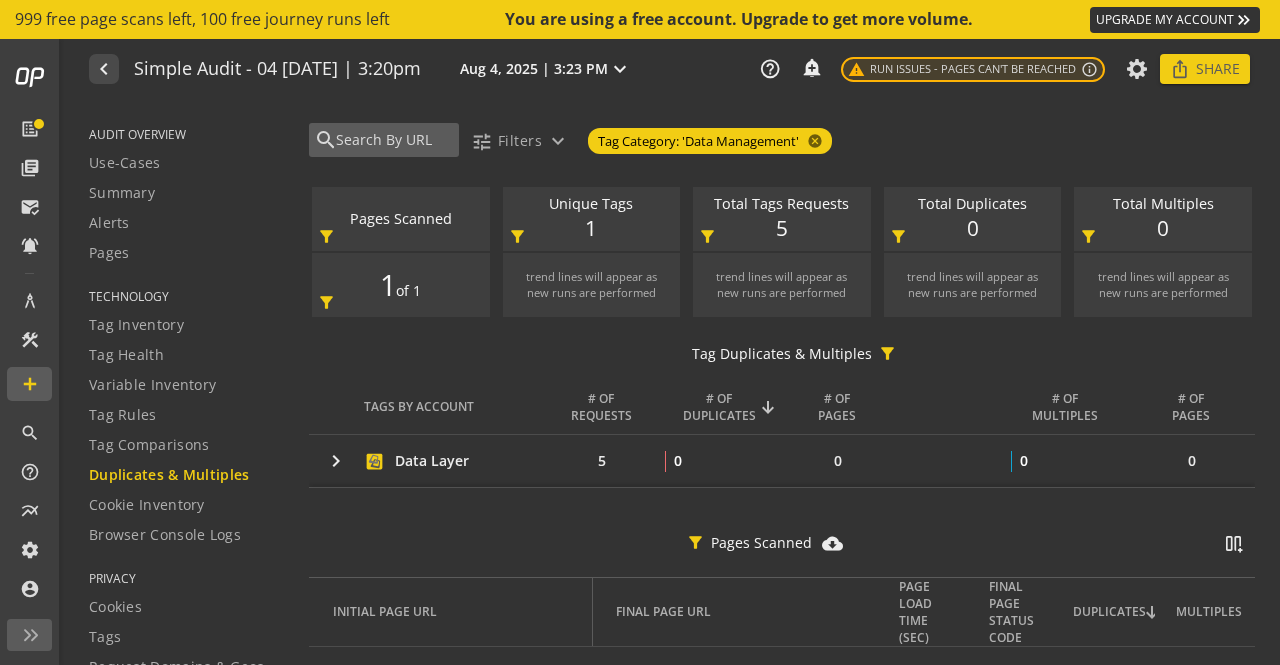 click 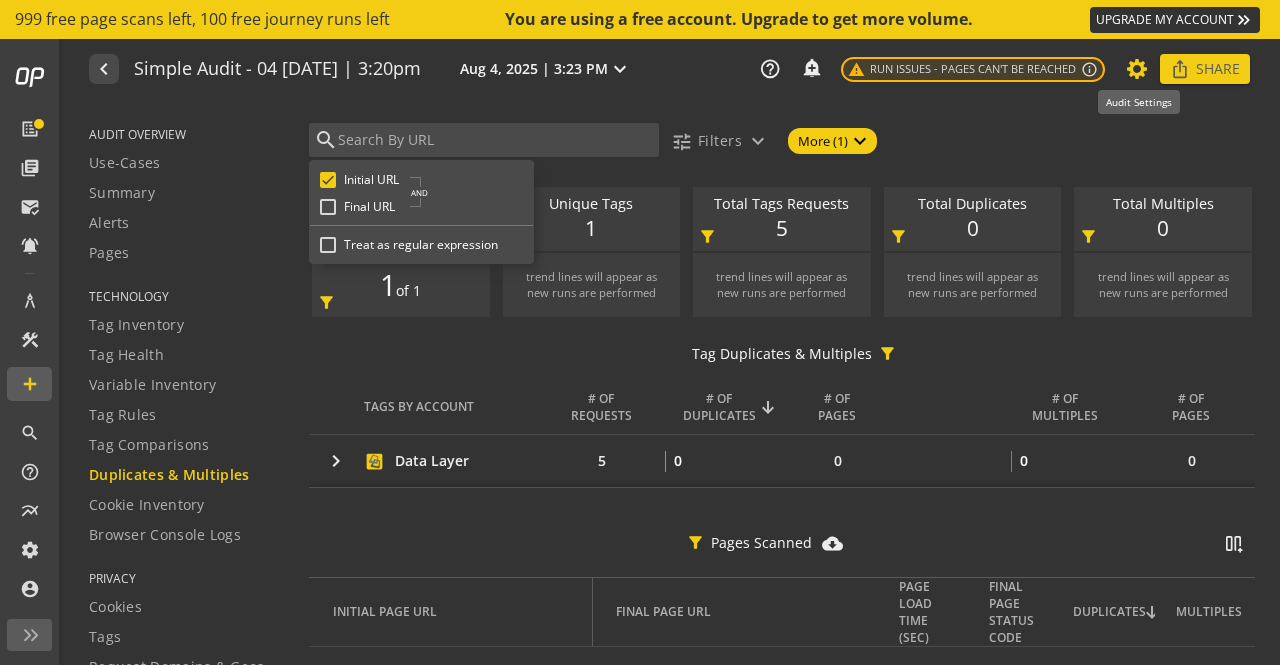click 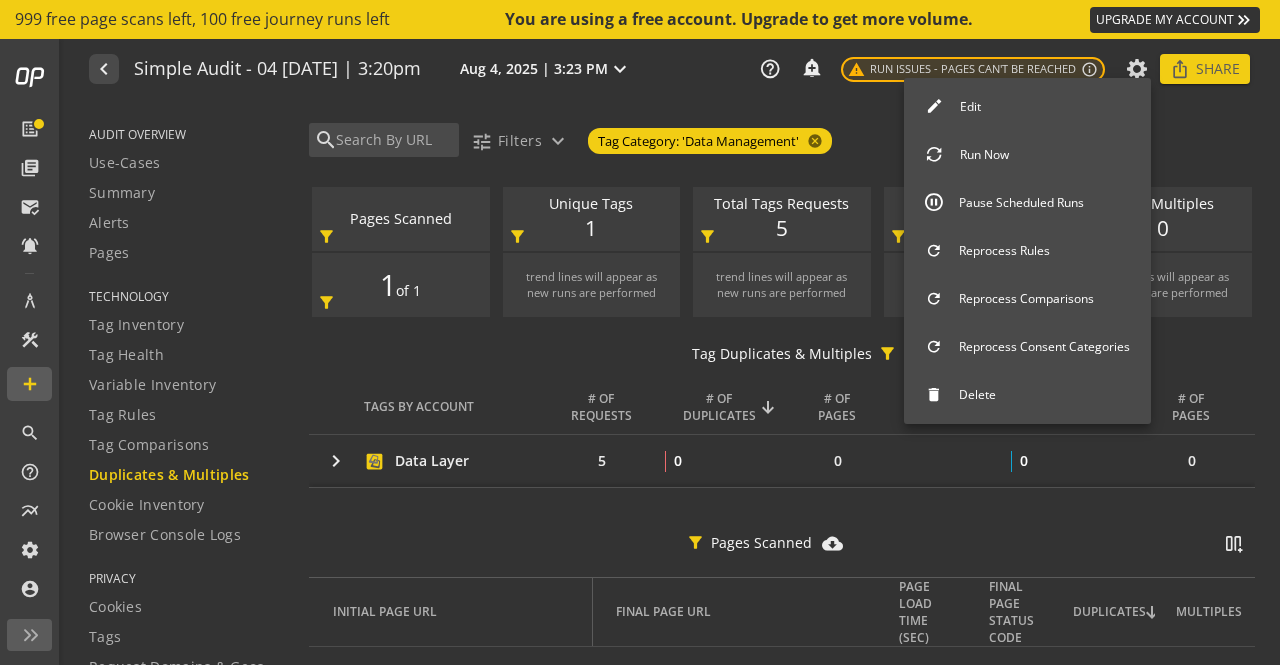 click at bounding box center (640, 332) 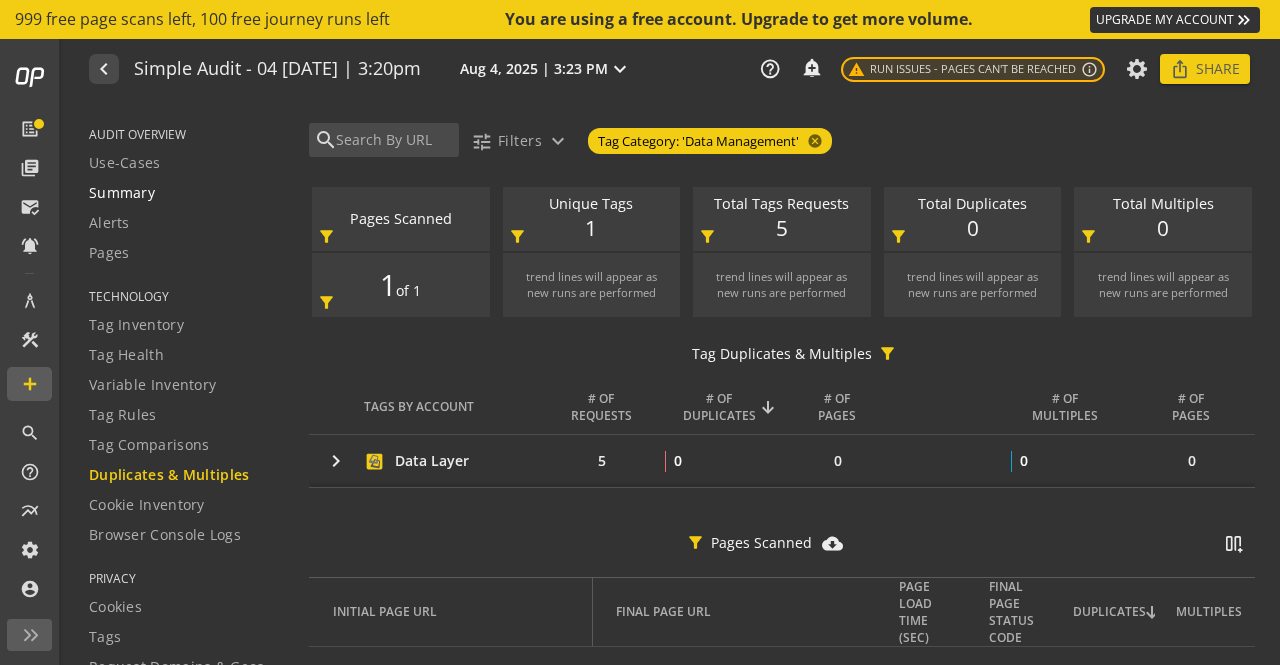 click on "Summary" 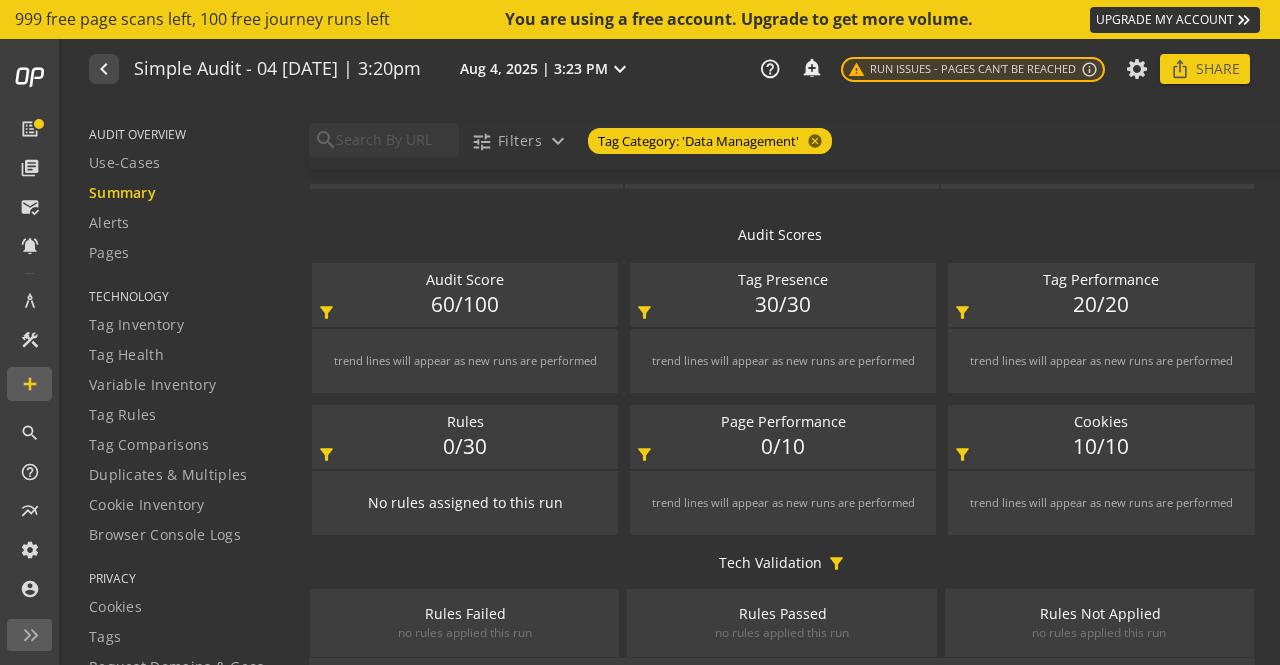 scroll, scrollTop: 0, scrollLeft: 0, axis: both 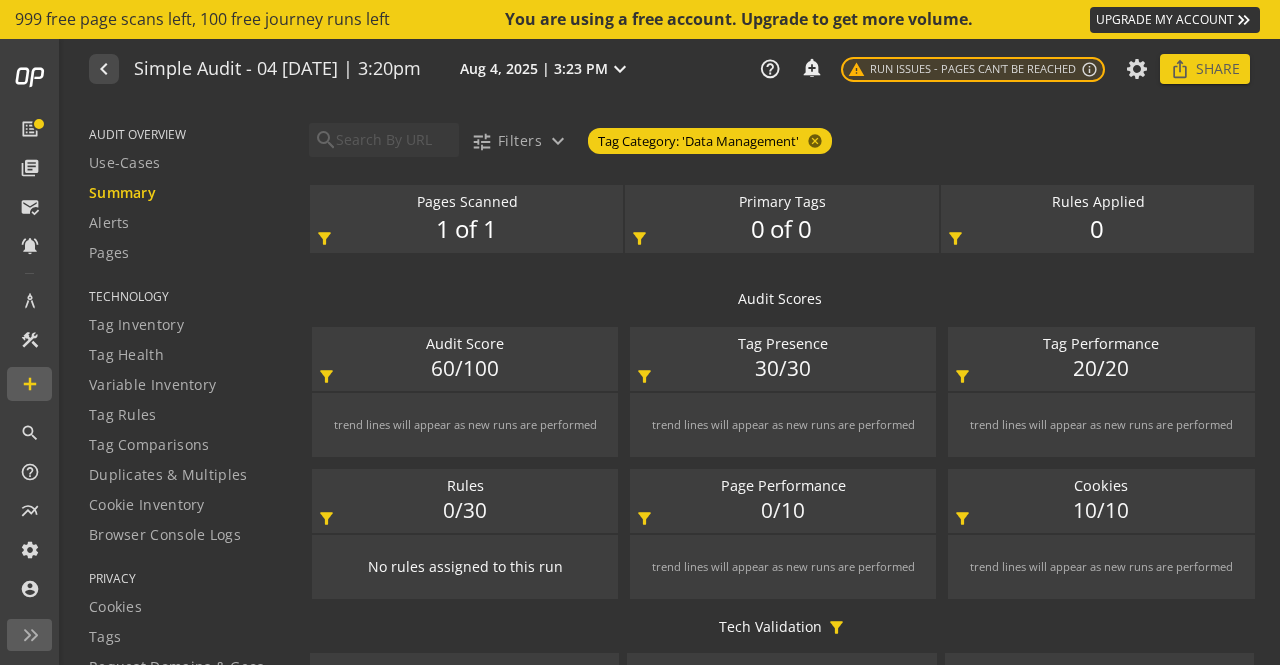 click on "0 of 0" 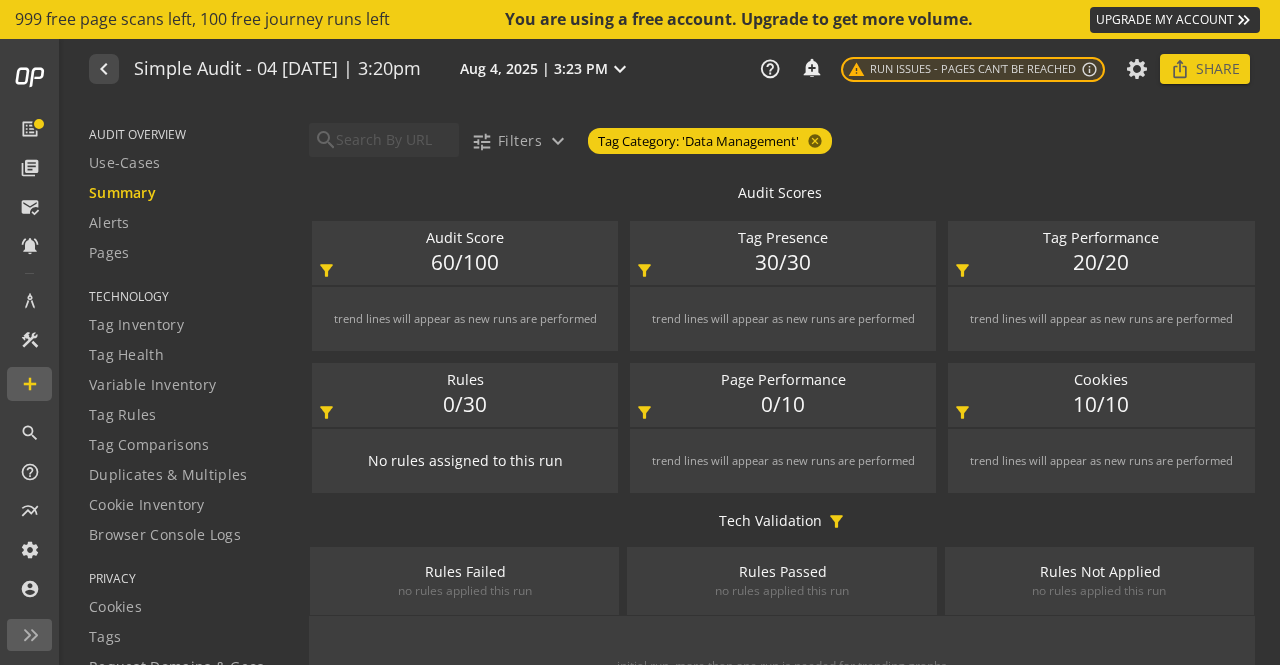 scroll, scrollTop: 0, scrollLeft: 0, axis: both 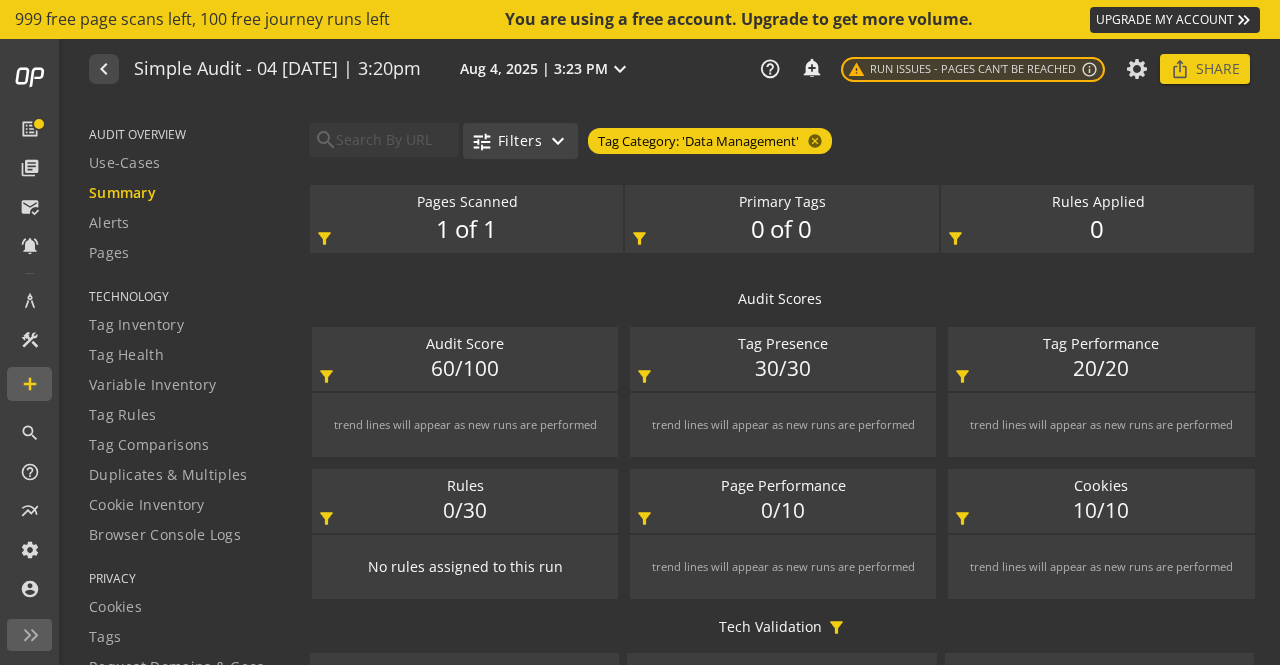 click on "expand_more" 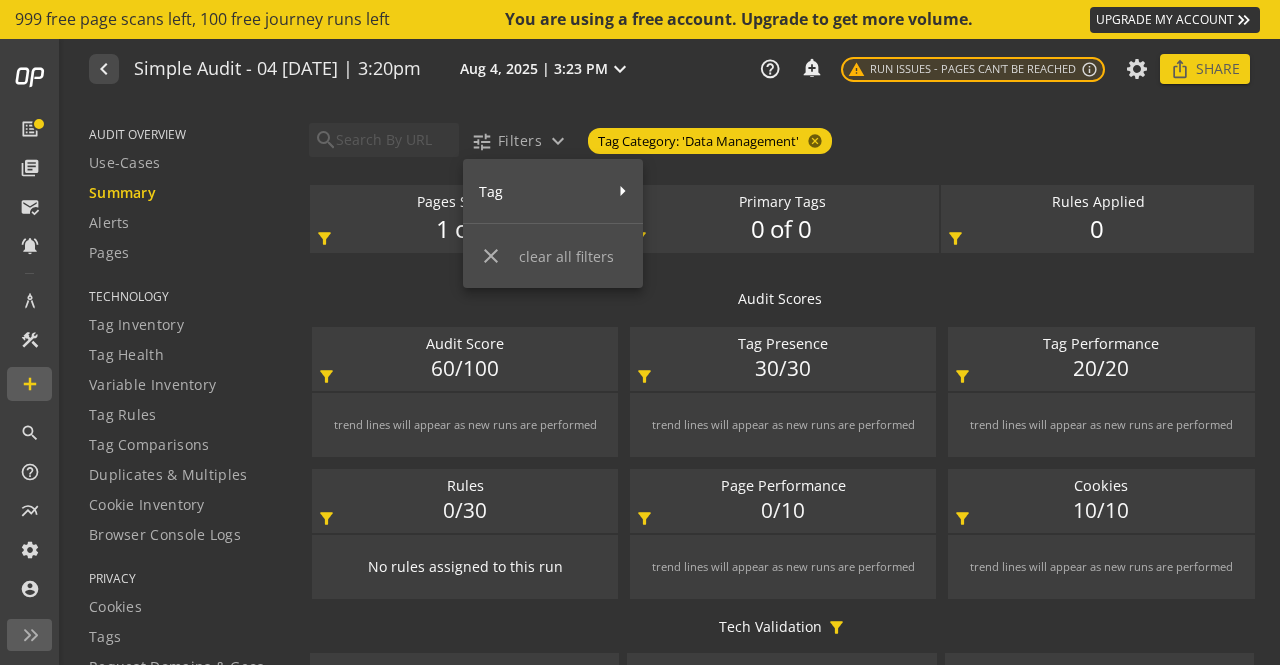 click at bounding box center [640, 332] 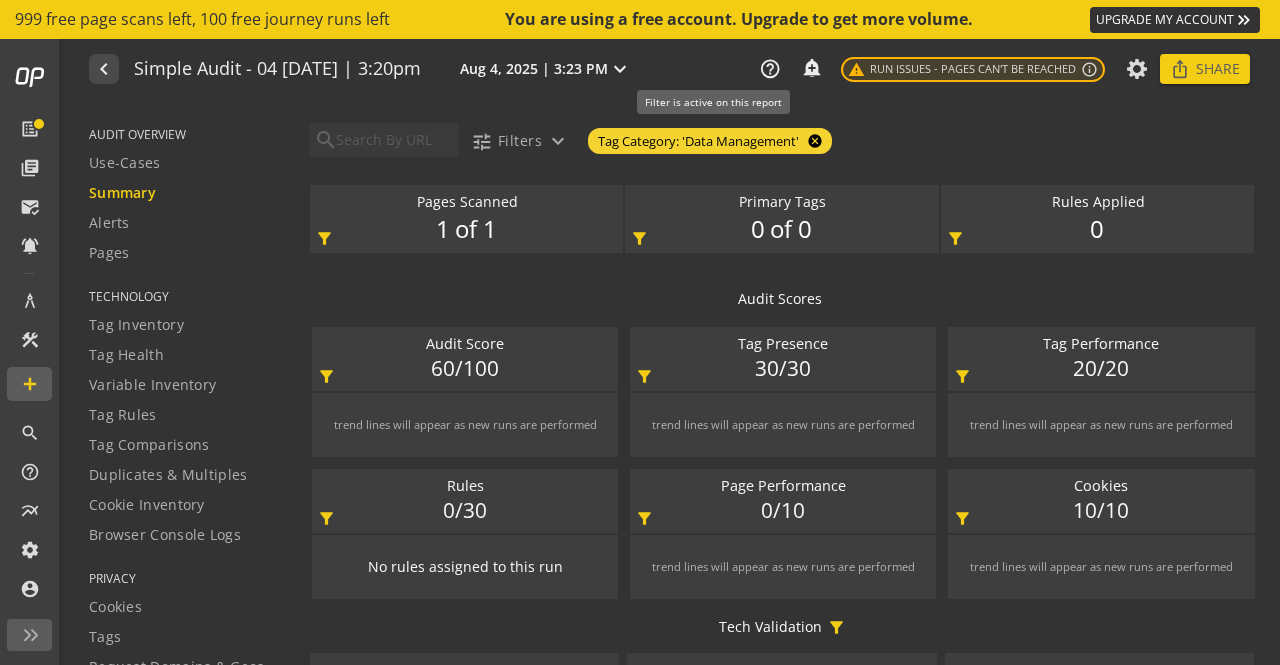 click on "cancel" at bounding box center [813, 141] 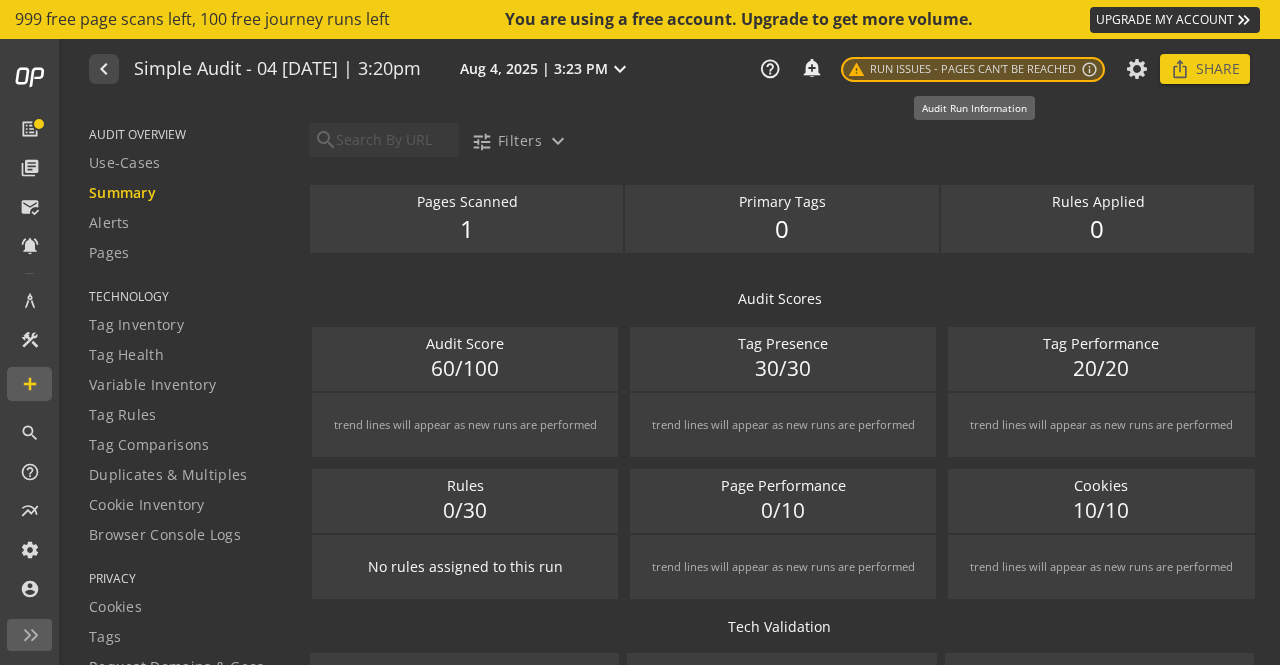 click on "info_outline" 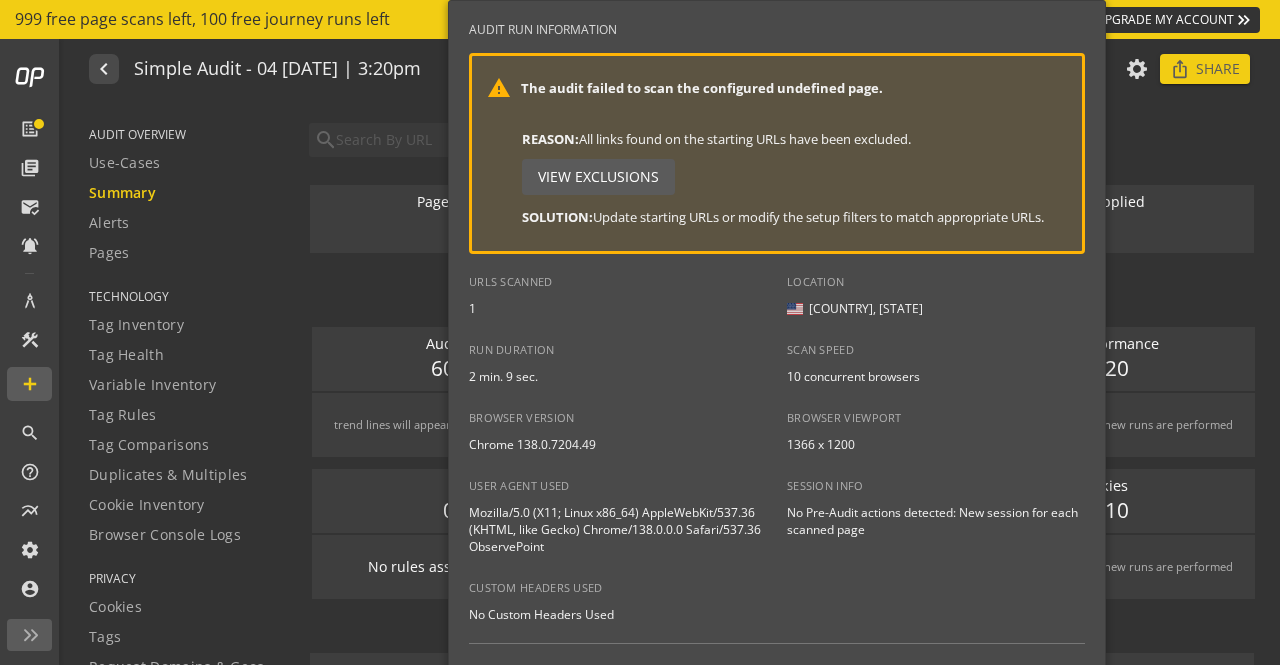 click on "View Exclusions" at bounding box center [598, 177] 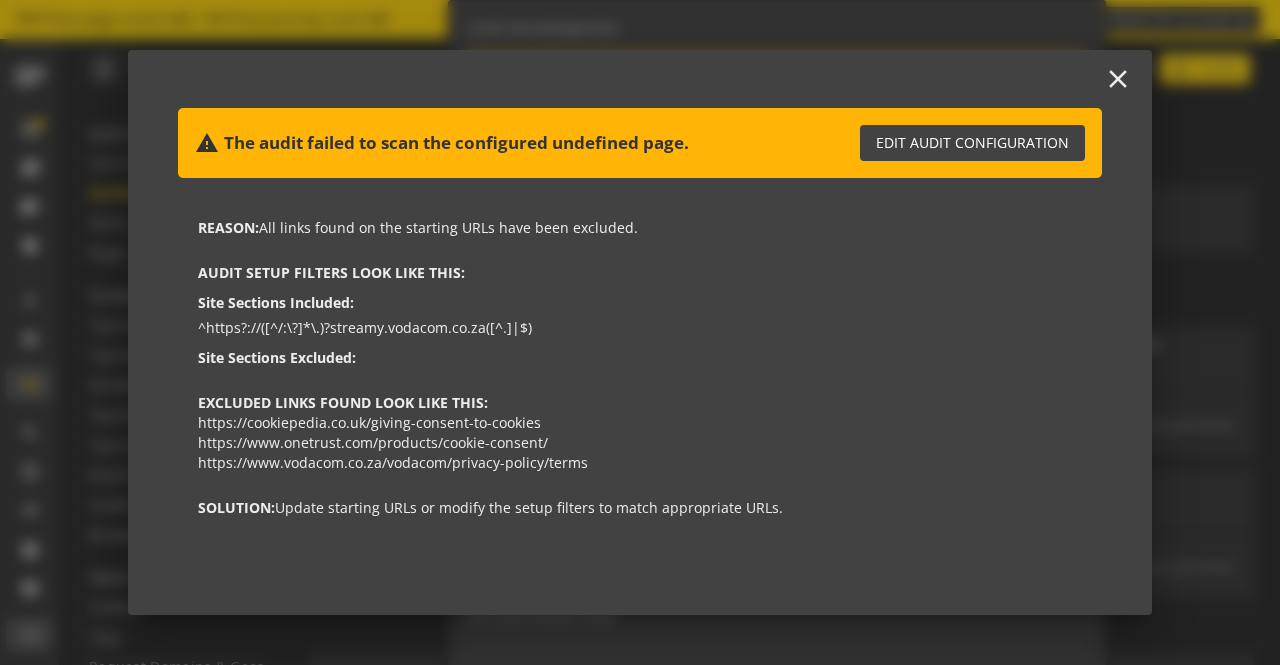 click on "Edit Audit Configuration" at bounding box center (972, 143) 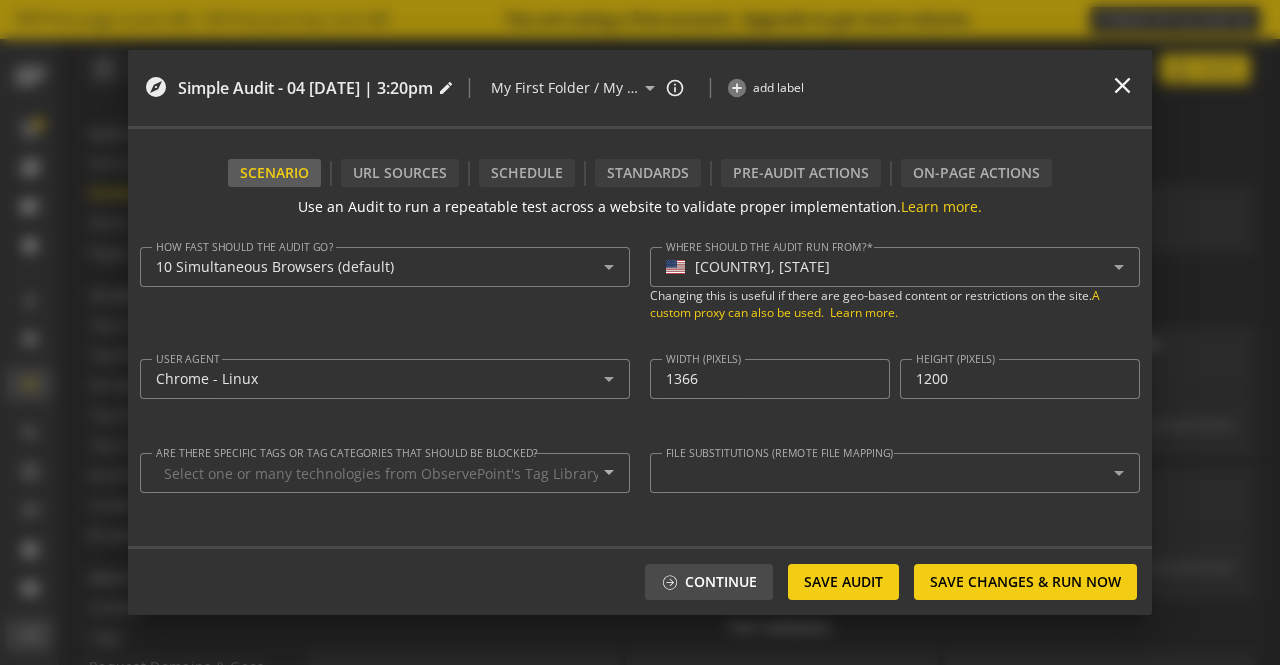 type on "prakarla.prakash@[DOMAIN].co" 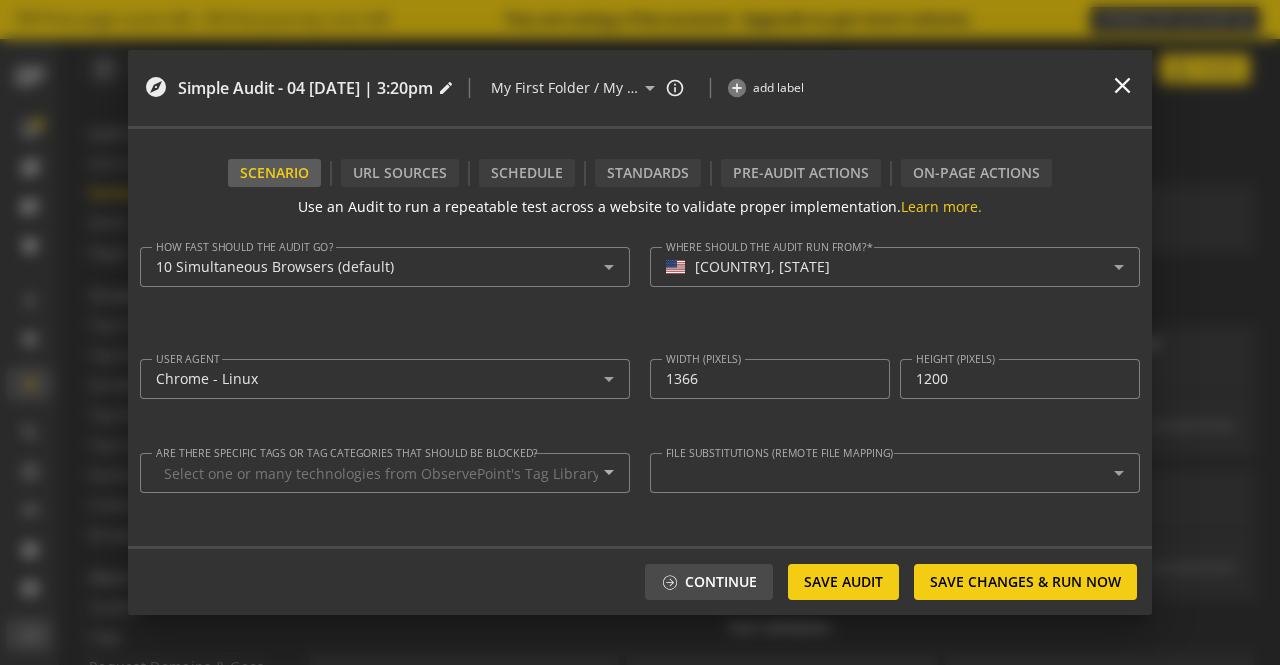 click on "Scenario" at bounding box center (274, 173) 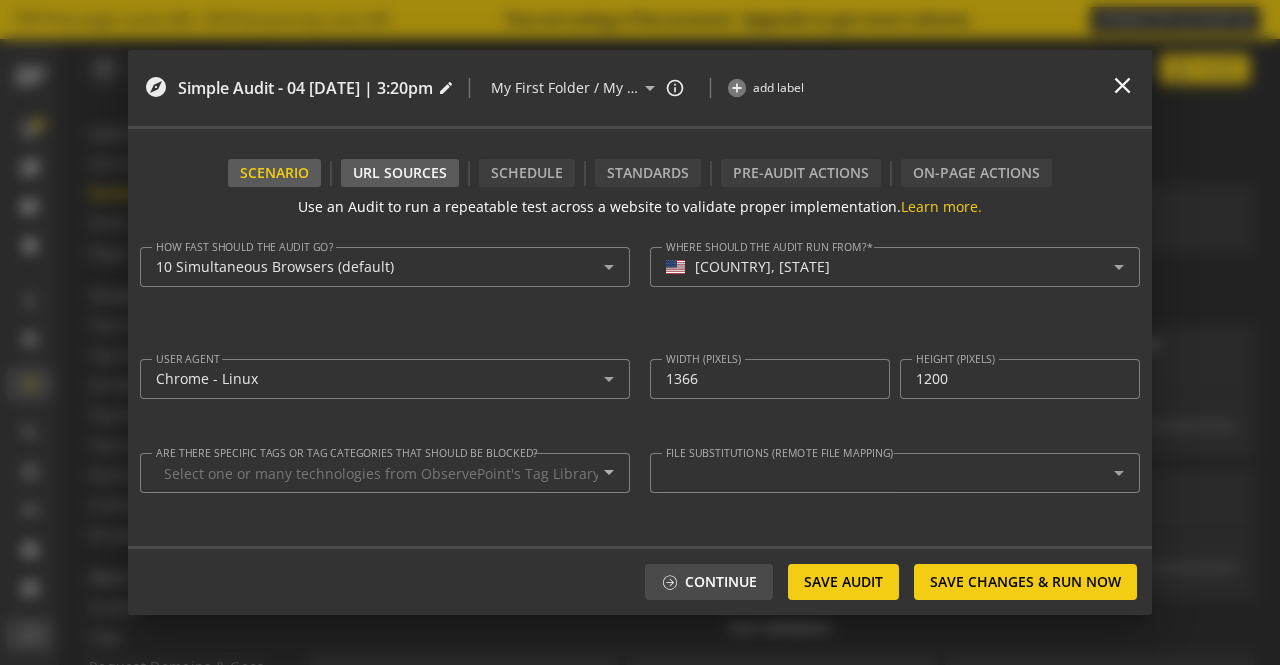 click on "URL Sources" at bounding box center [400, 173] 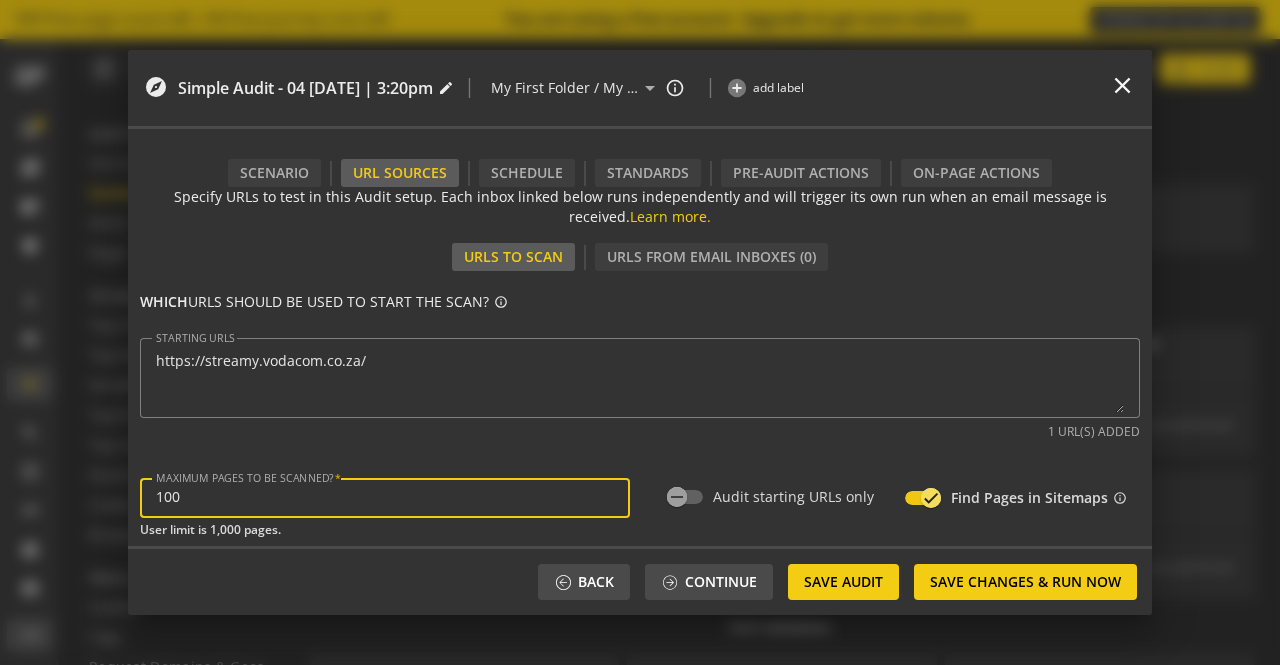 click on "100" at bounding box center (385, 497) 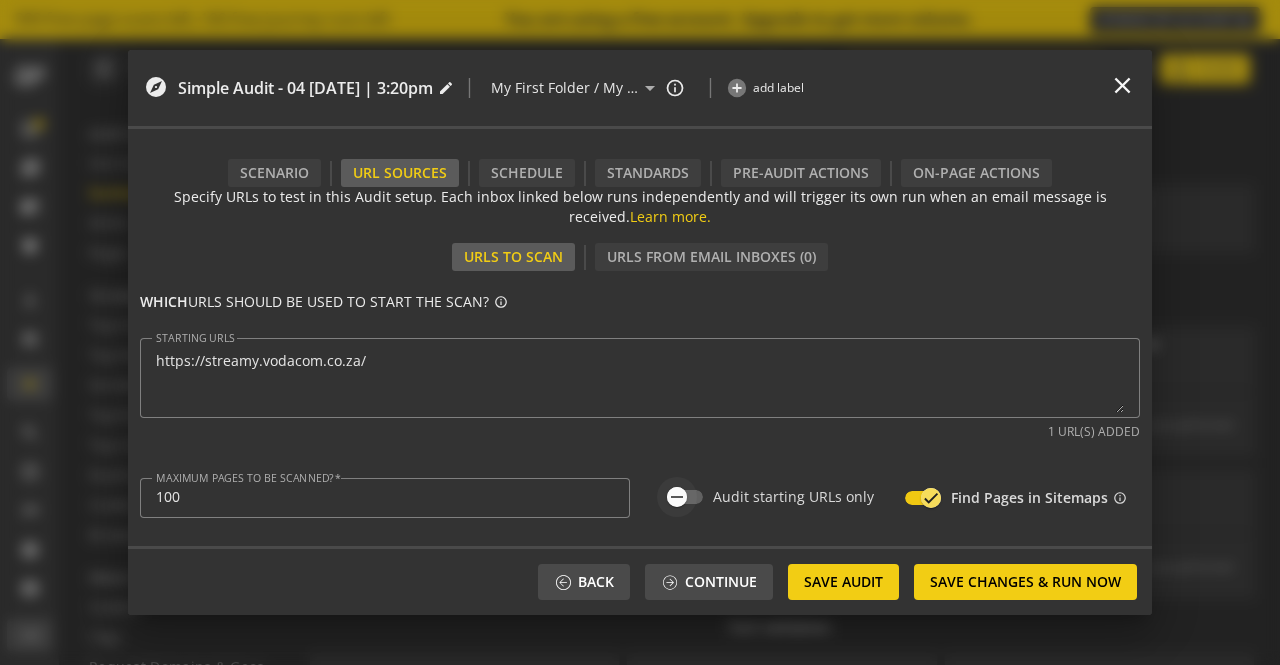 click at bounding box center [677, 497] 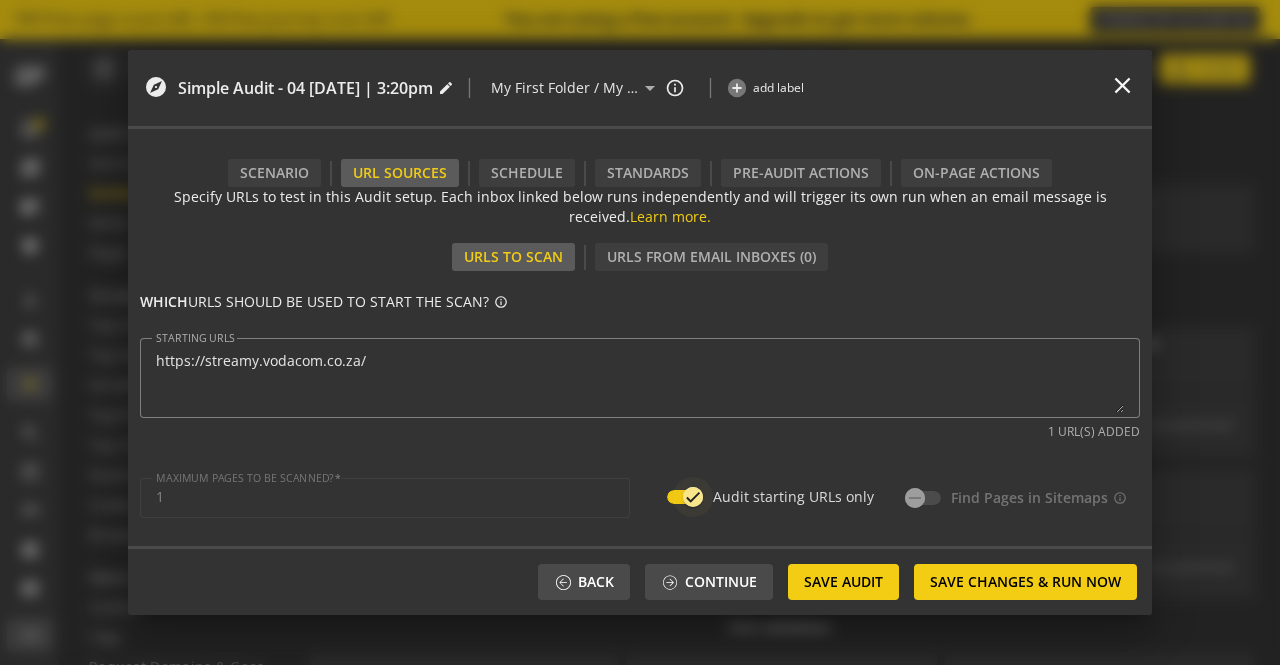 click at bounding box center [685, 497] 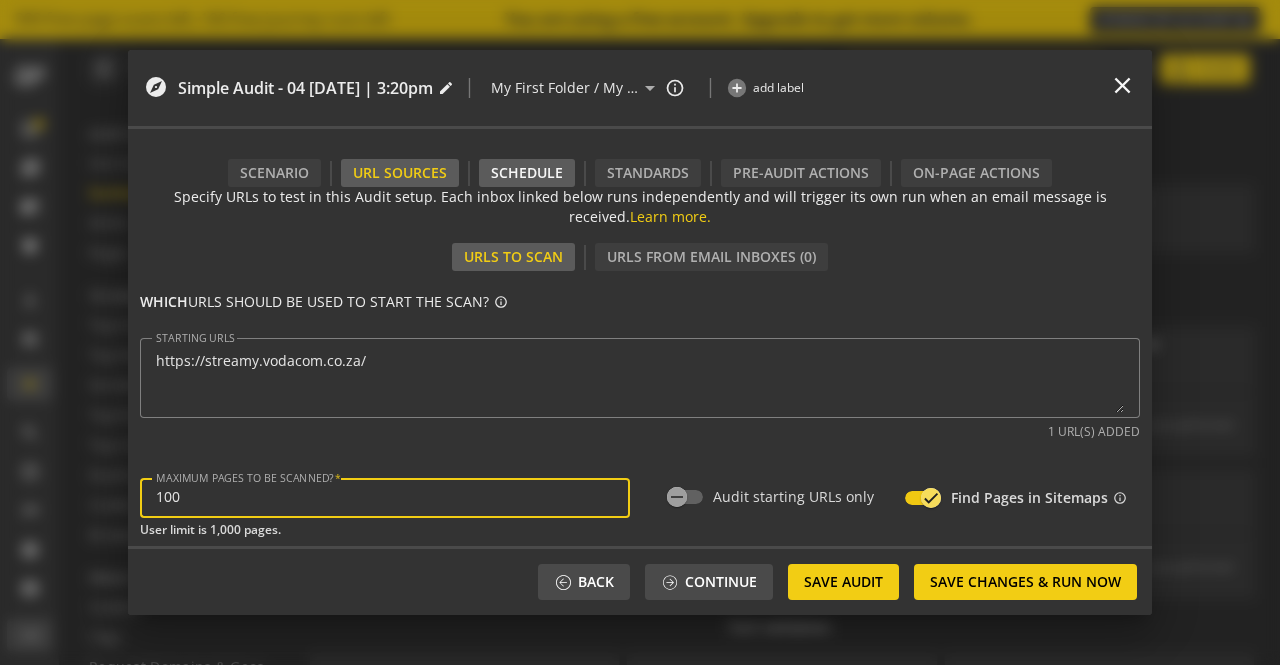 click on "Schedule" at bounding box center [527, 173] 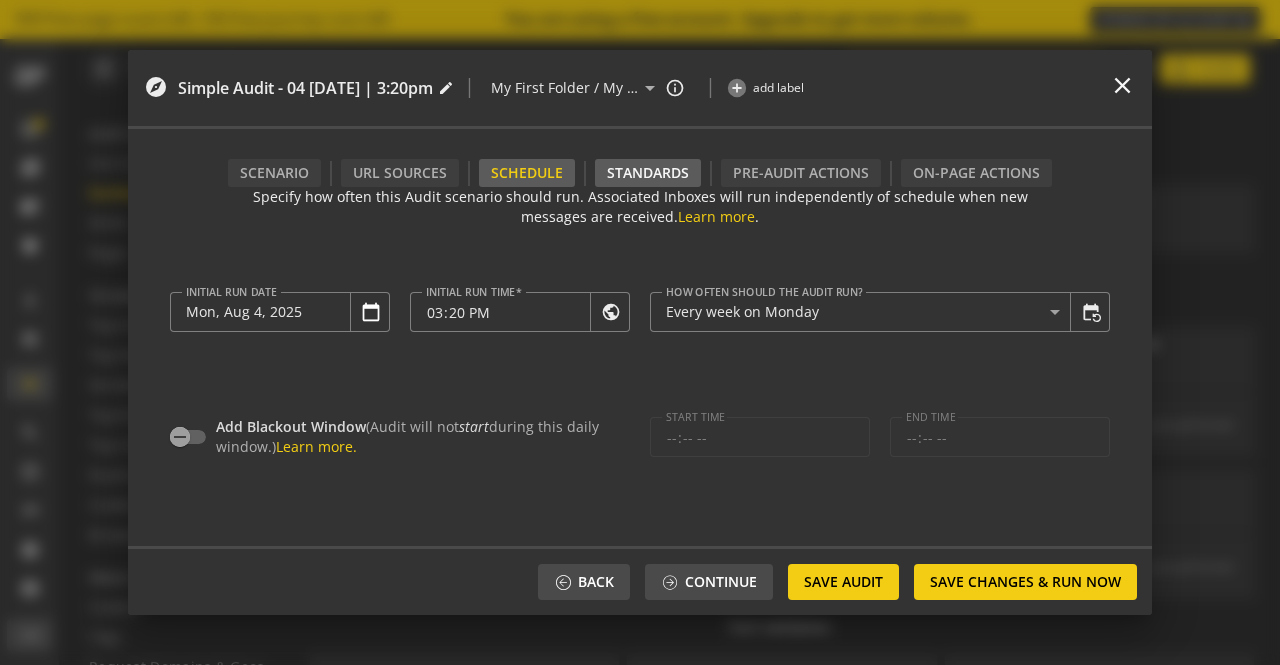 click on "Standards" at bounding box center [648, 173] 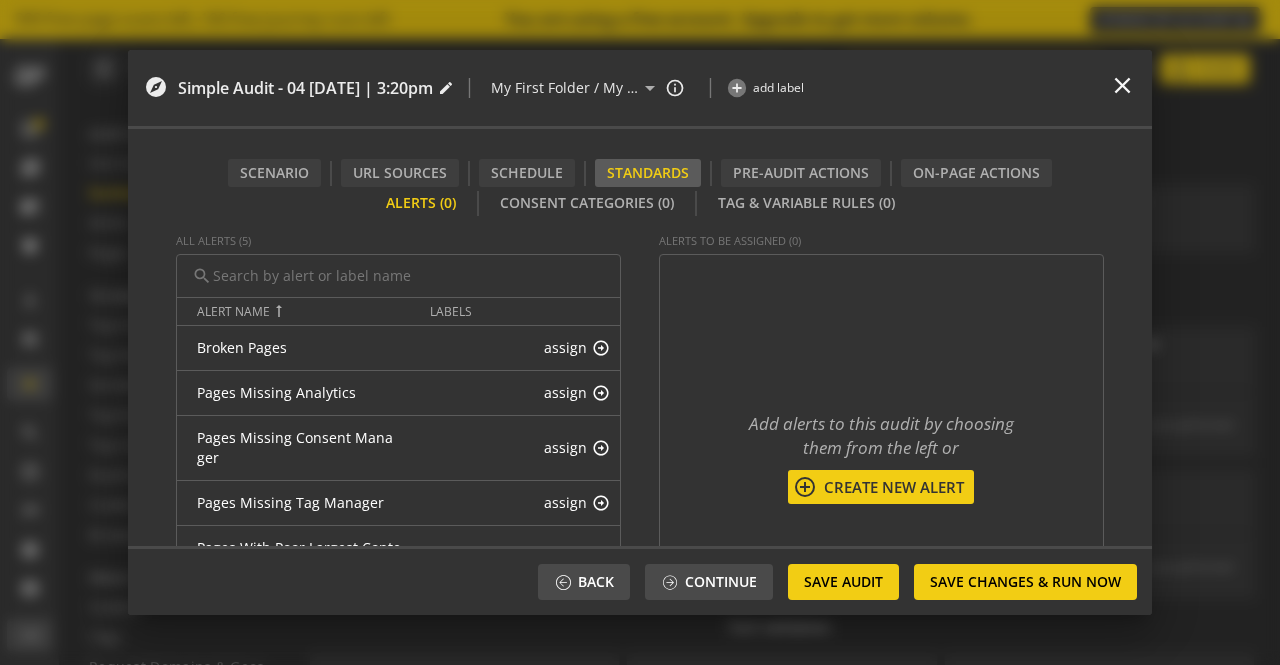 scroll, scrollTop: 100, scrollLeft: 0, axis: vertical 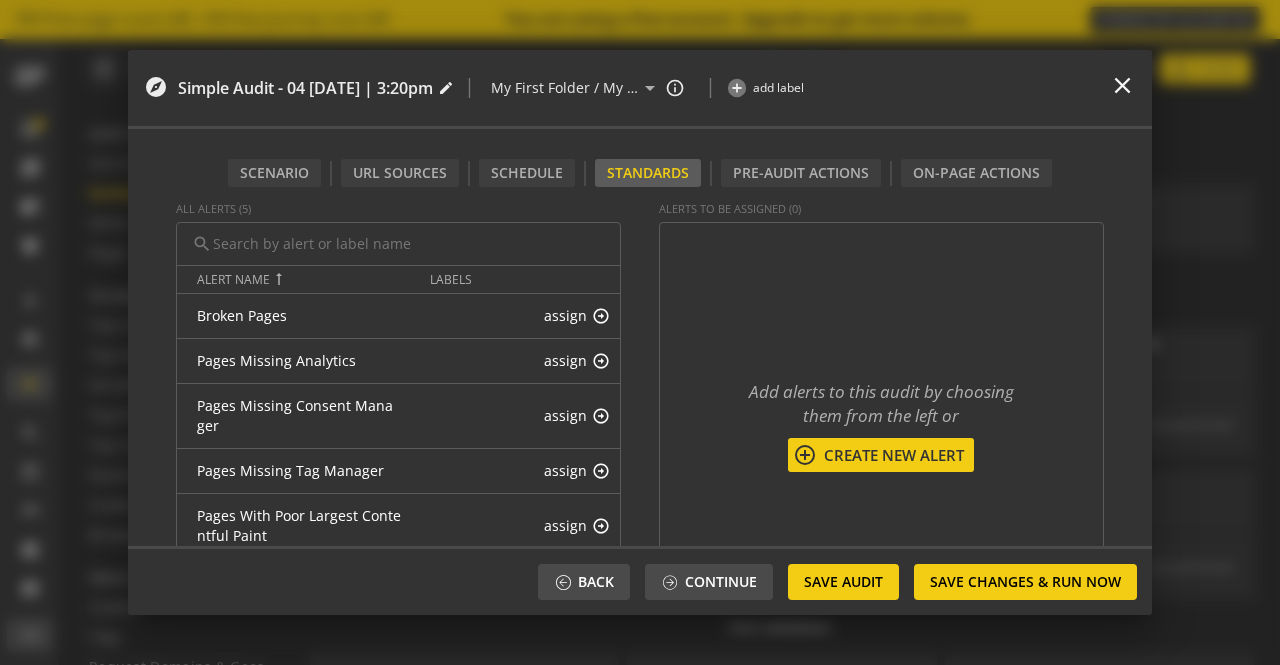 click on "Create New alert" 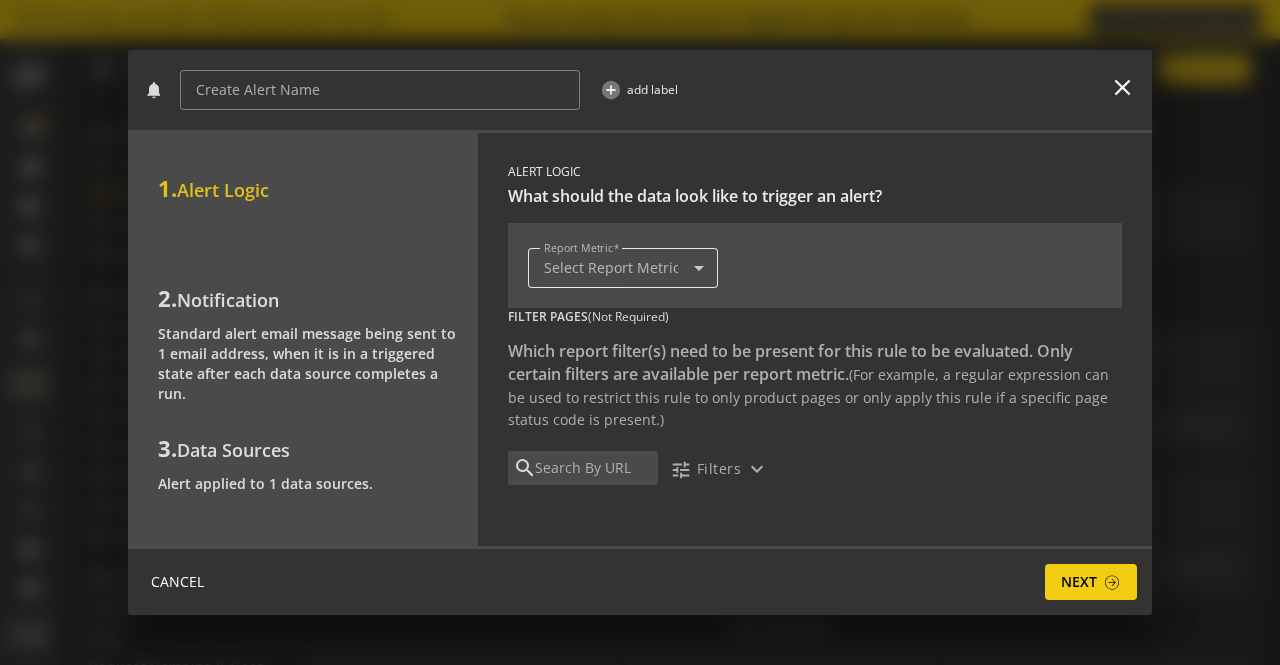 click on "arrow_drop_down" at bounding box center (700, 268) 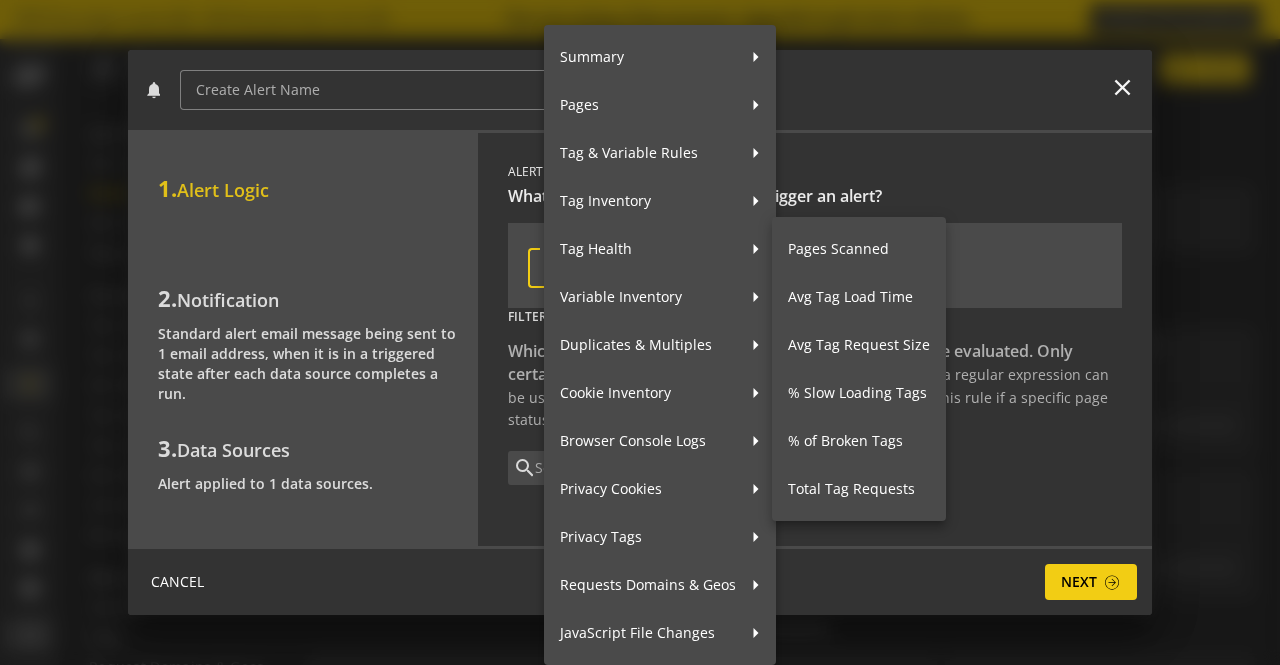 click on "Pages Scanned" at bounding box center [859, 249] 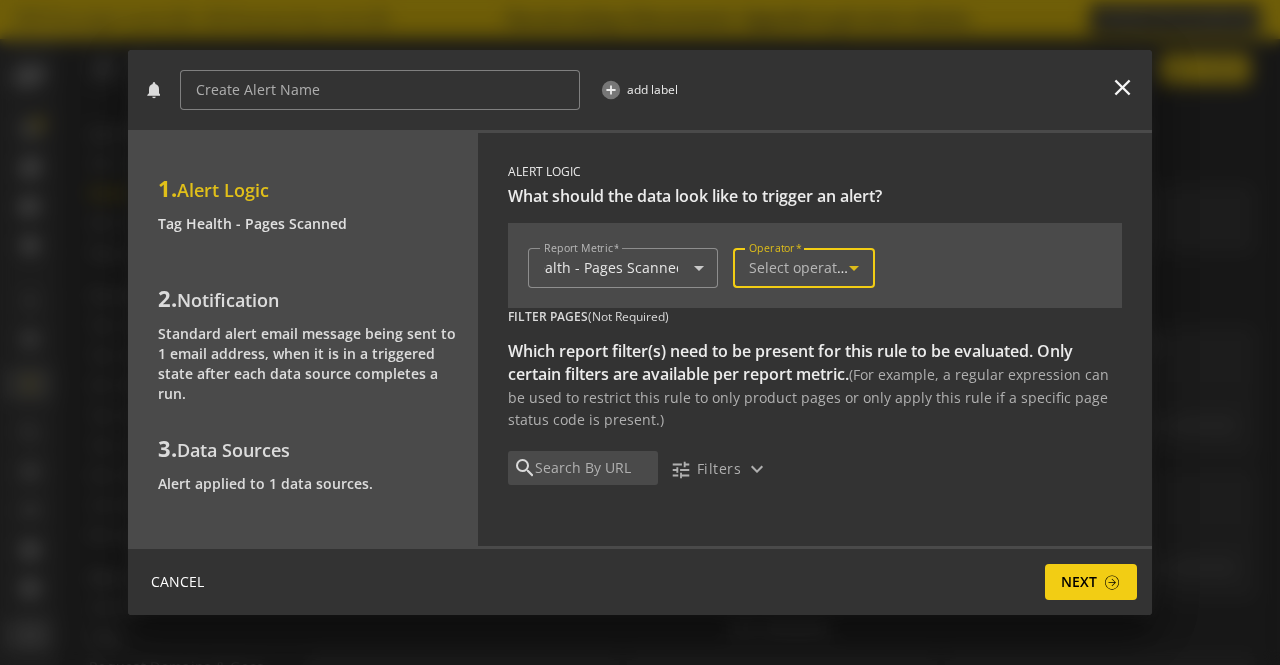 click on "Select operator" at bounding box center (800, 267) 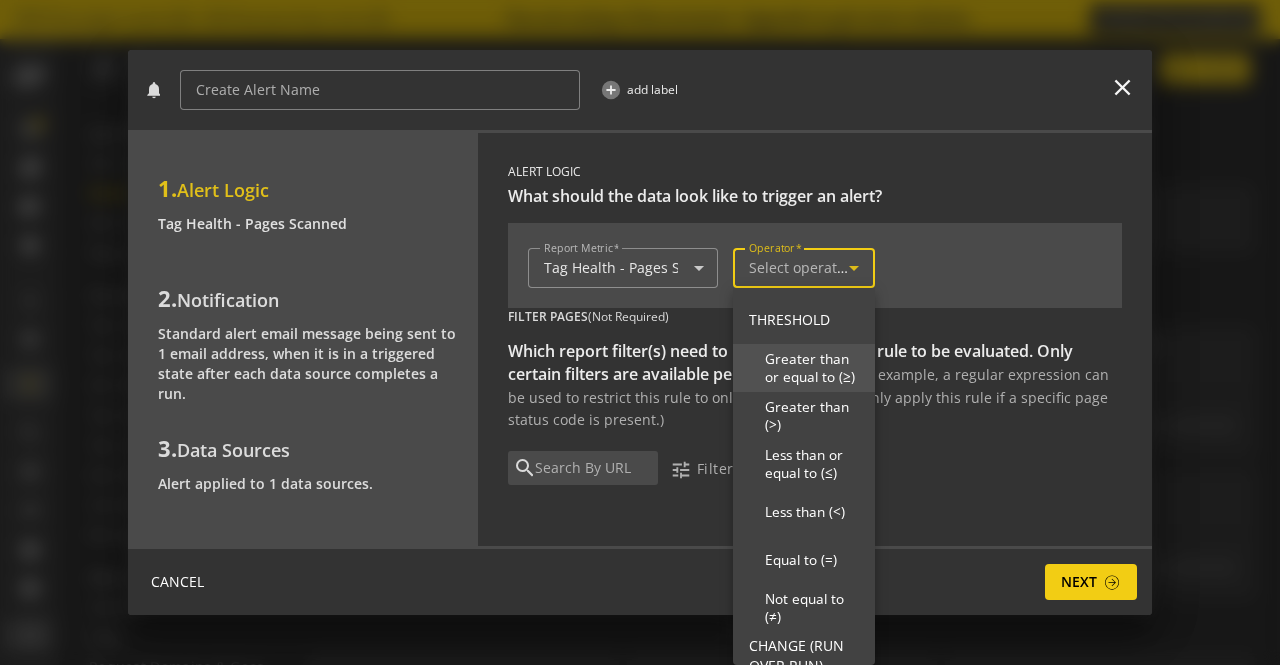 click on "Greater than or equal to (≥)" at bounding box center (812, 367) 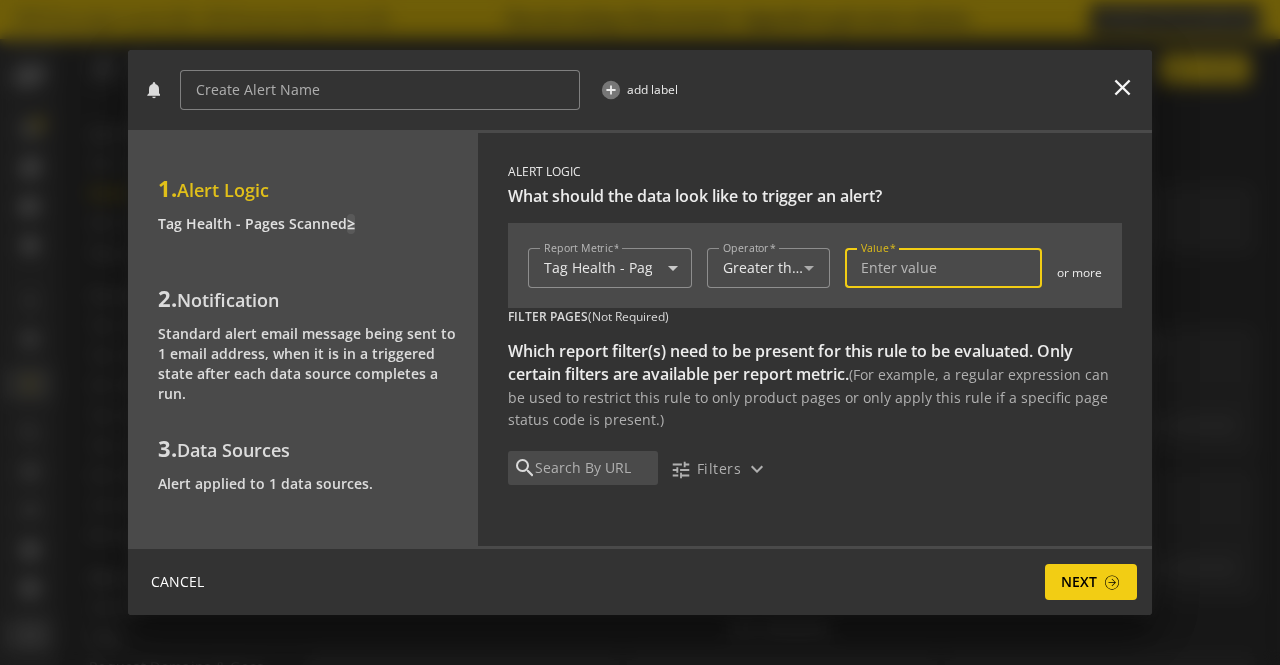 click on "Value" at bounding box center (943, 268) 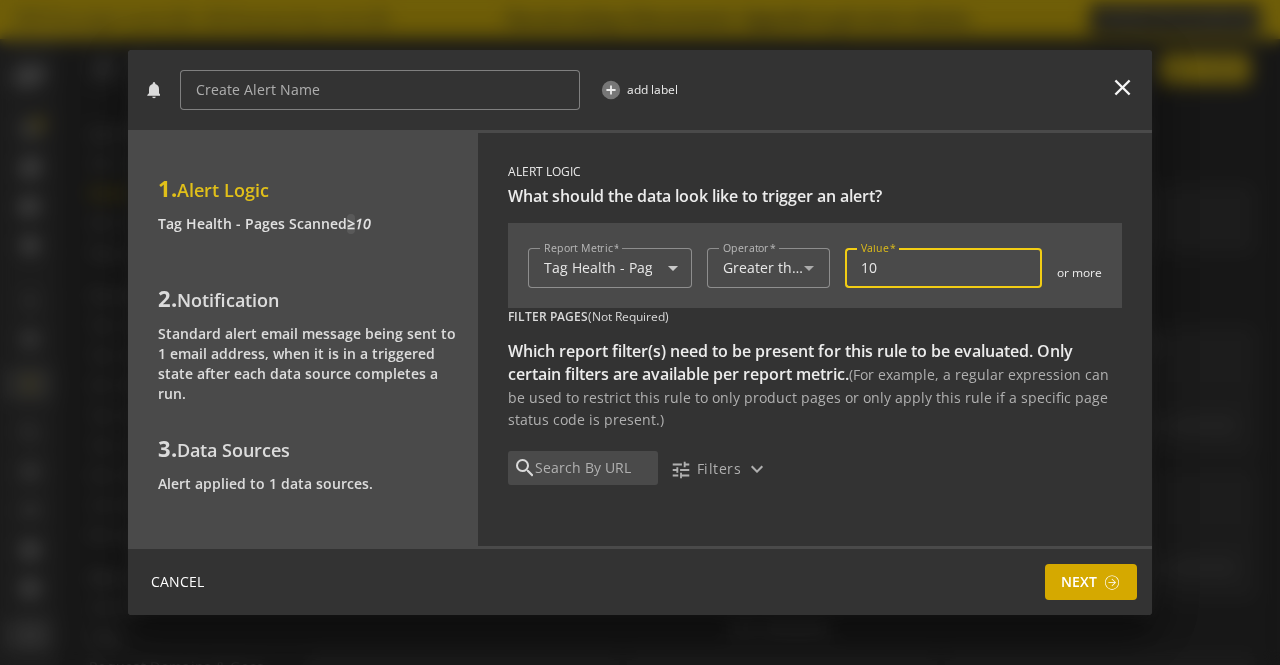 type on "10" 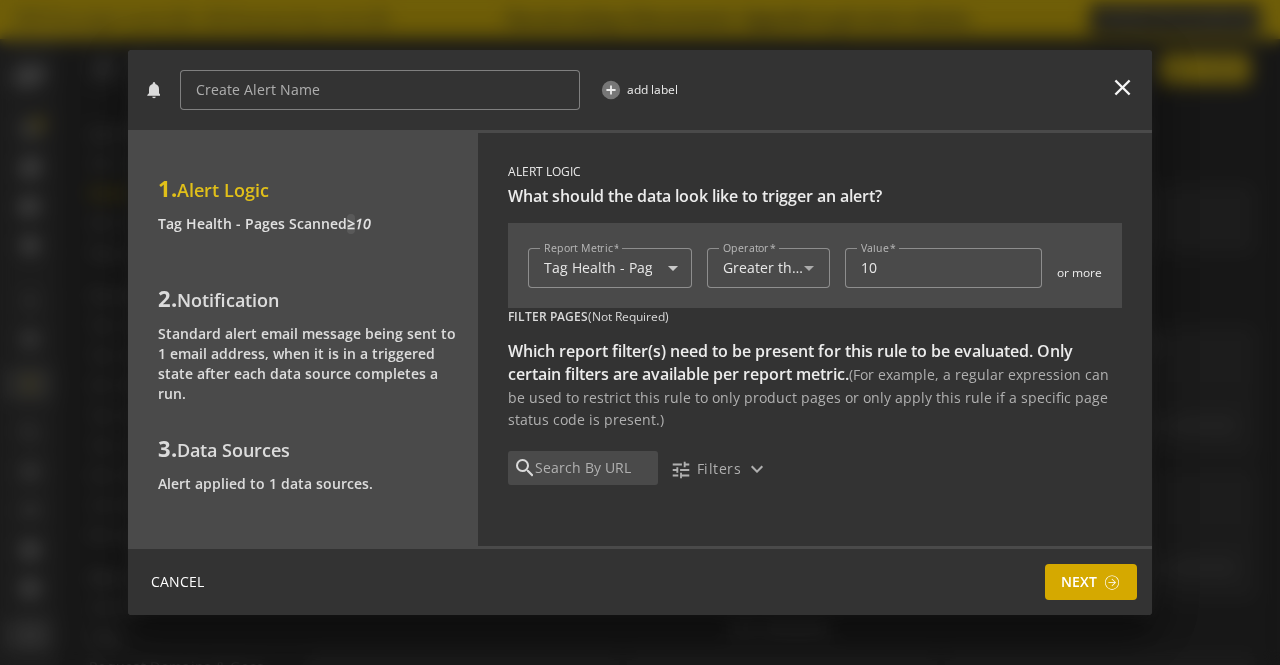 click on "Next" at bounding box center [1079, 582] 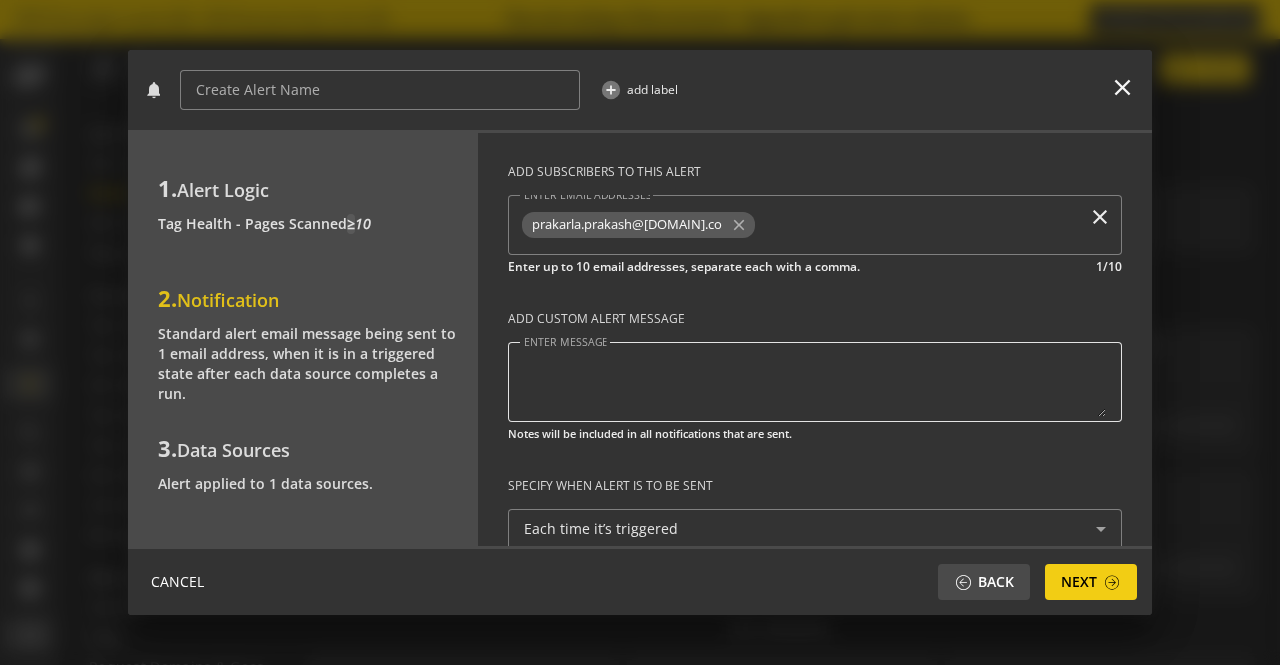 click on "ENTER MESSAGE" at bounding box center (815, 382) 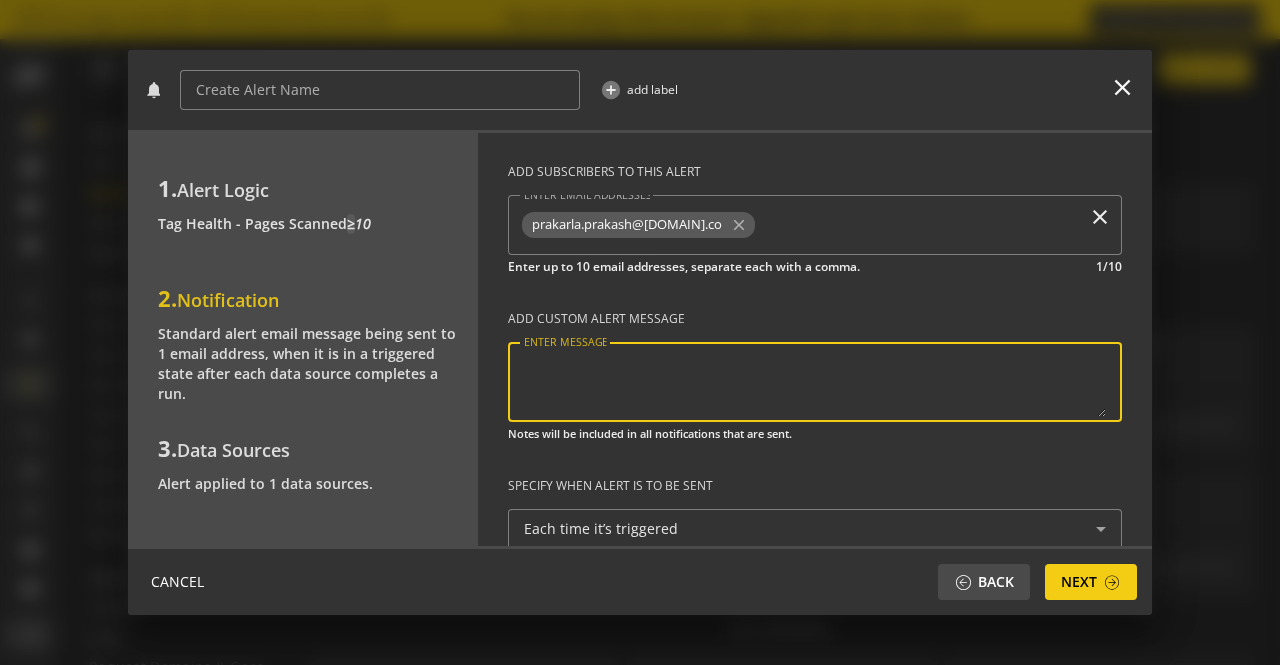 scroll, scrollTop: 21, scrollLeft: 0, axis: vertical 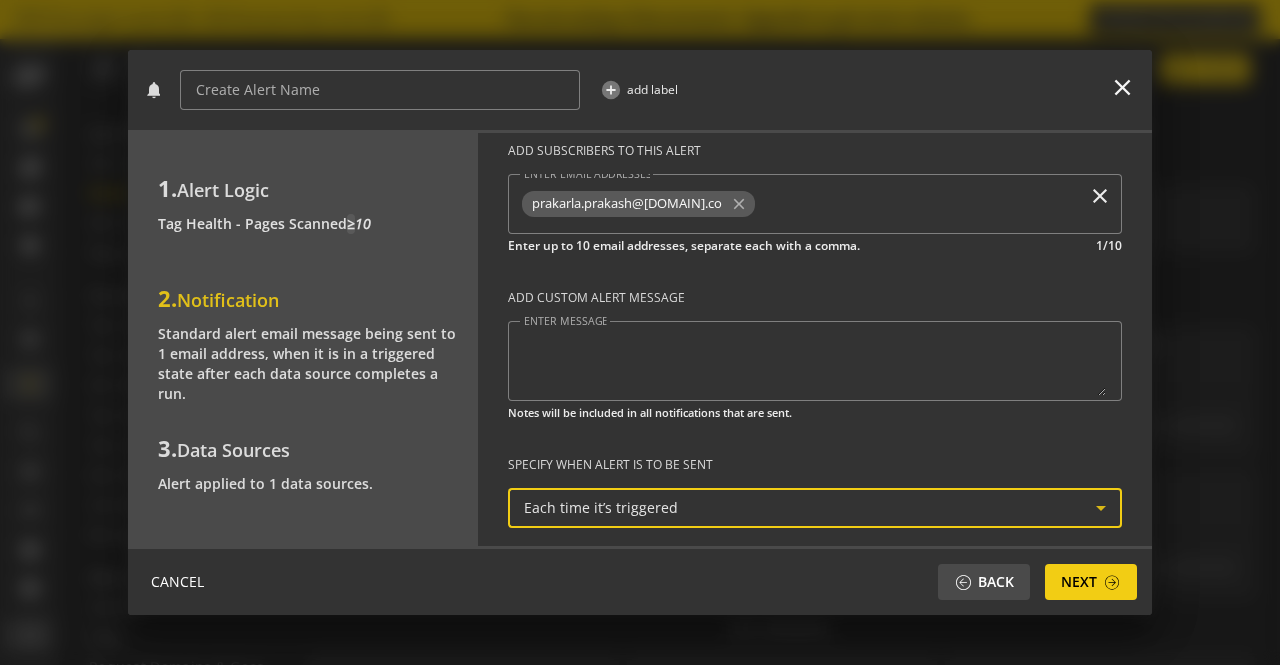 click on "Each time it’s triggered" at bounding box center (810, 508) 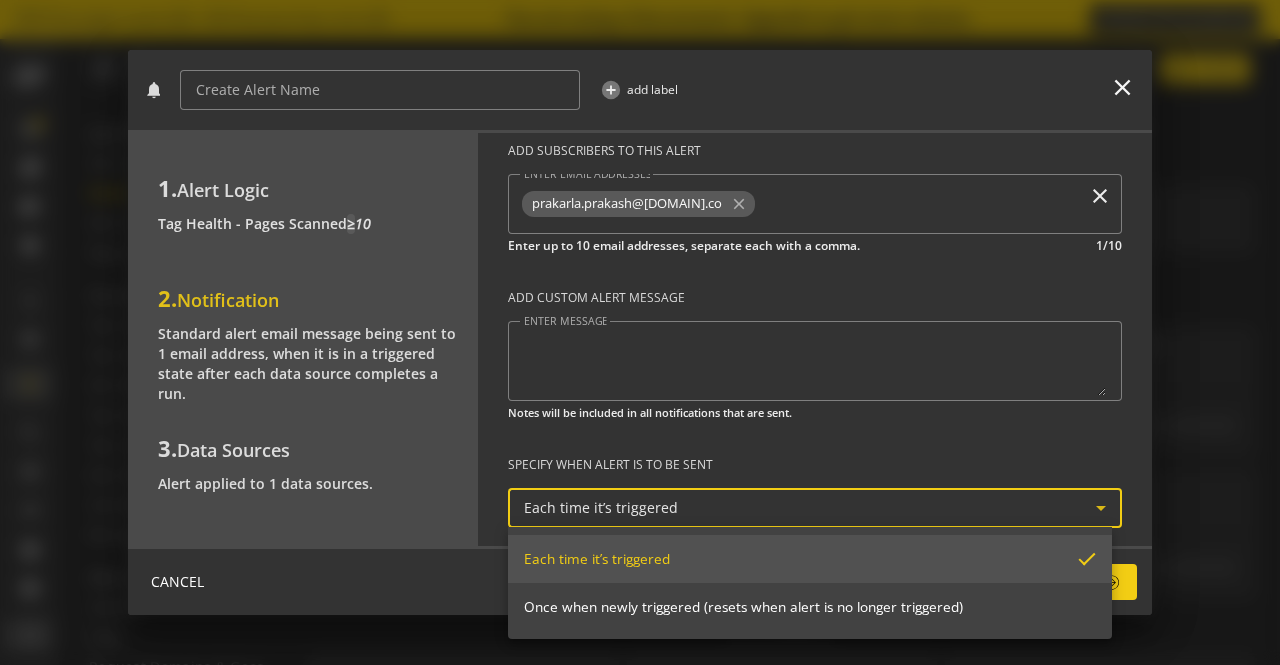 click at bounding box center (640, 332) 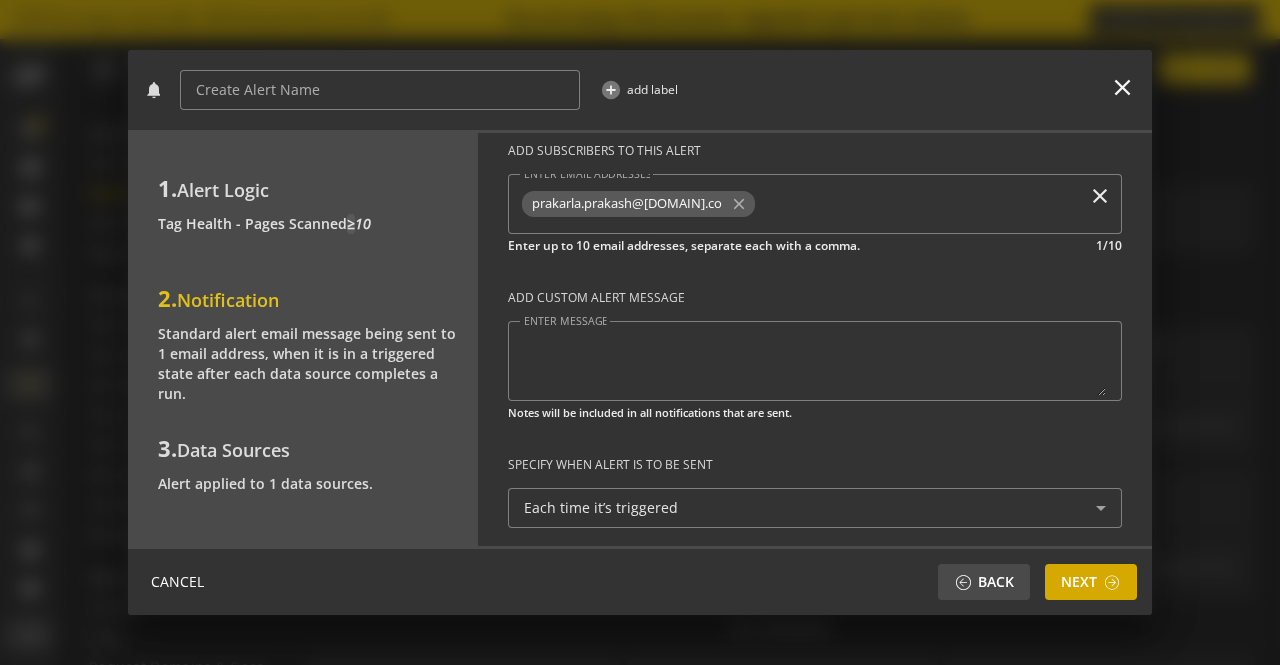 click on "Next" at bounding box center (1079, 582) 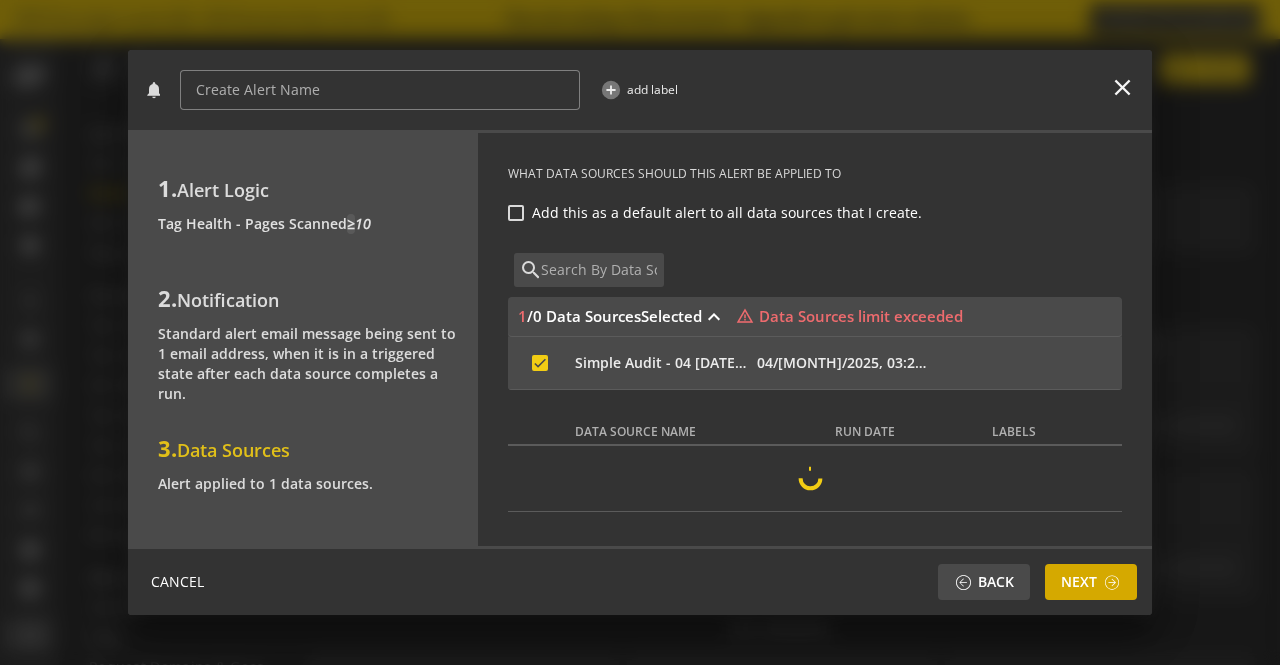 scroll, scrollTop: 0, scrollLeft: 0, axis: both 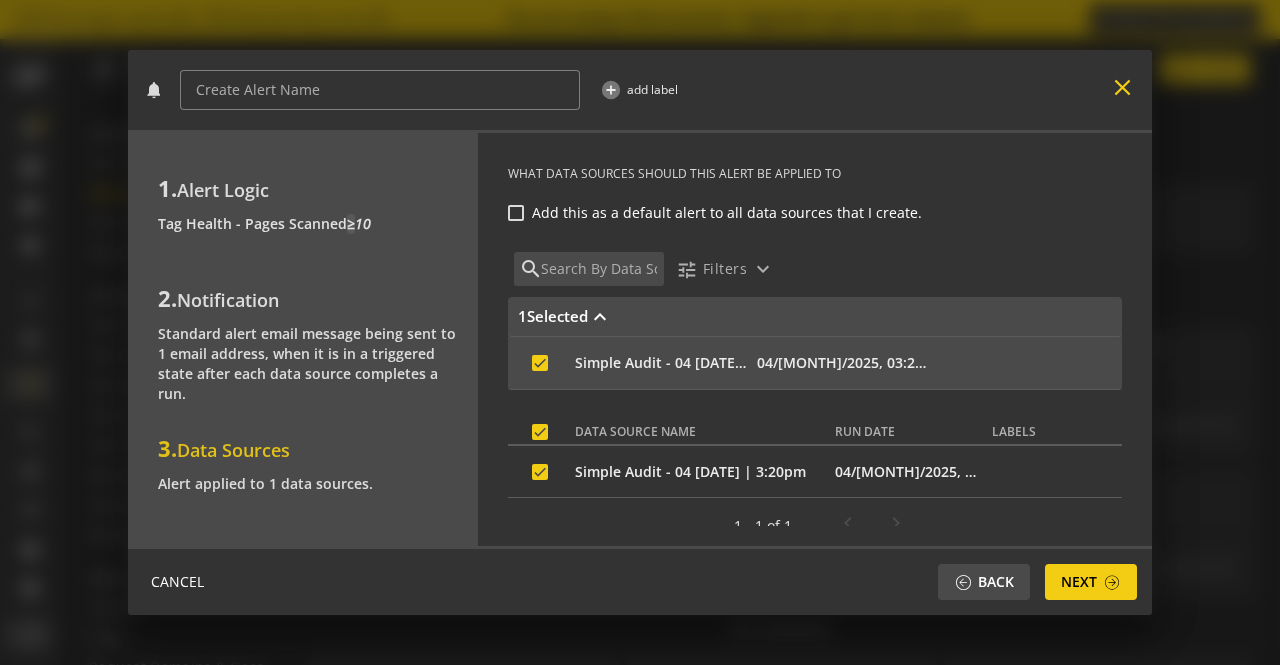 click on "close" 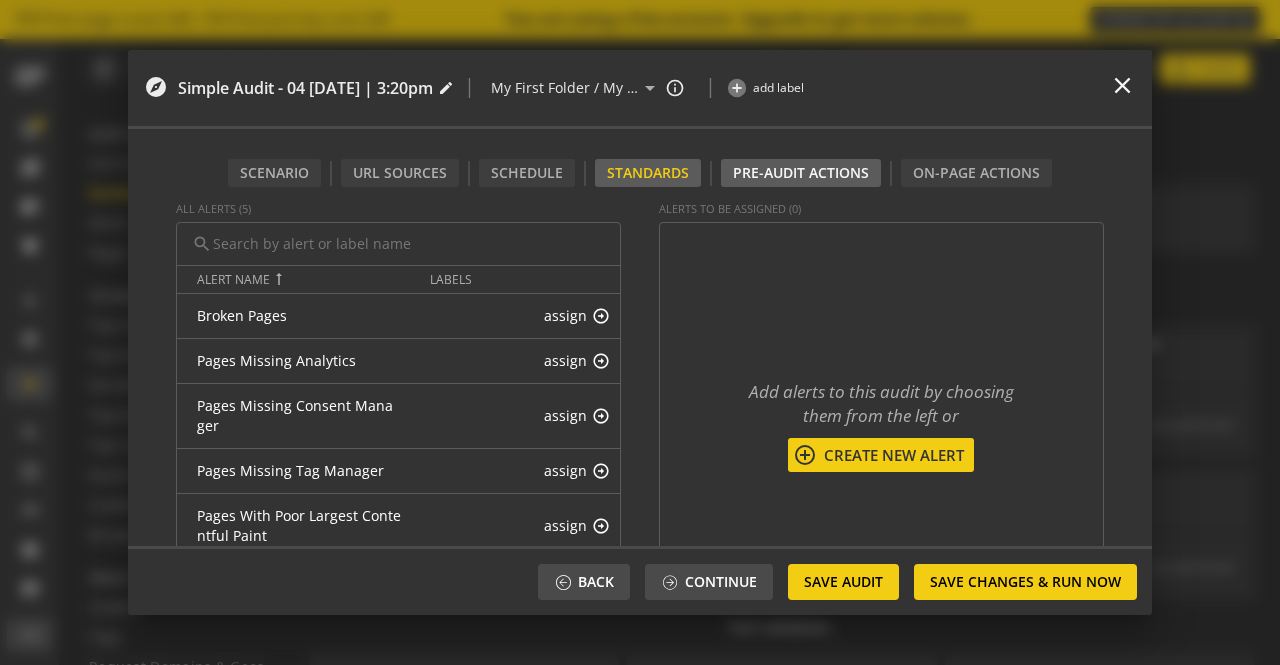click on "Pre-audit Actions" at bounding box center (801, 173) 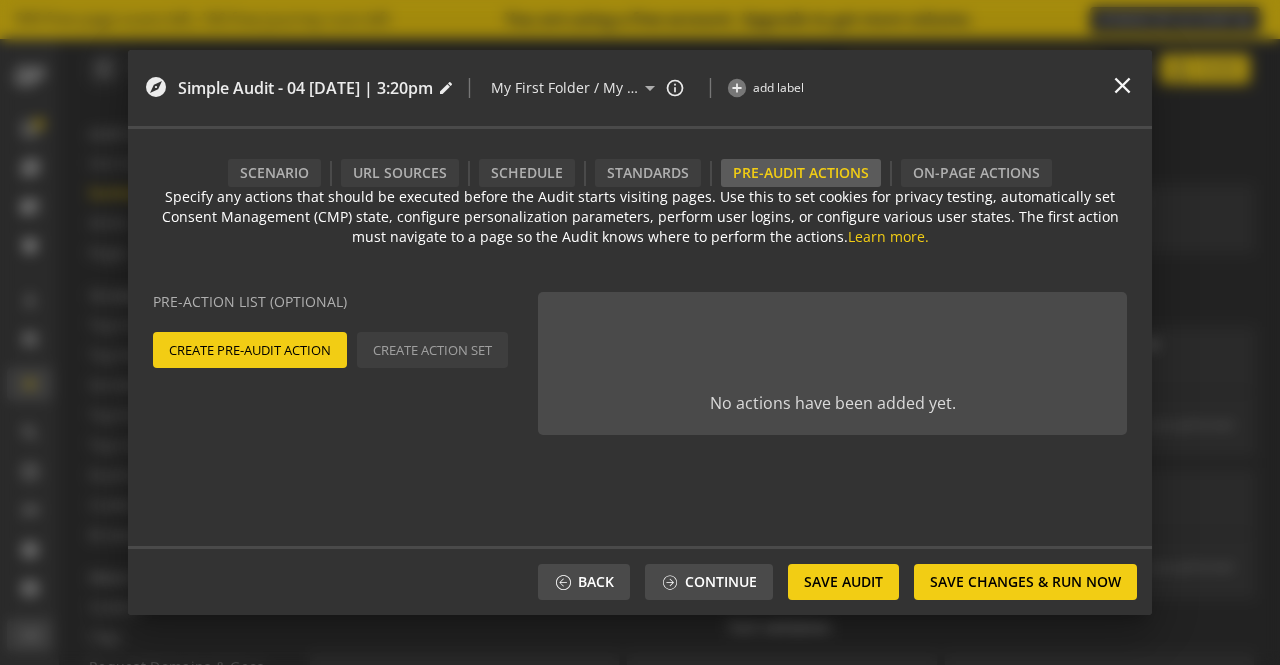click on "Create Pre-Audit Action" at bounding box center [250, 350] 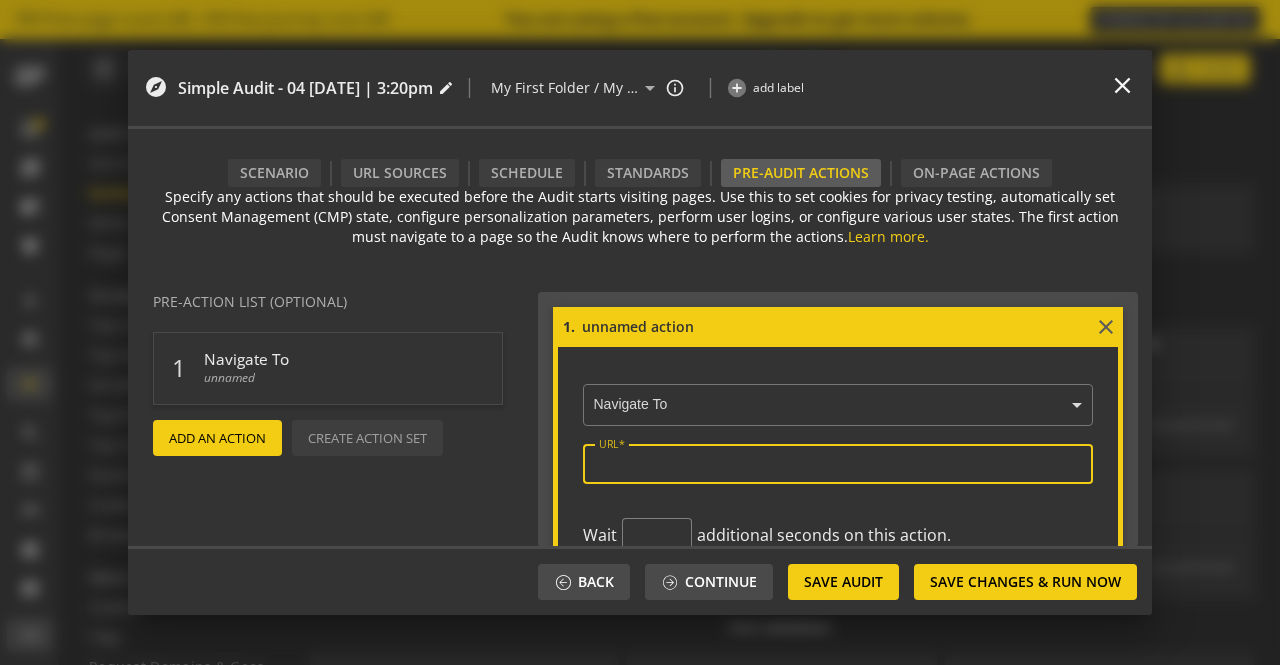 click on "URL" at bounding box center (838, 463) 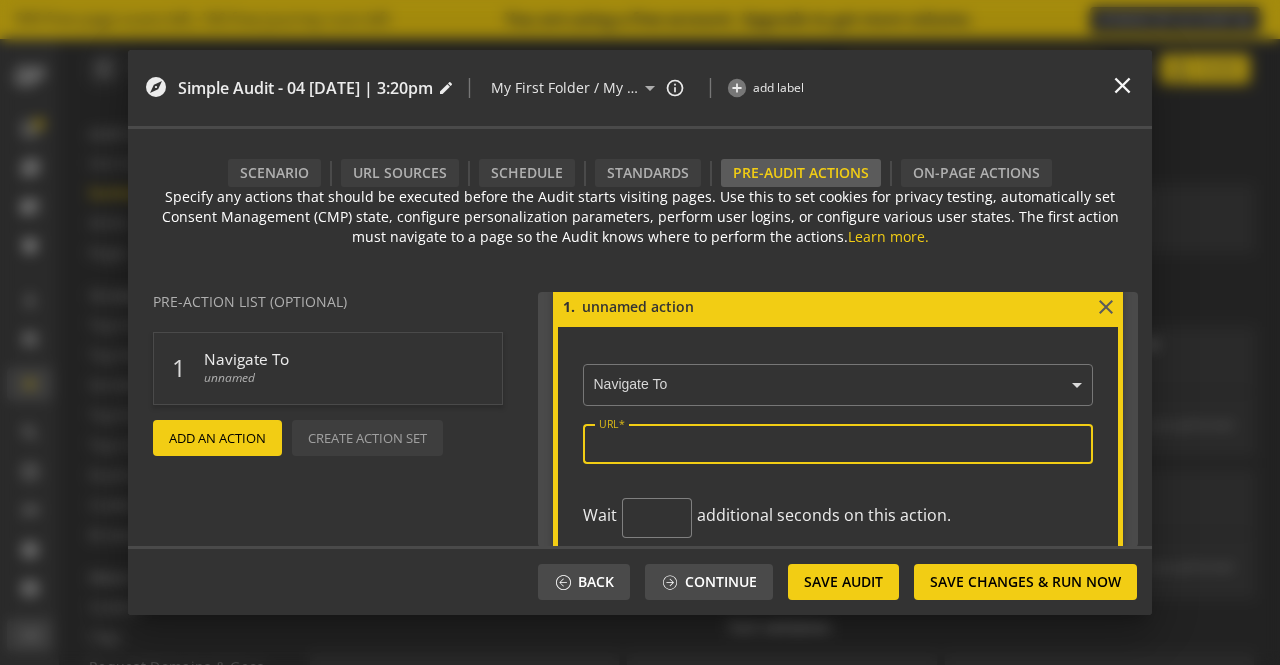 scroll, scrollTop: 0, scrollLeft: 0, axis: both 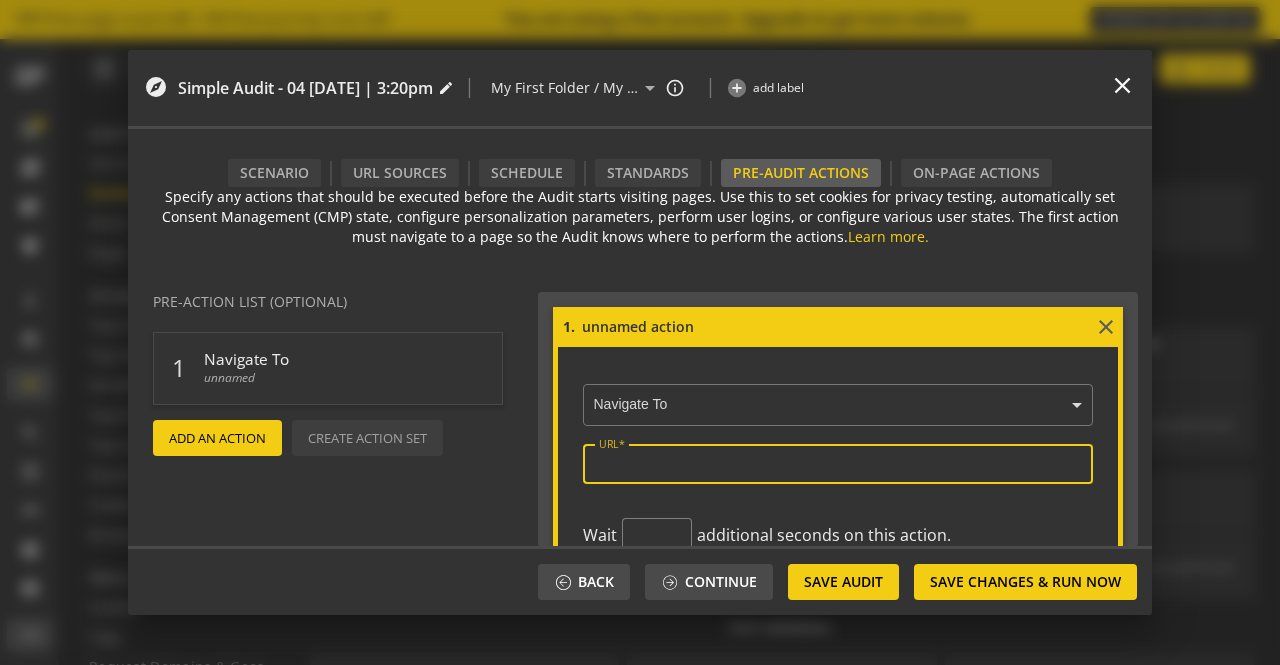 paste on "https://streamy.vodacom.co.za/" 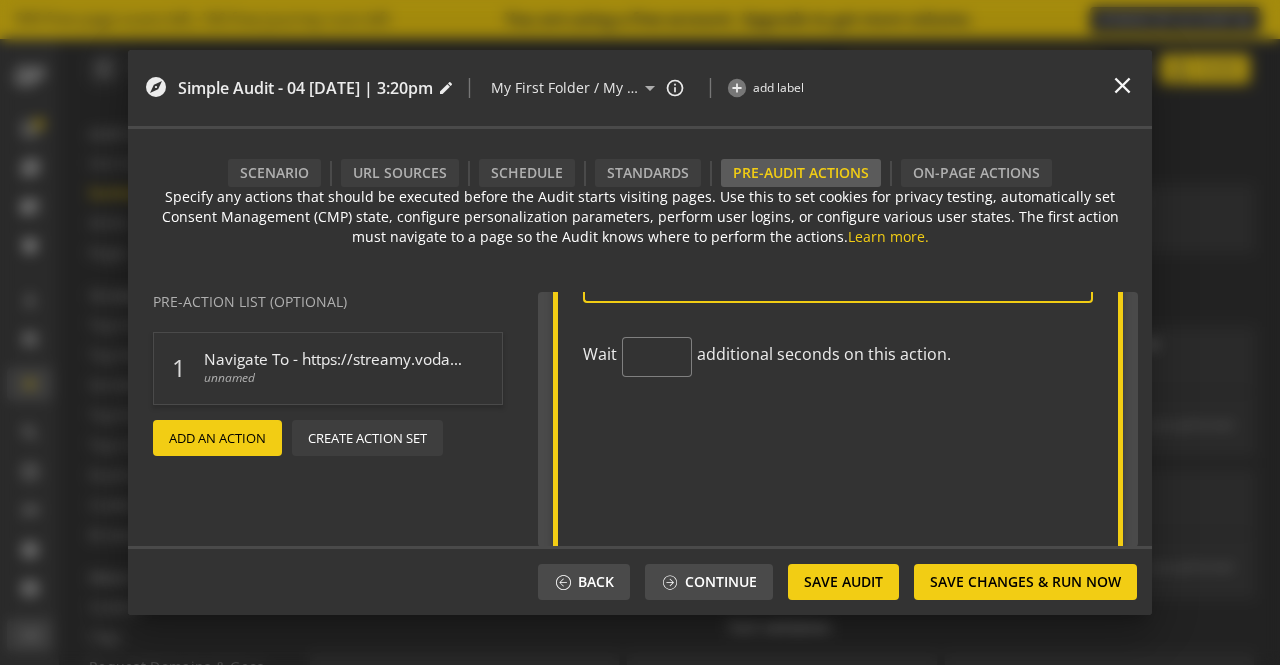 scroll, scrollTop: 200, scrollLeft: 0, axis: vertical 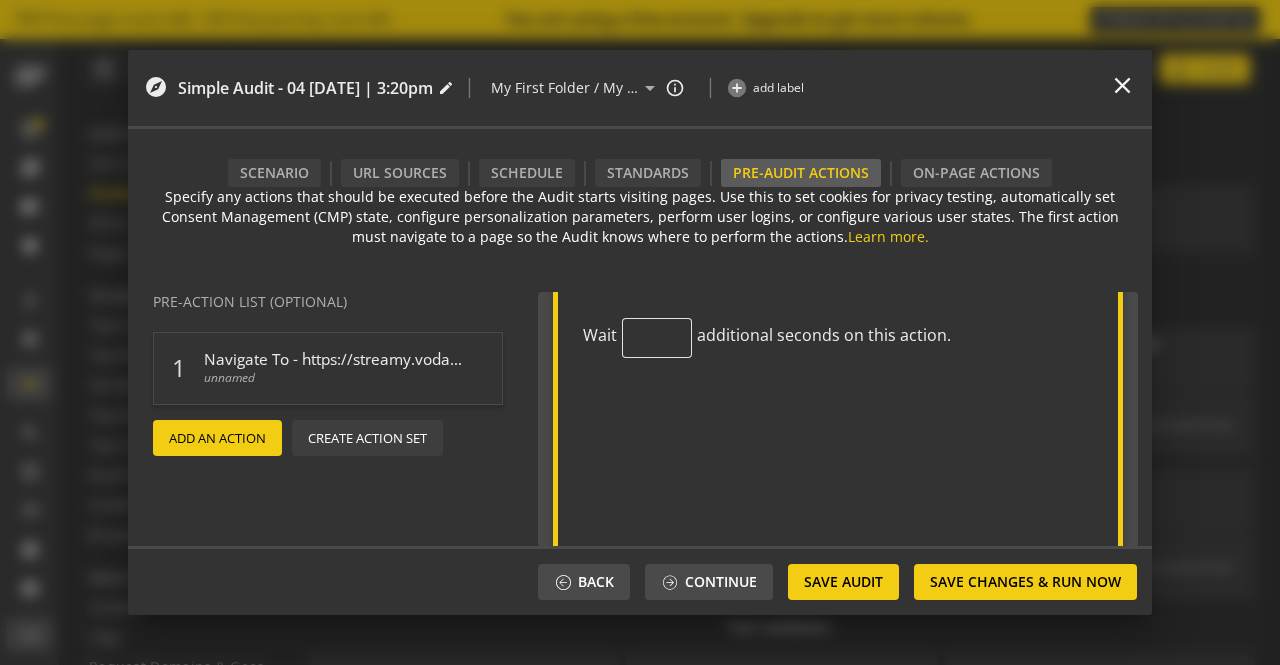 type on "https://streamy.vodacom.co.za/" 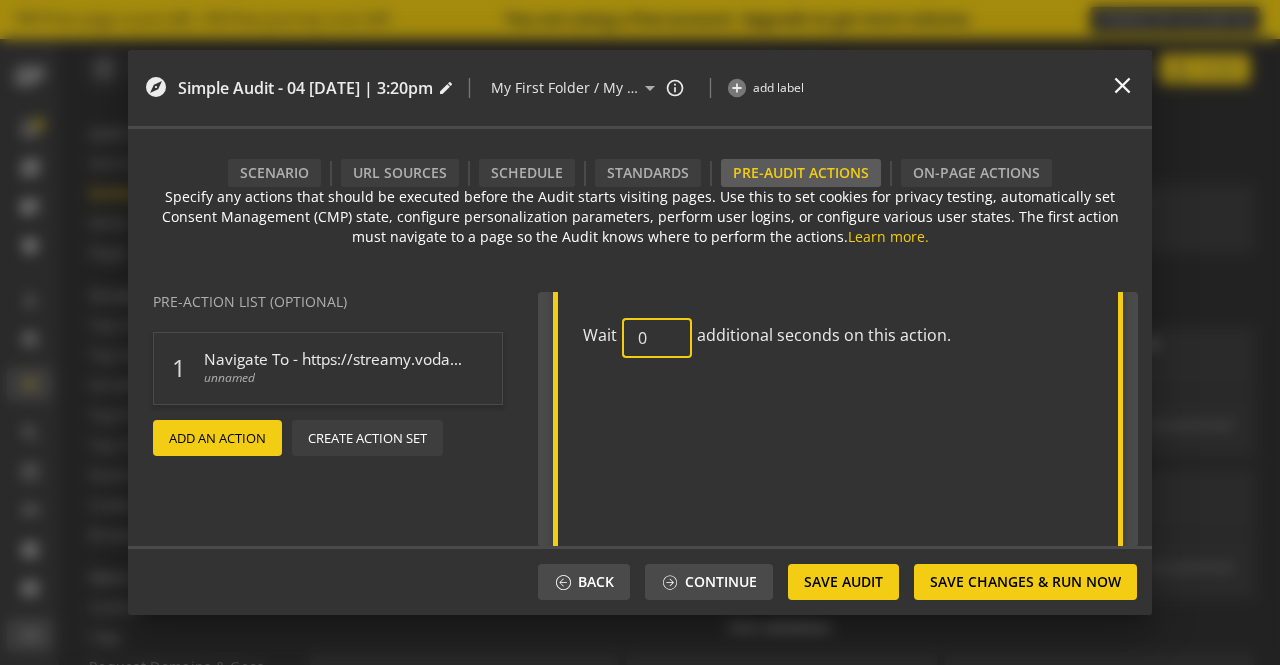 click on "0" at bounding box center (657, 338) 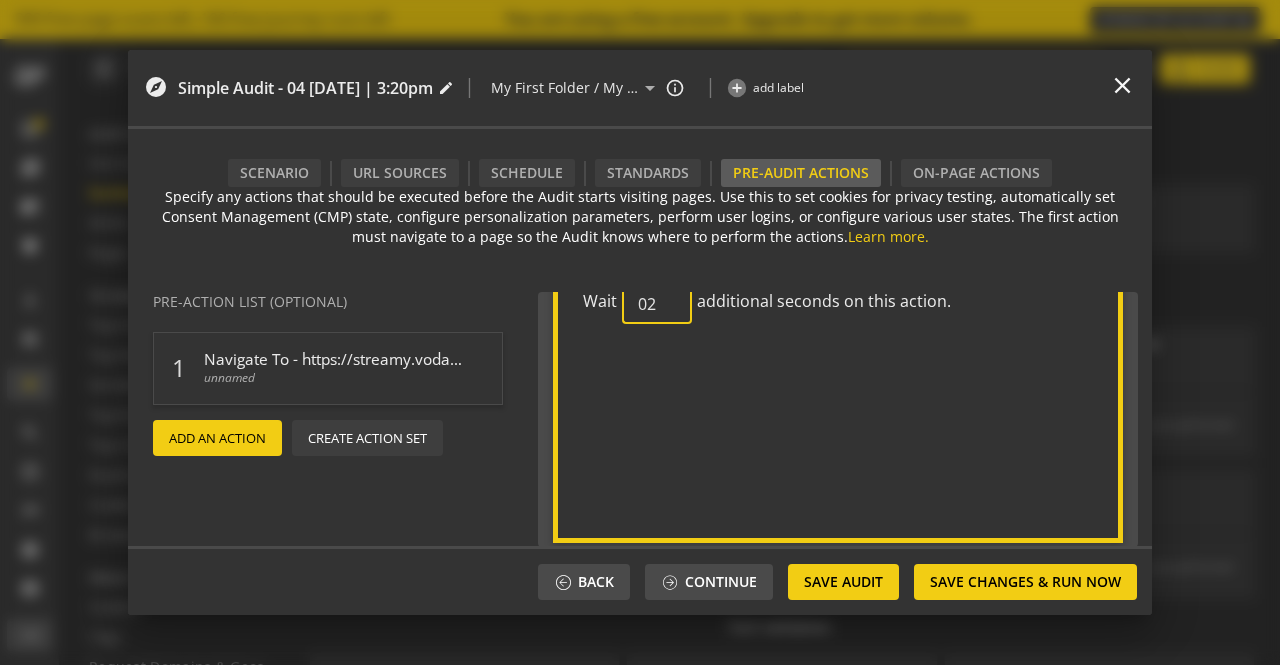 scroll, scrollTop: 254, scrollLeft: 0, axis: vertical 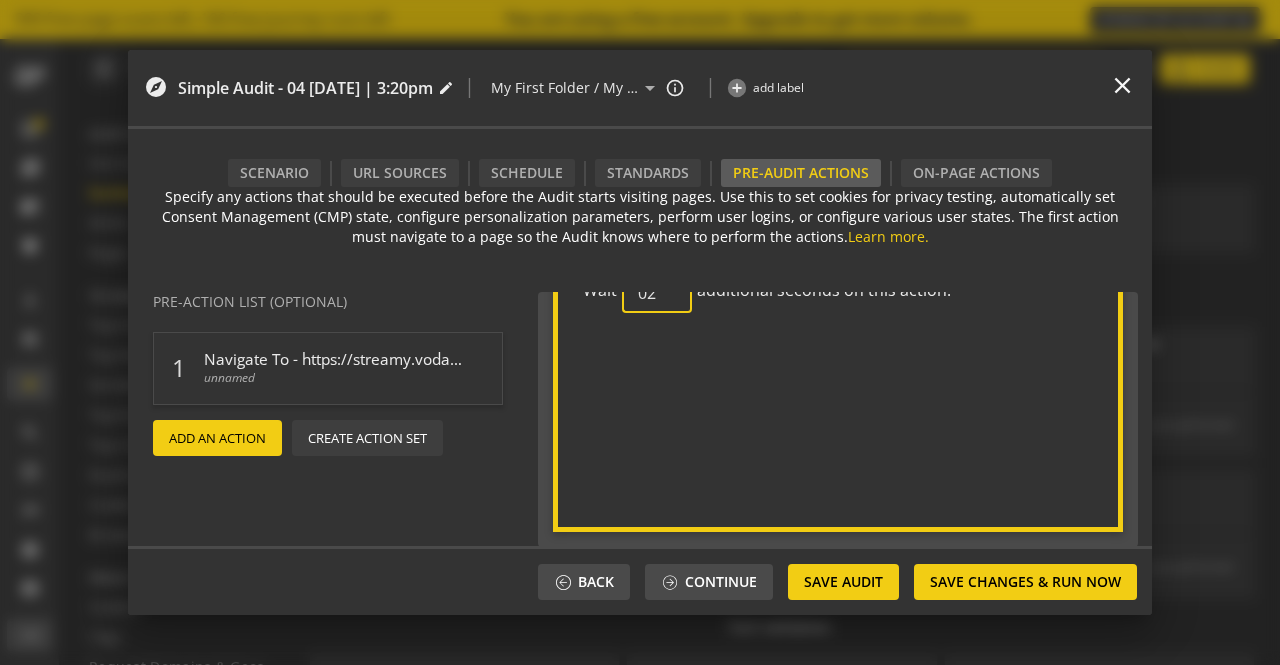 type on "02" 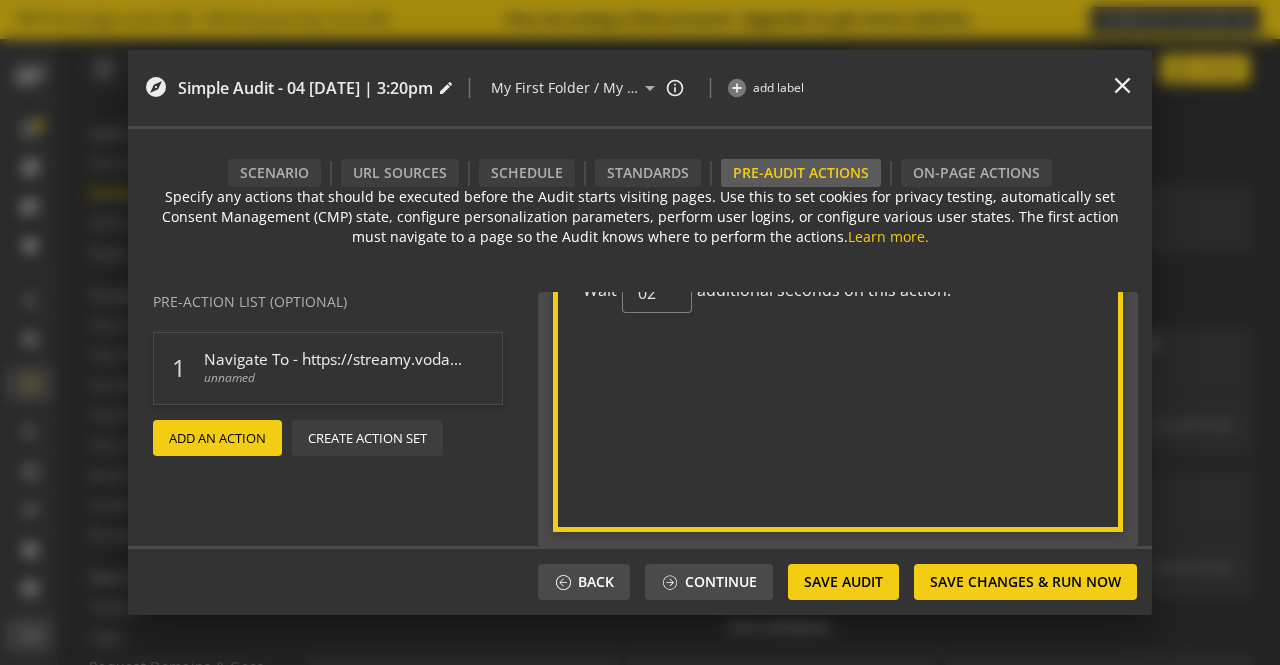 click on "Create Action Set" at bounding box center [367, 438] 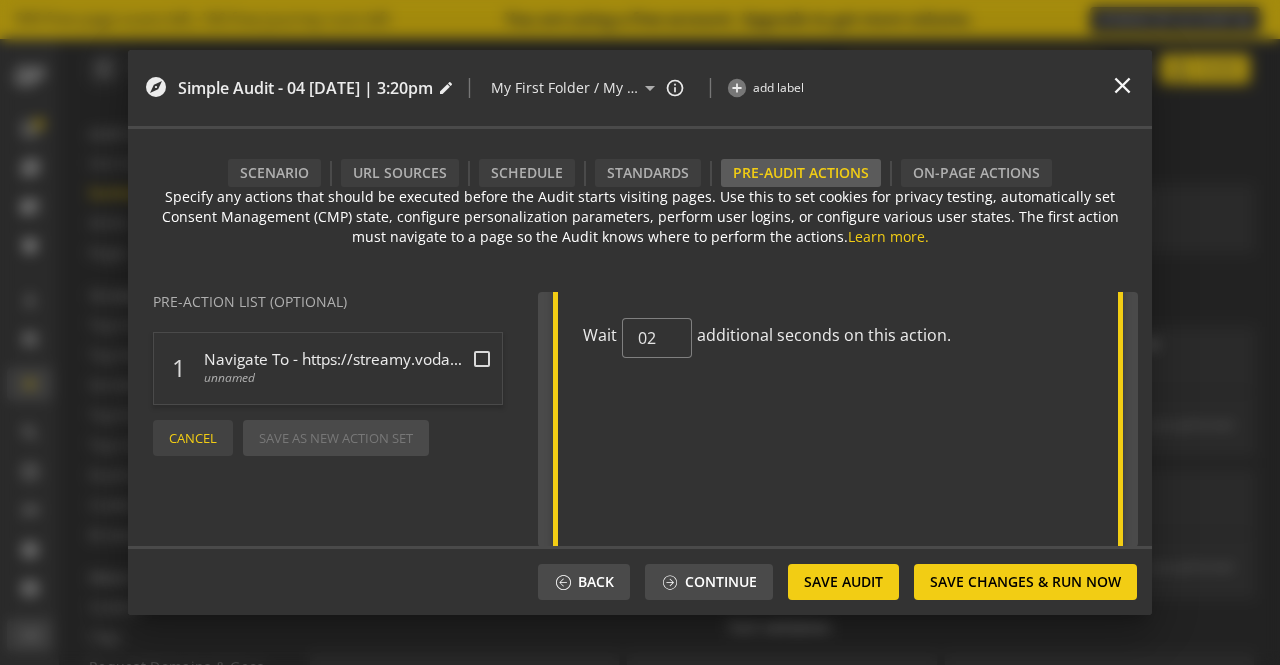 scroll, scrollTop: 0, scrollLeft: 0, axis: both 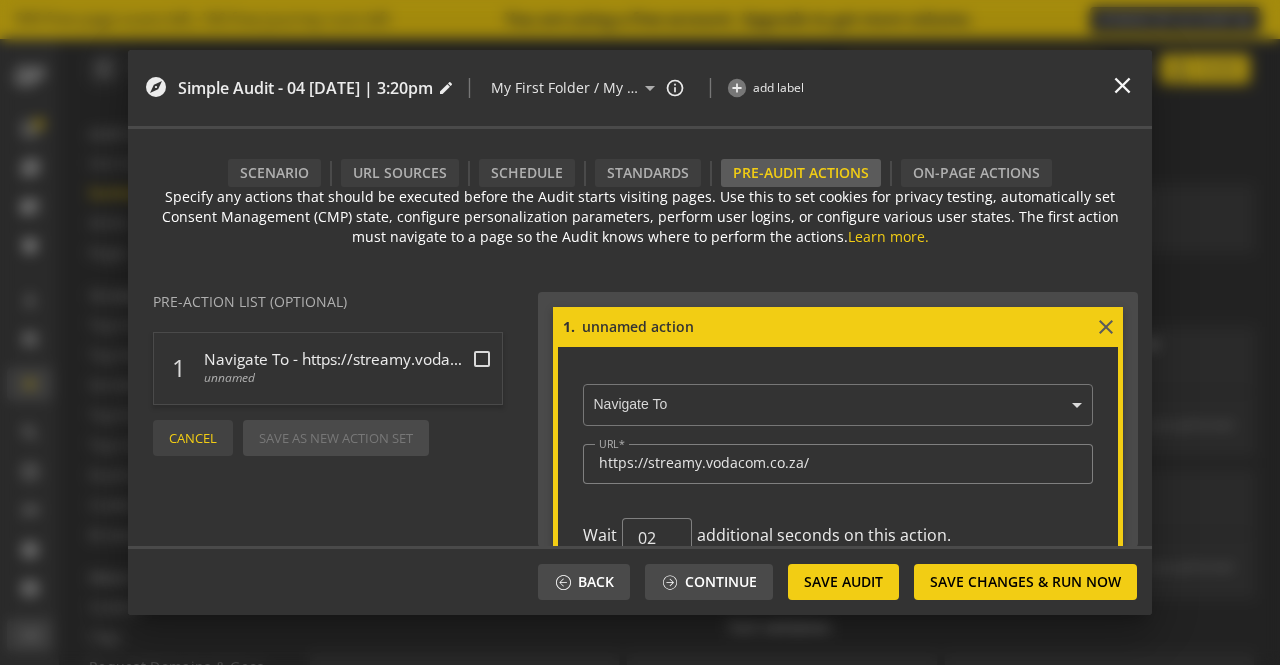 click on "close" at bounding box center (1106, 327) 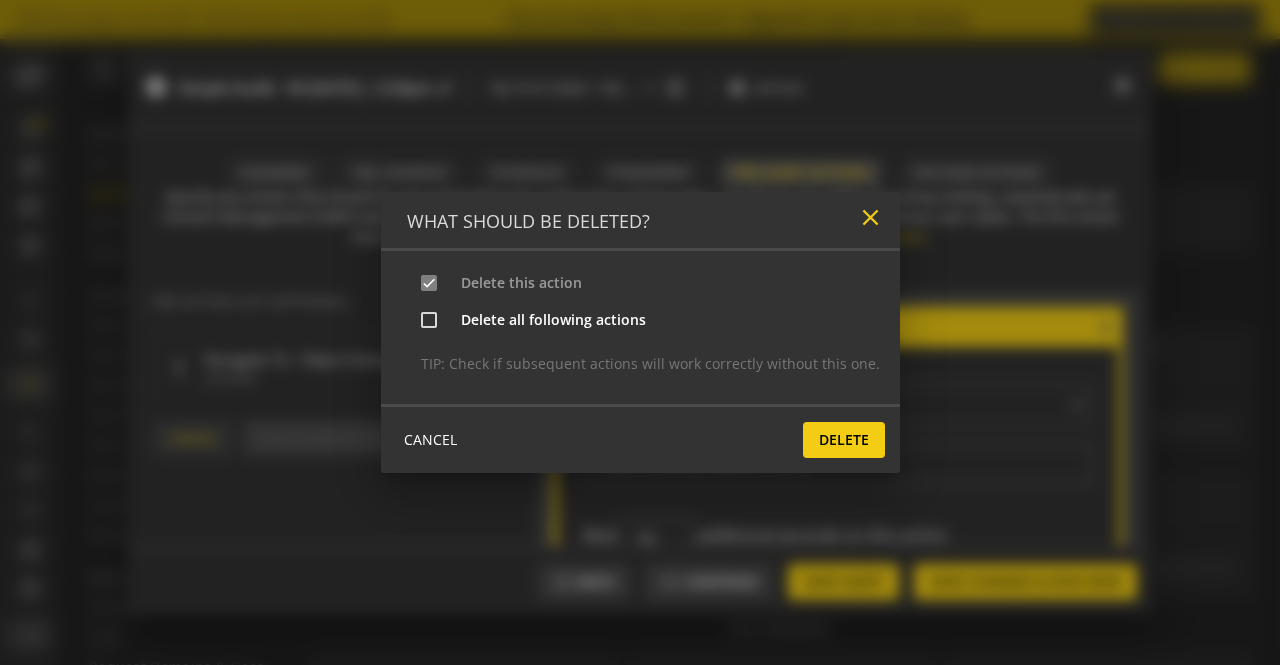 click on "close" at bounding box center [870, 217] 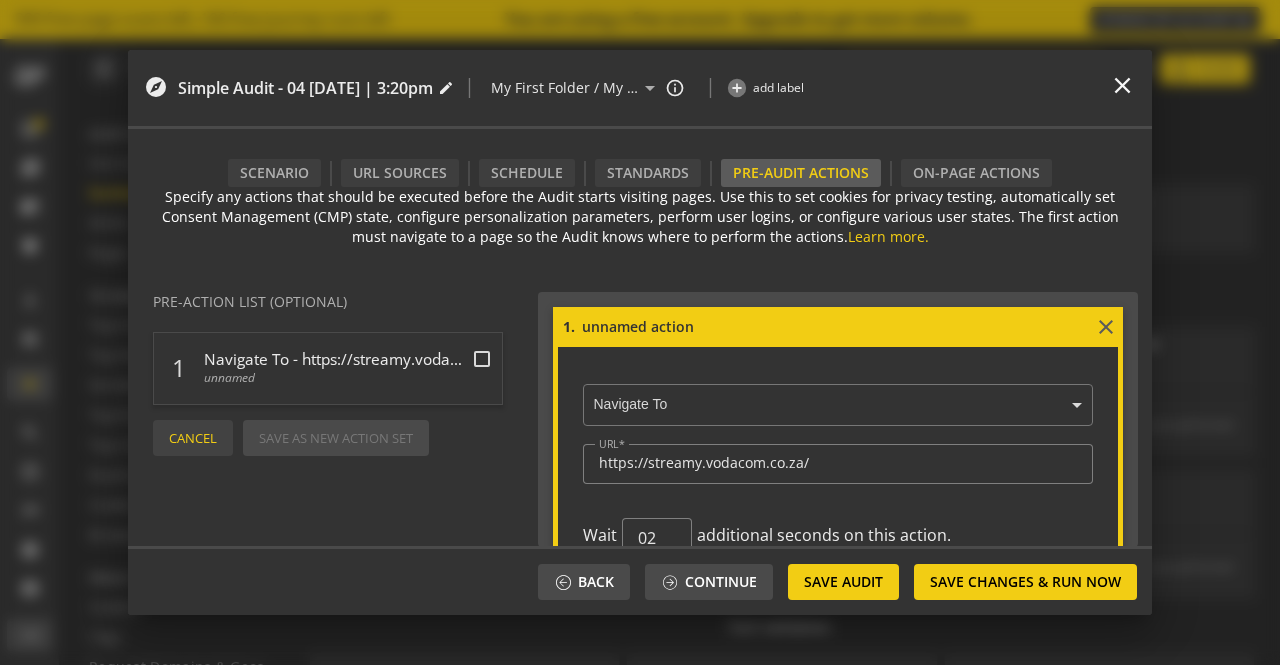 click on "Cancel" at bounding box center (193, 438) 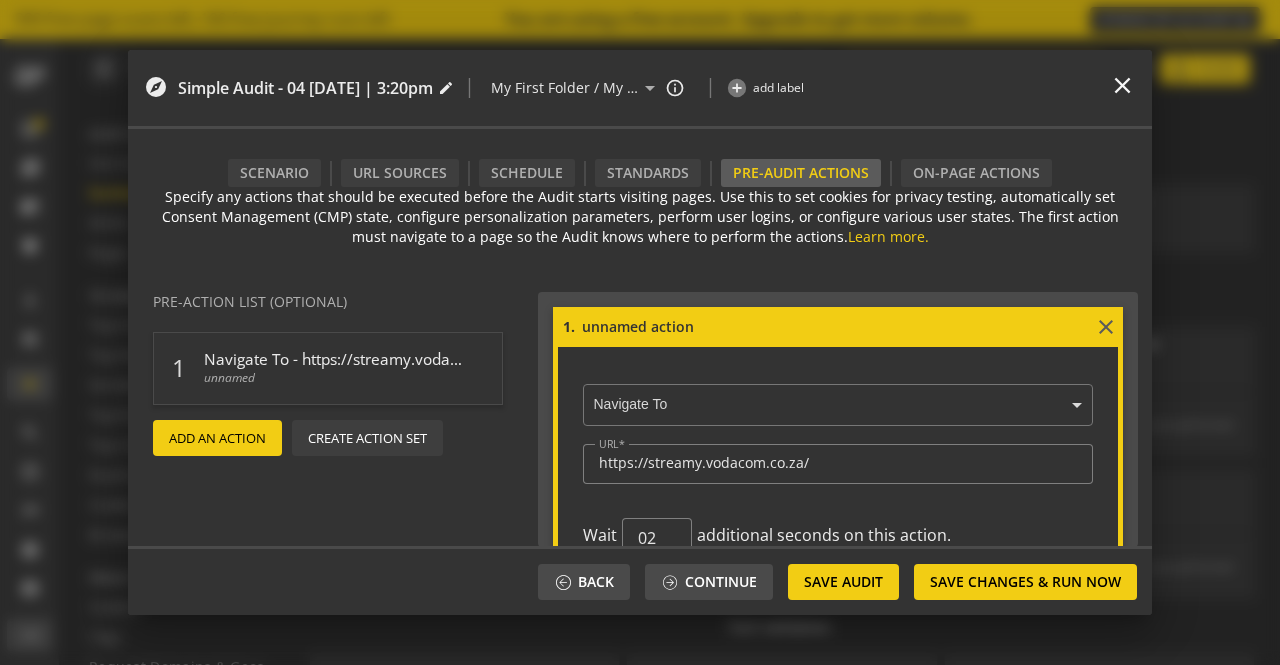 click on "close" at bounding box center (1106, 327) 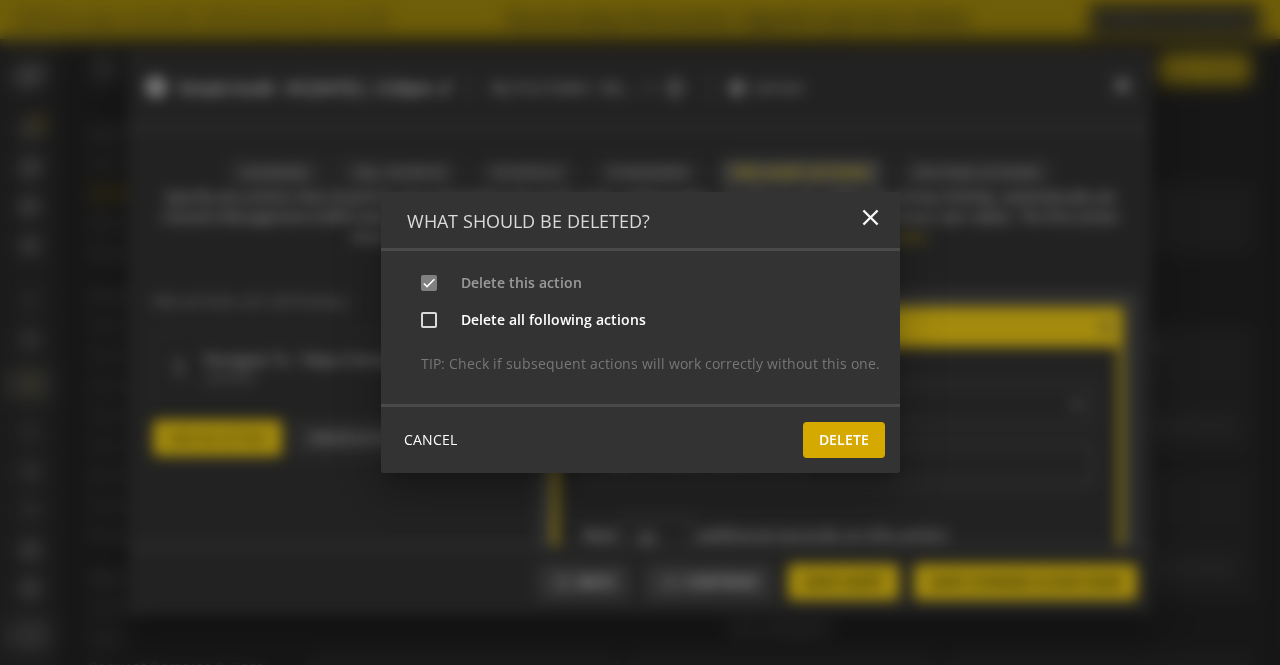 click on "Delete" at bounding box center [844, 440] 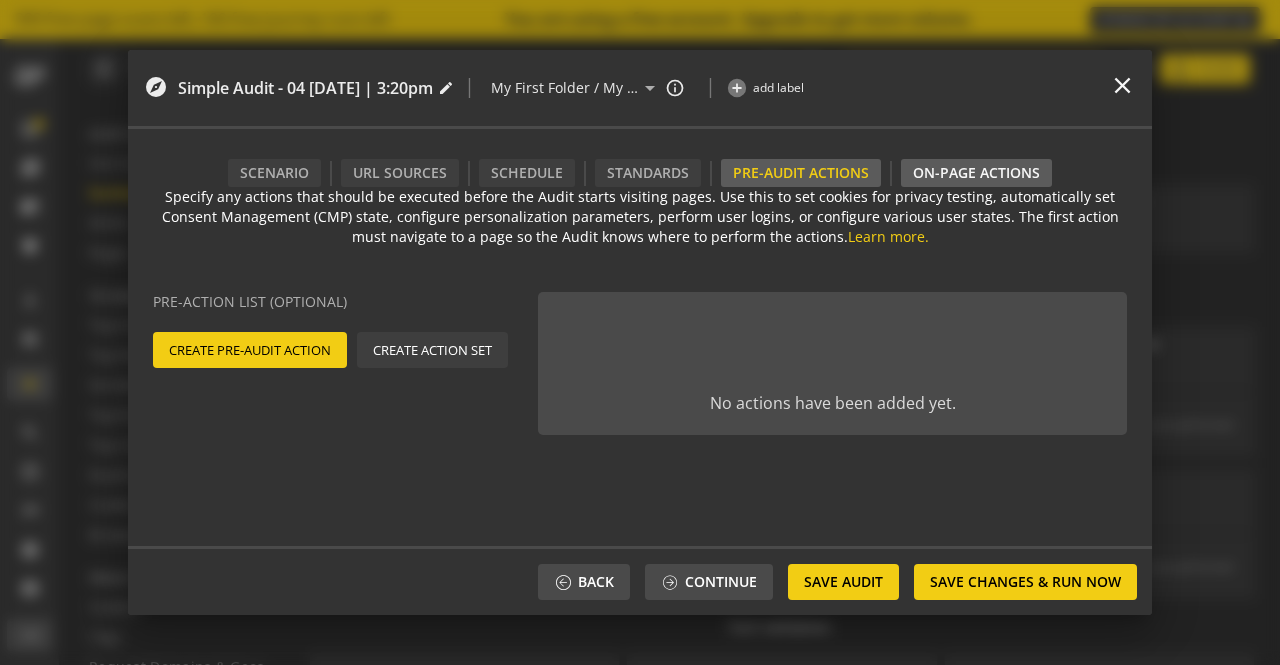 click on "On-Page Actions" at bounding box center [976, 173] 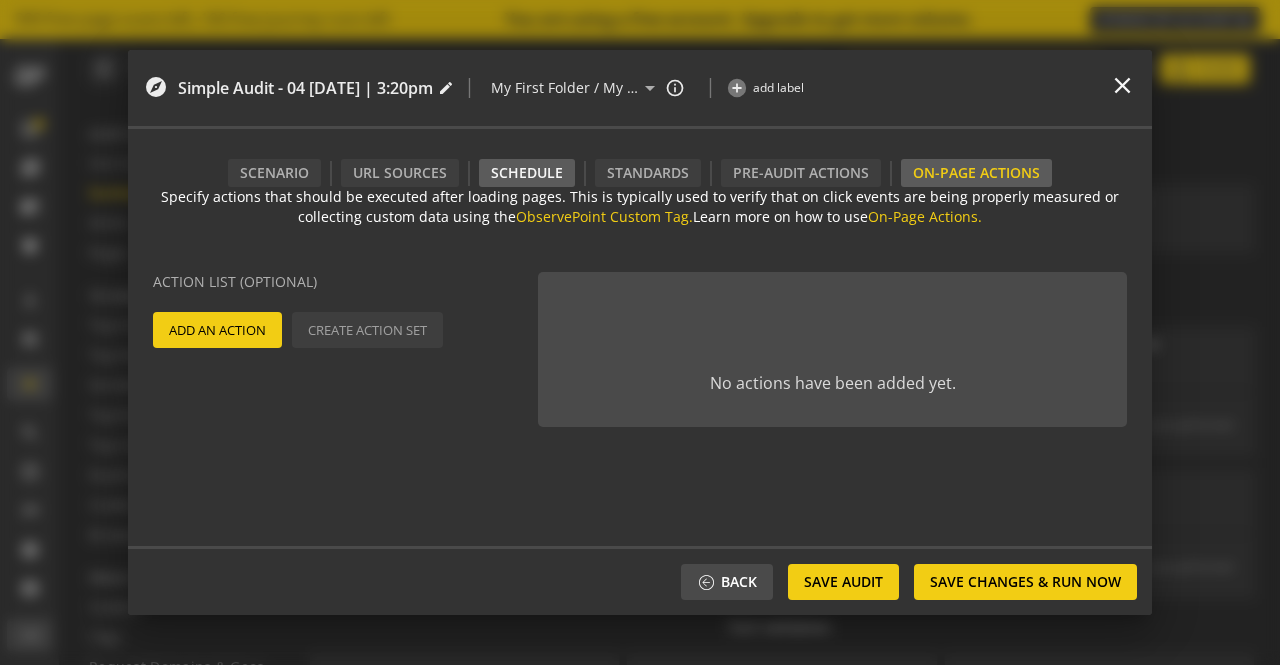 click on "Schedule" at bounding box center [527, 173] 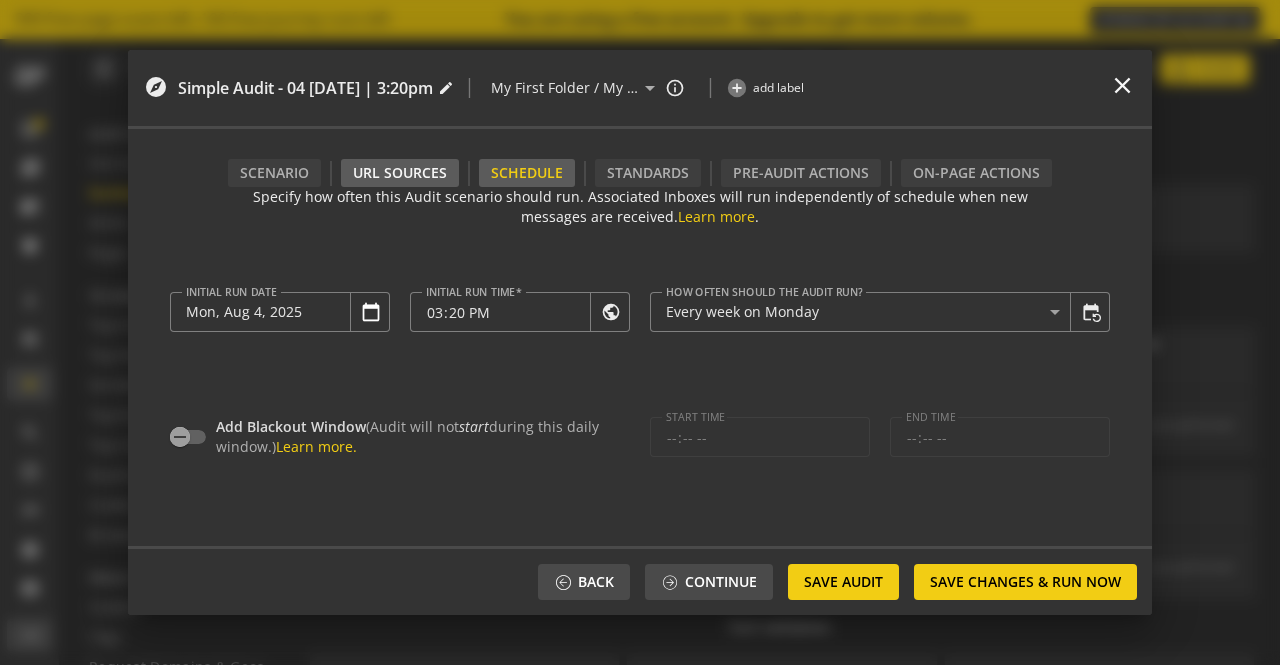 click on "URL Sources" at bounding box center [400, 173] 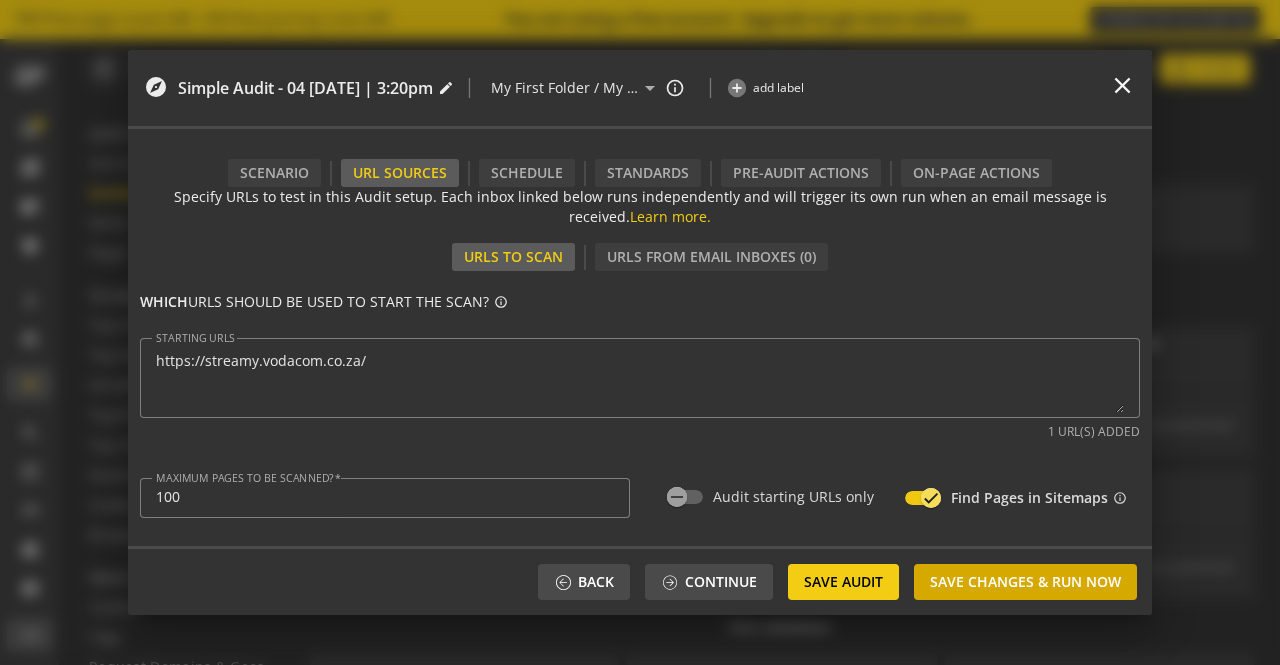click on "Save Changes & Run Now" at bounding box center (1025, 582) 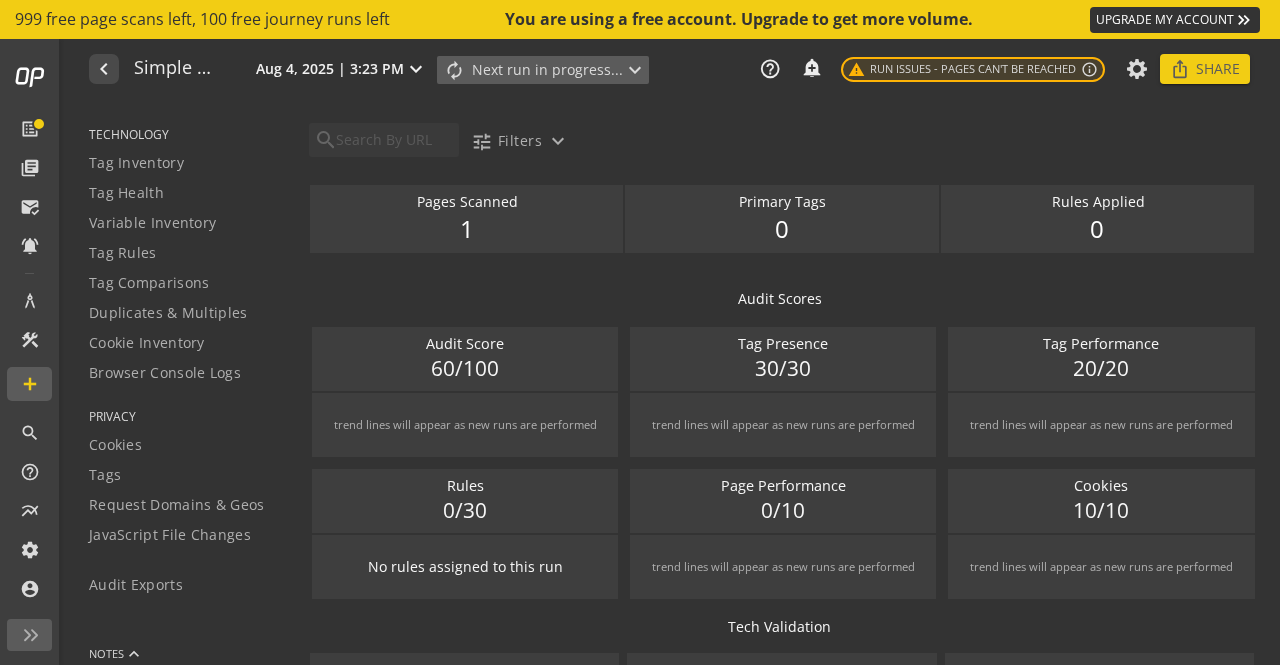 scroll, scrollTop: 0, scrollLeft: 0, axis: both 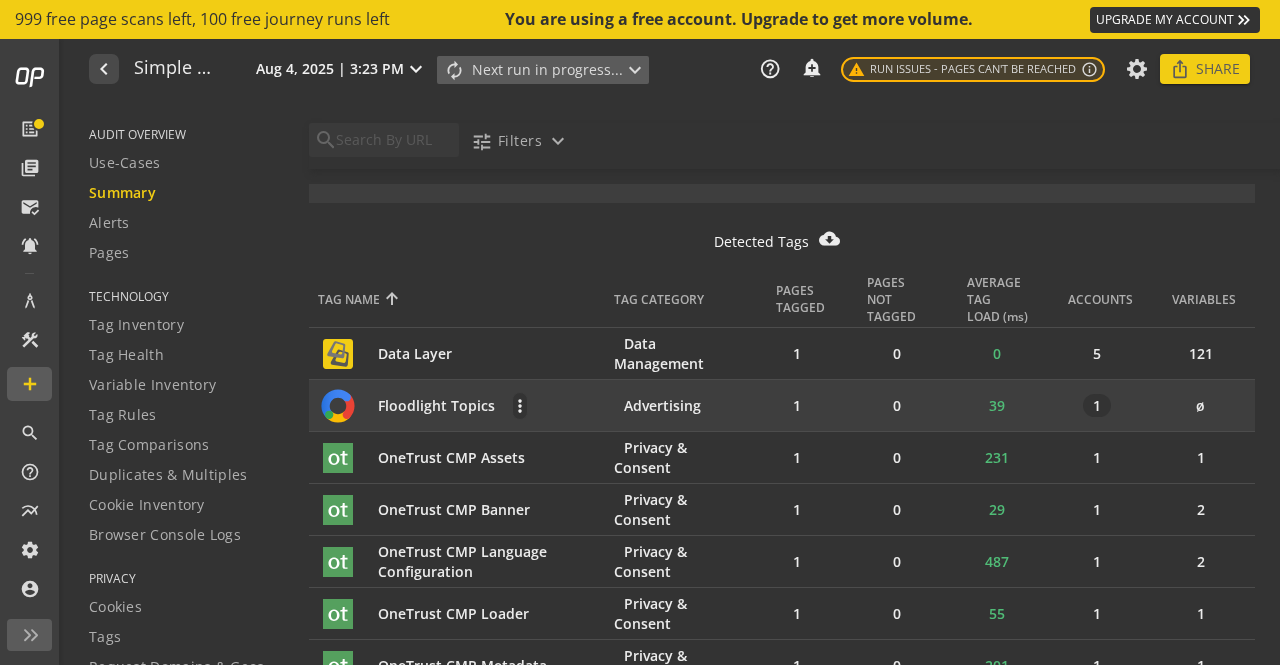 click on "1" 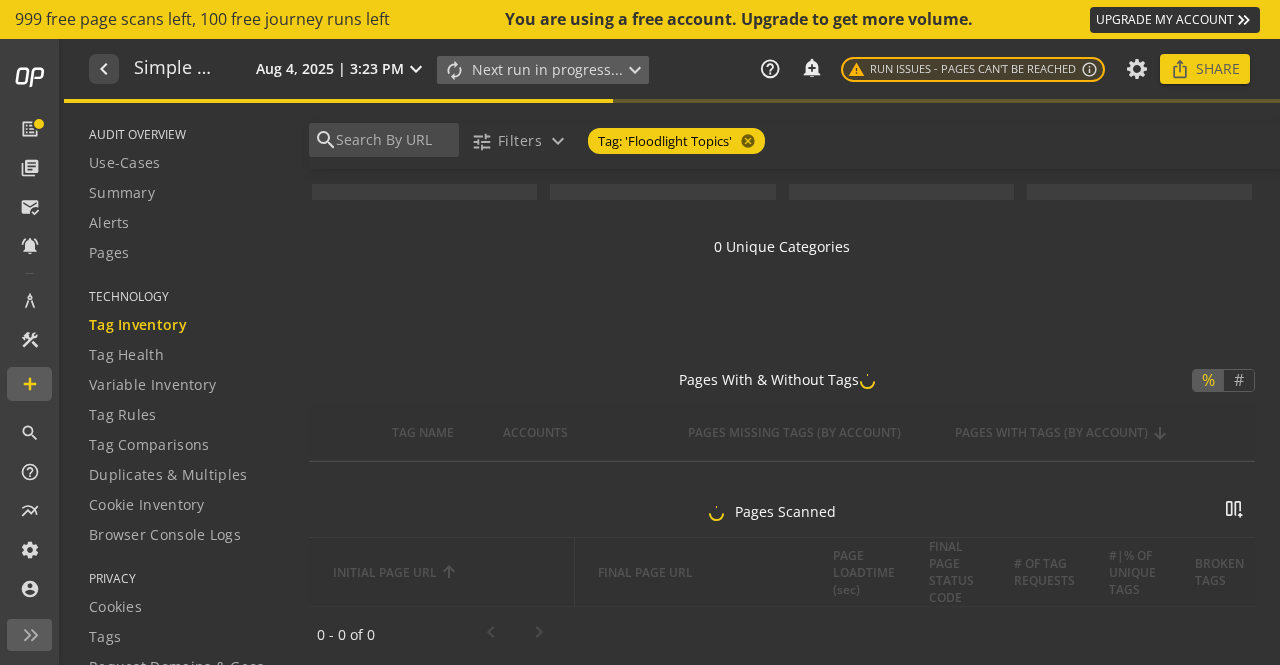 scroll, scrollTop: 0, scrollLeft: 0, axis: both 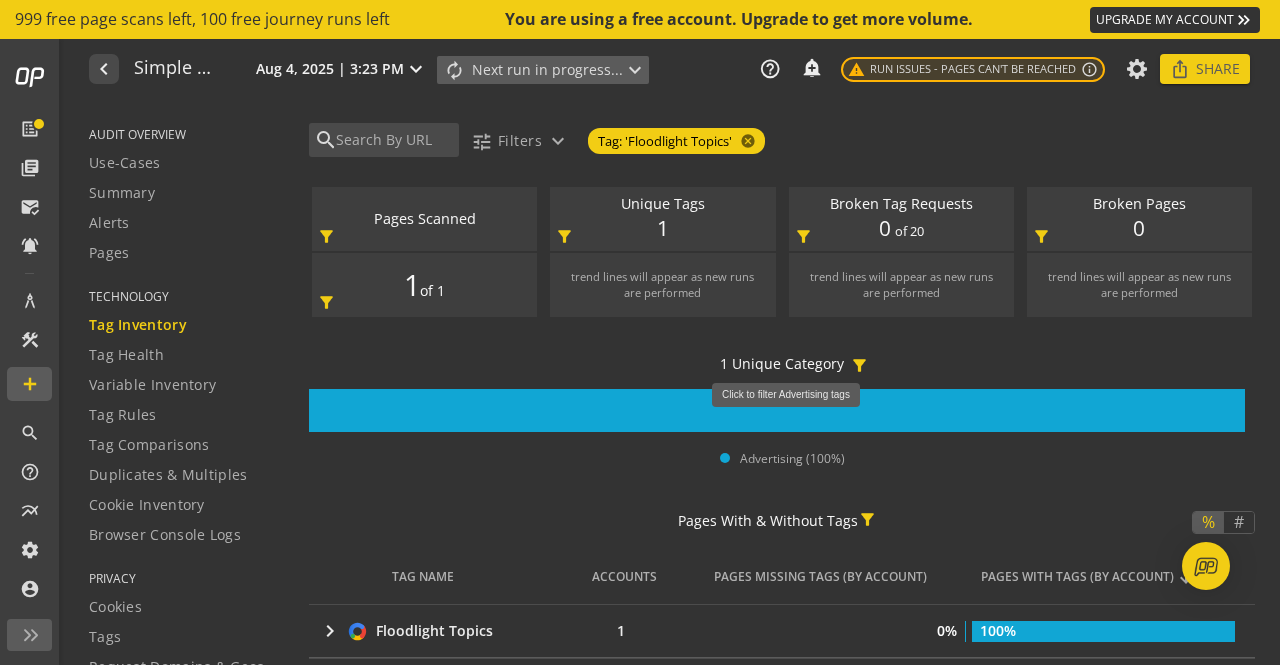 click 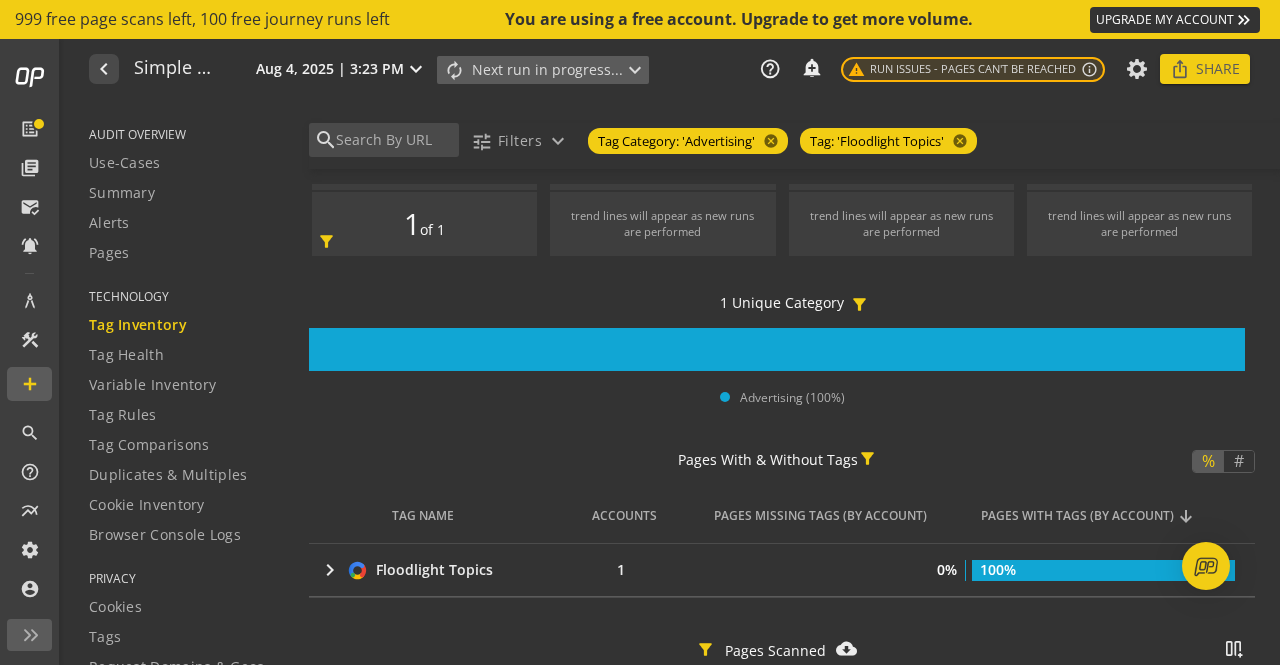 scroll, scrollTop: 0, scrollLeft: 0, axis: both 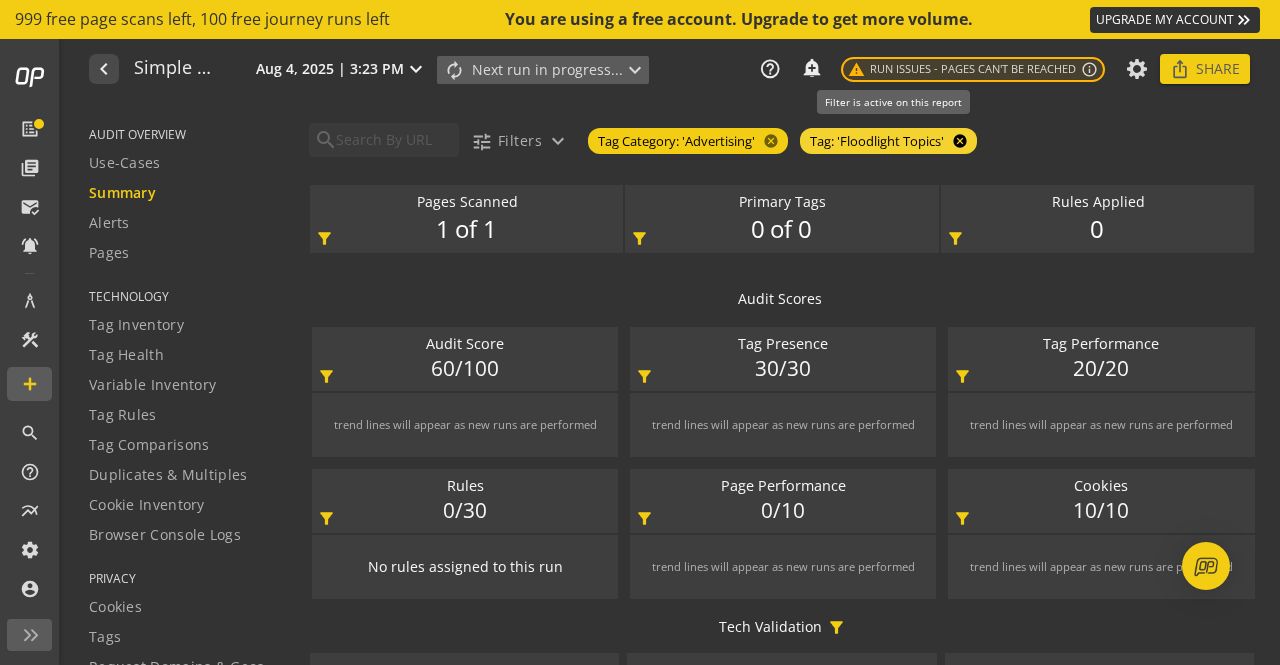 click on "cancel" at bounding box center [958, 141] 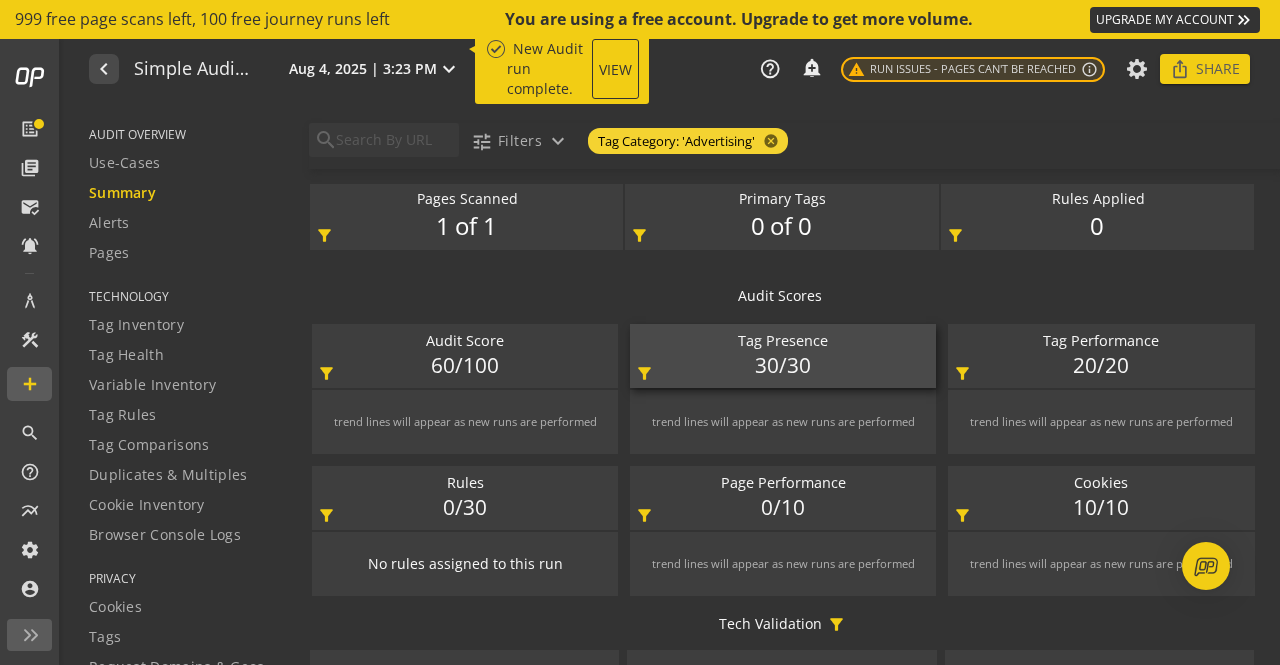 scroll, scrollTop: 0, scrollLeft: 0, axis: both 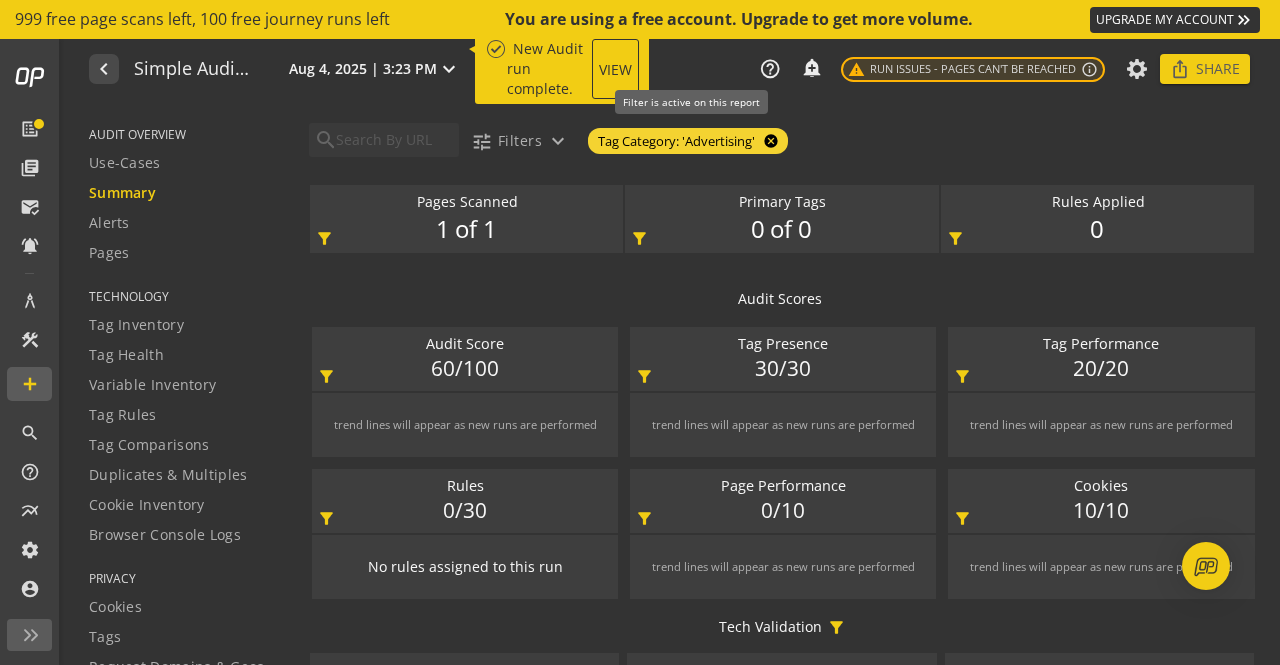 click on "cancel" at bounding box center (769, 141) 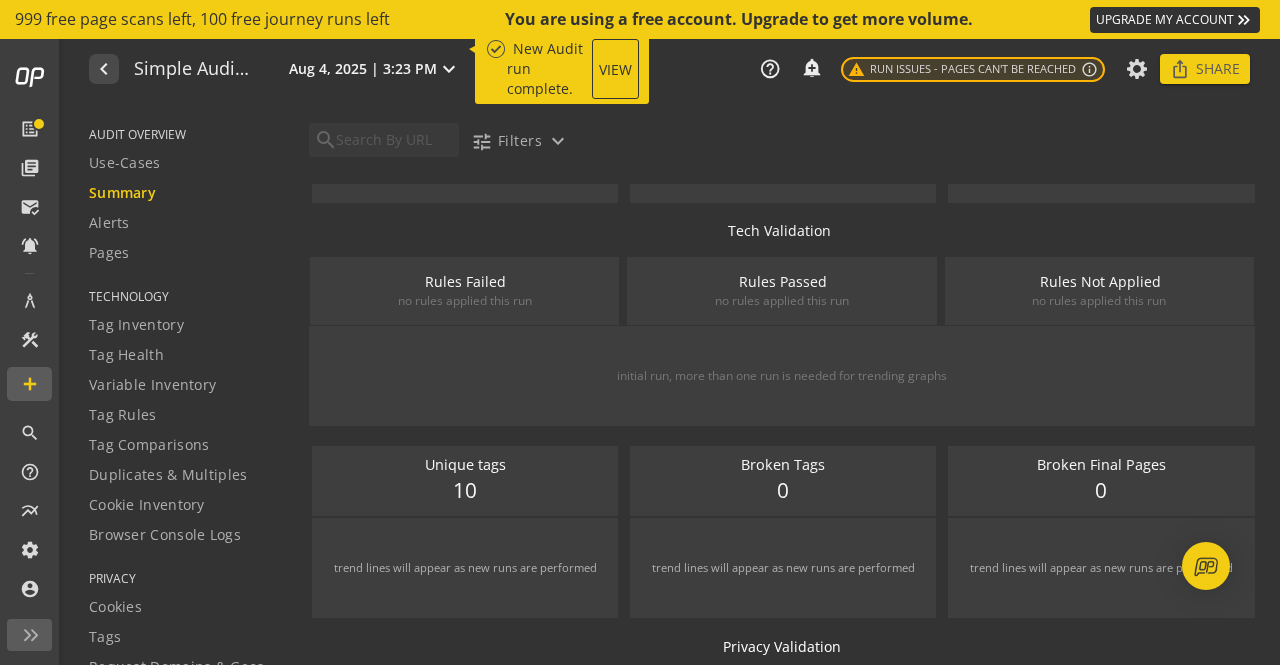 scroll, scrollTop: 400, scrollLeft: 0, axis: vertical 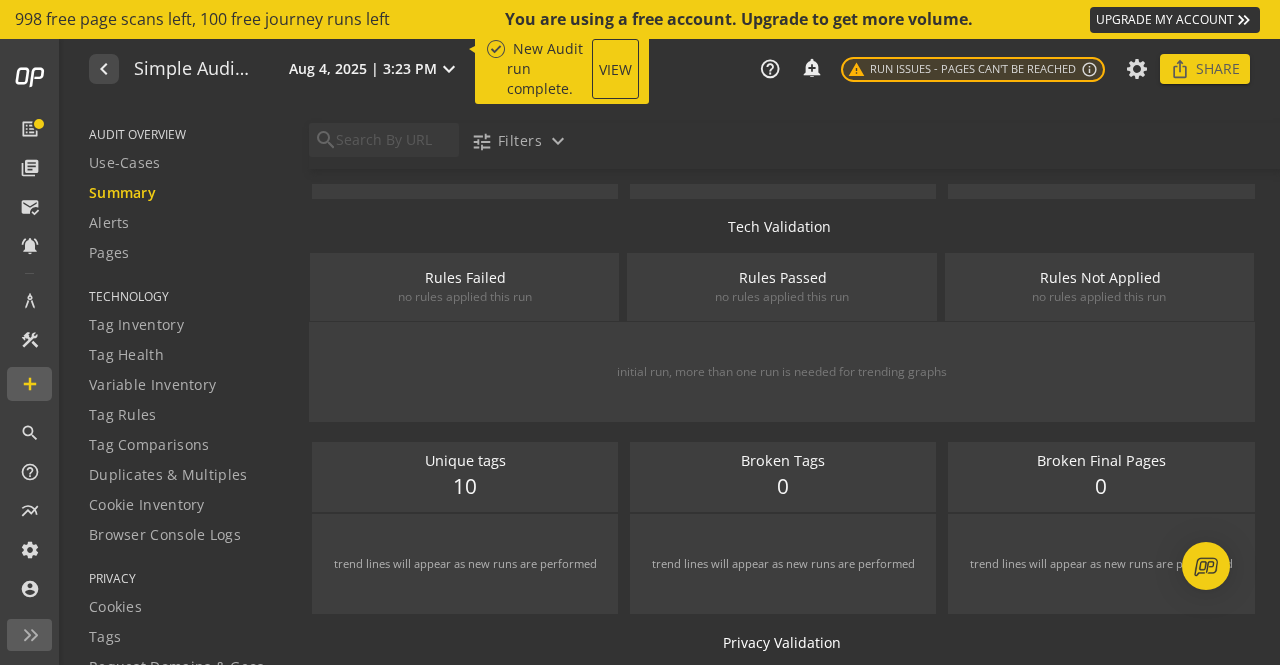 click on "search tune  Filters  expand_more" 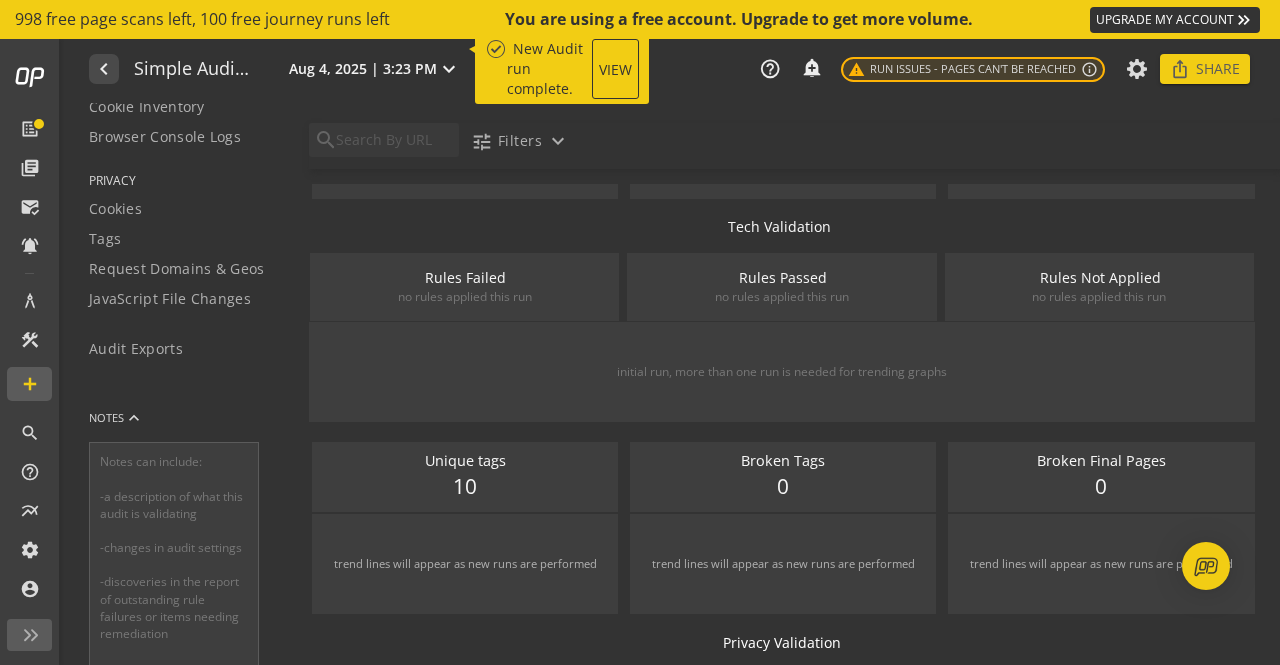 scroll, scrollTop: 400, scrollLeft: 0, axis: vertical 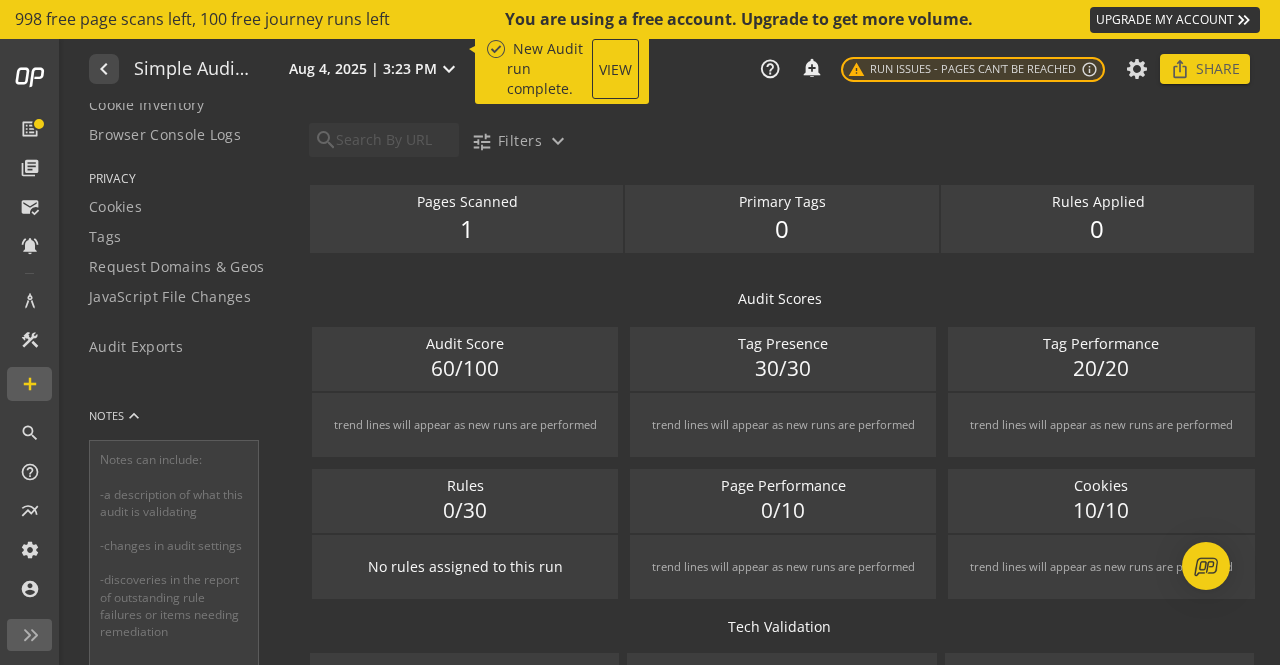 click on "search tune  Filters  expand_more" 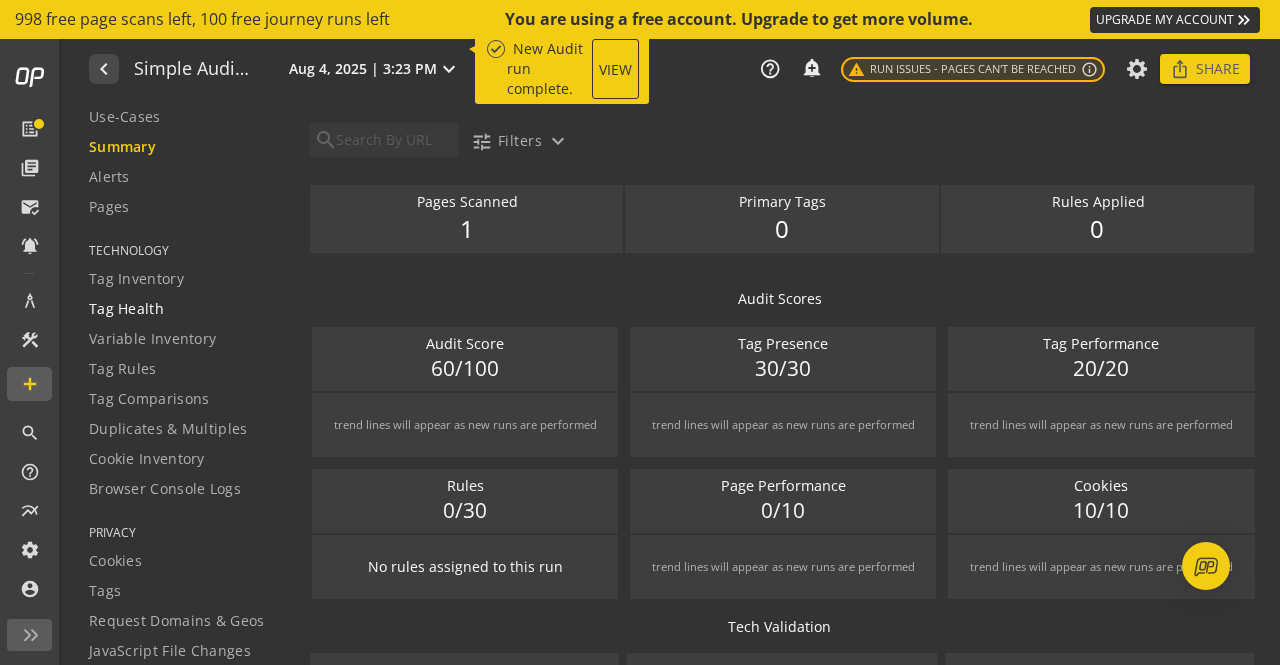 scroll, scrollTop: 0, scrollLeft: 0, axis: both 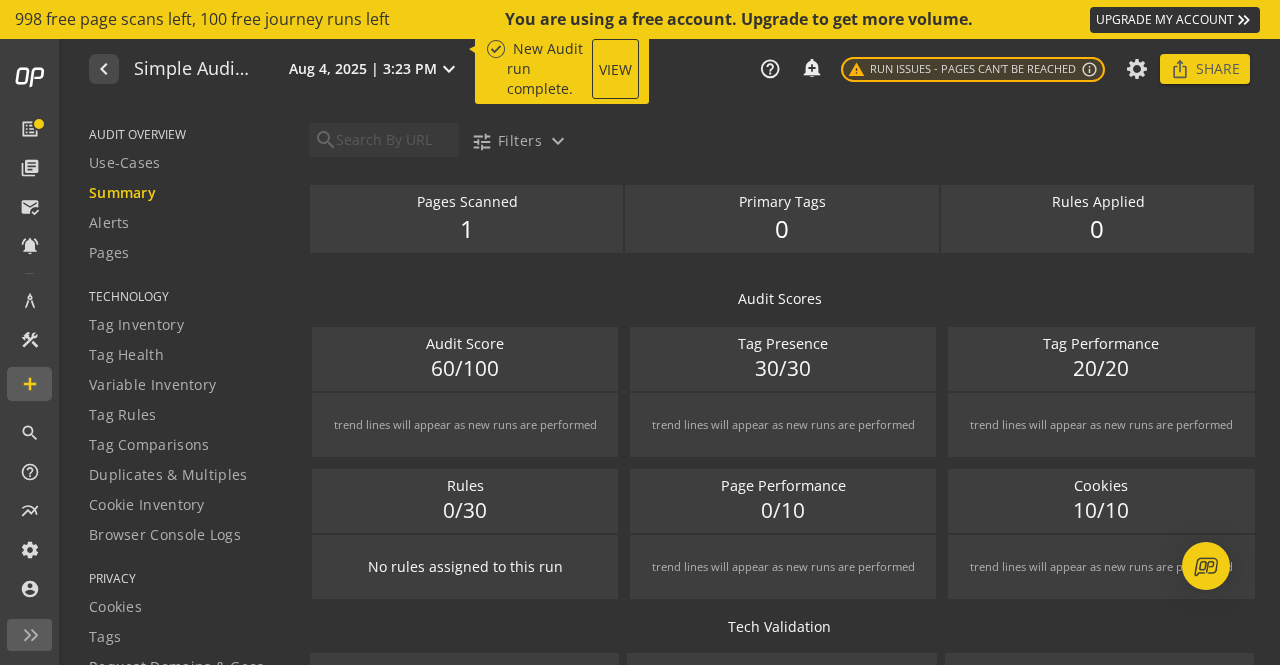 click on "AUDIT OVERVIEW   Use-Cases   Summary   Alerts   Pages   TECHNOLOGY   Tag Inventory   Tag Health   Variable Inventory   Tag Rules   Tag Comparisons   Duplicates & Multiples   Cookie Inventory   Browser Console Logs   PRIVACY   Cookies   Tags   Request Domains & Geos   JavaScript File Changes   Audit Exports" 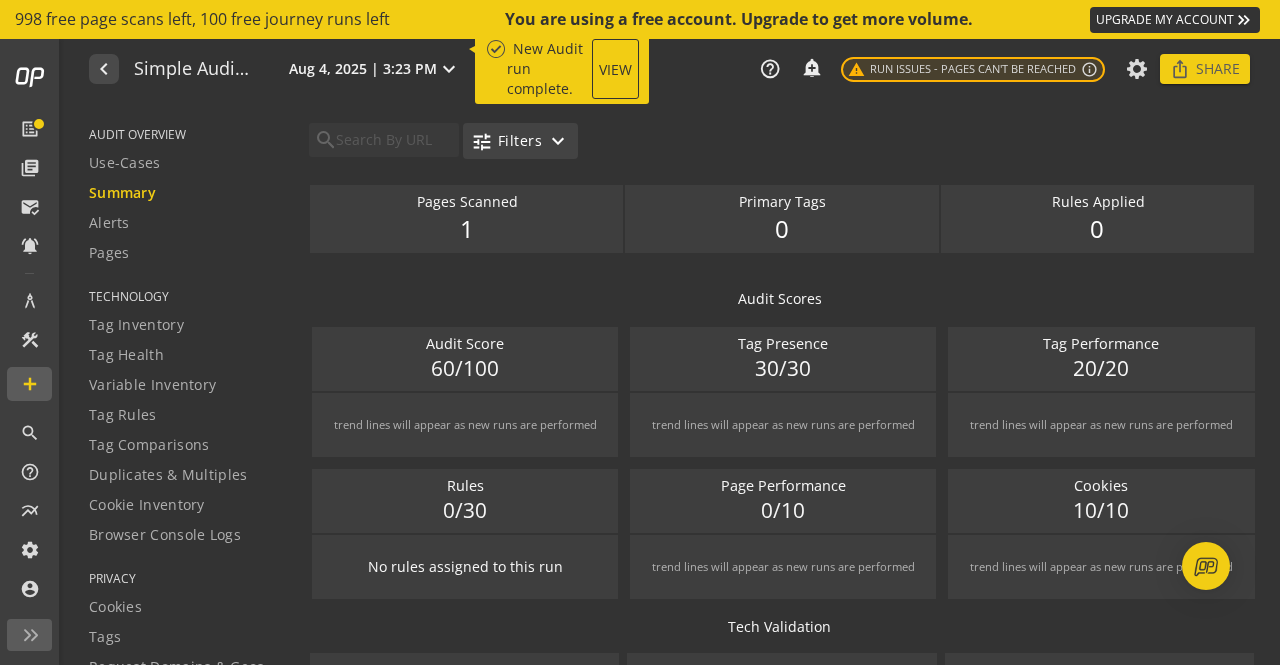 click on "expand_more" 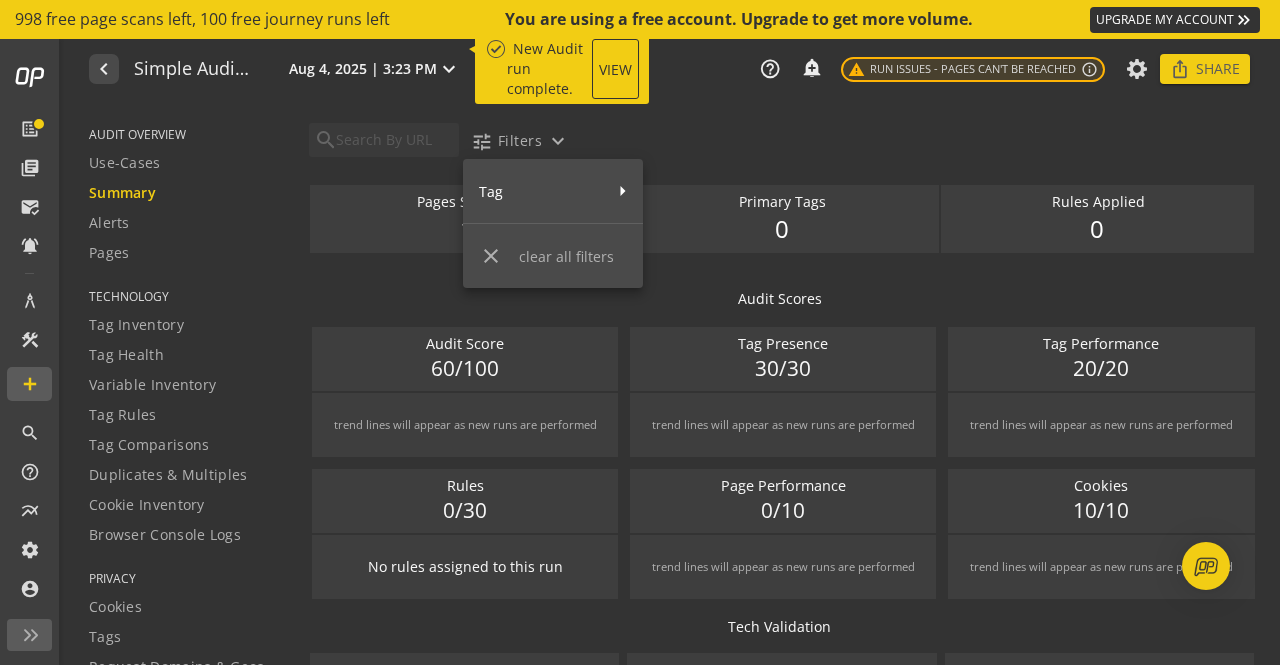 click on "close" at bounding box center (491, 256) 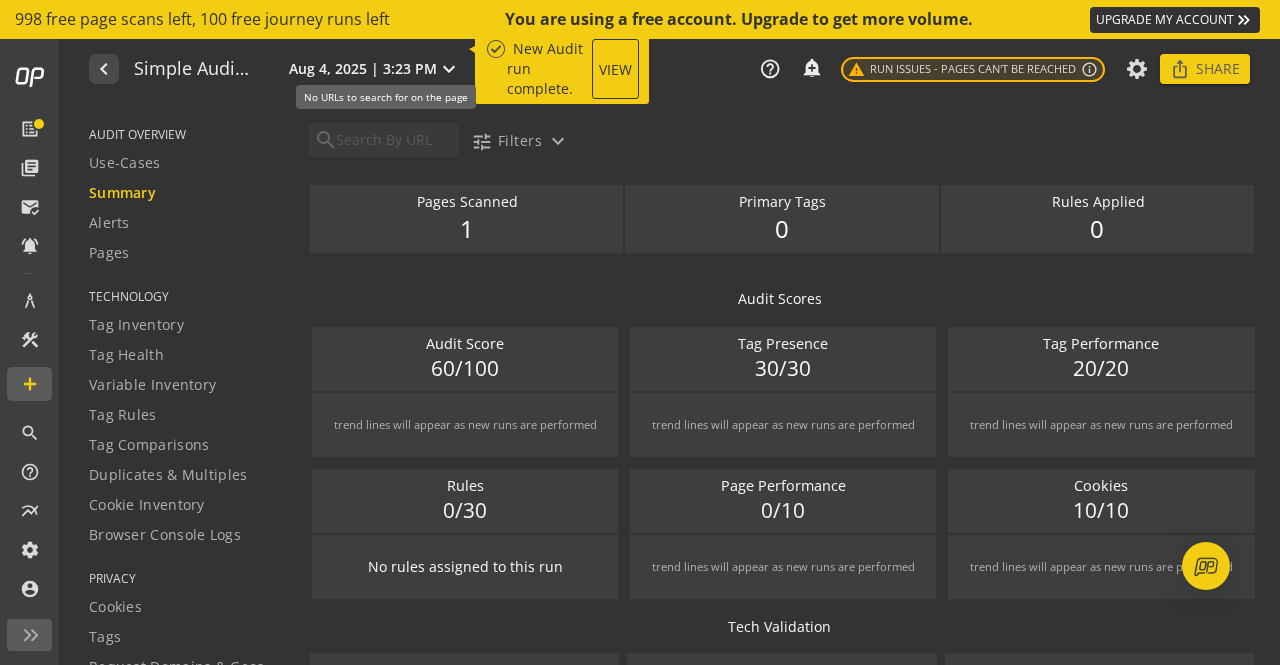 click on "search tune  Filters  expand_more" 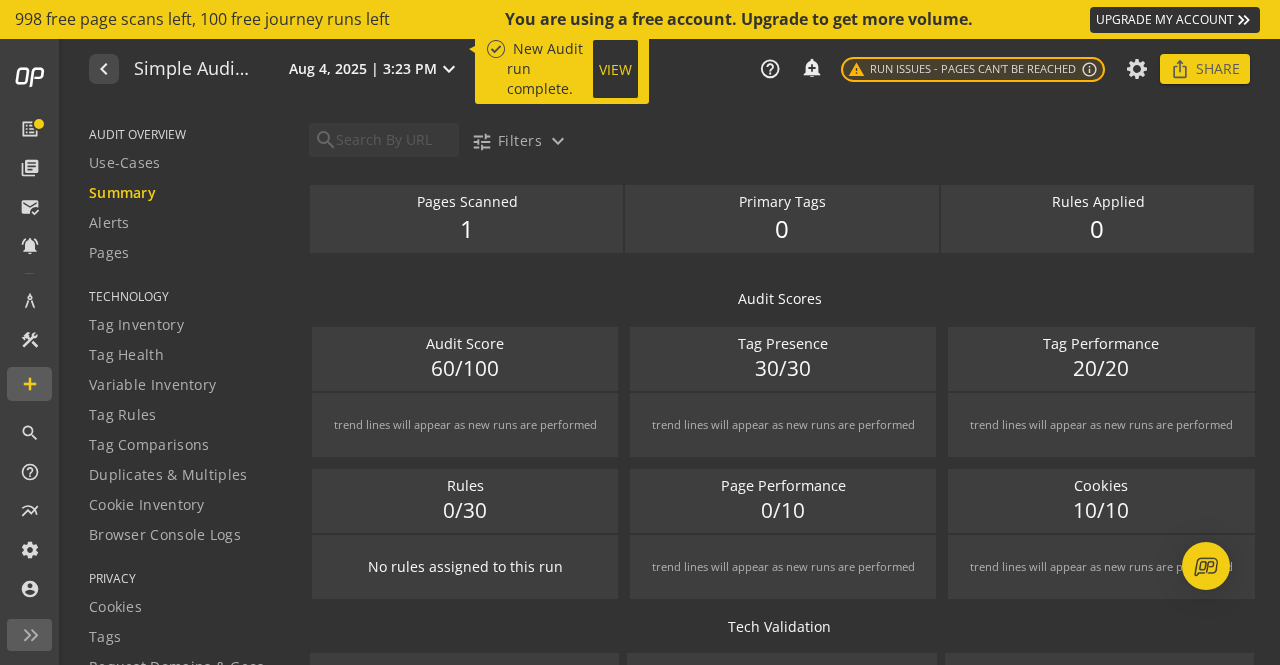 click on "View" 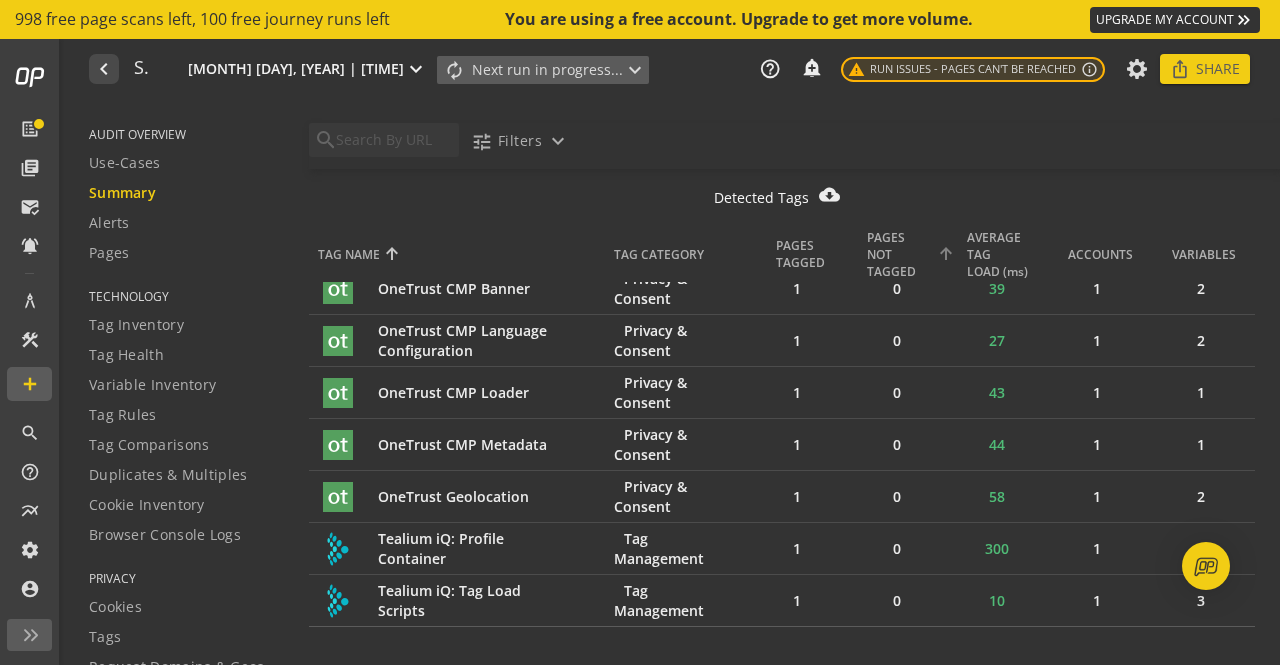 scroll, scrollTop: 1376, scrollLeft: 0, axis: vertical 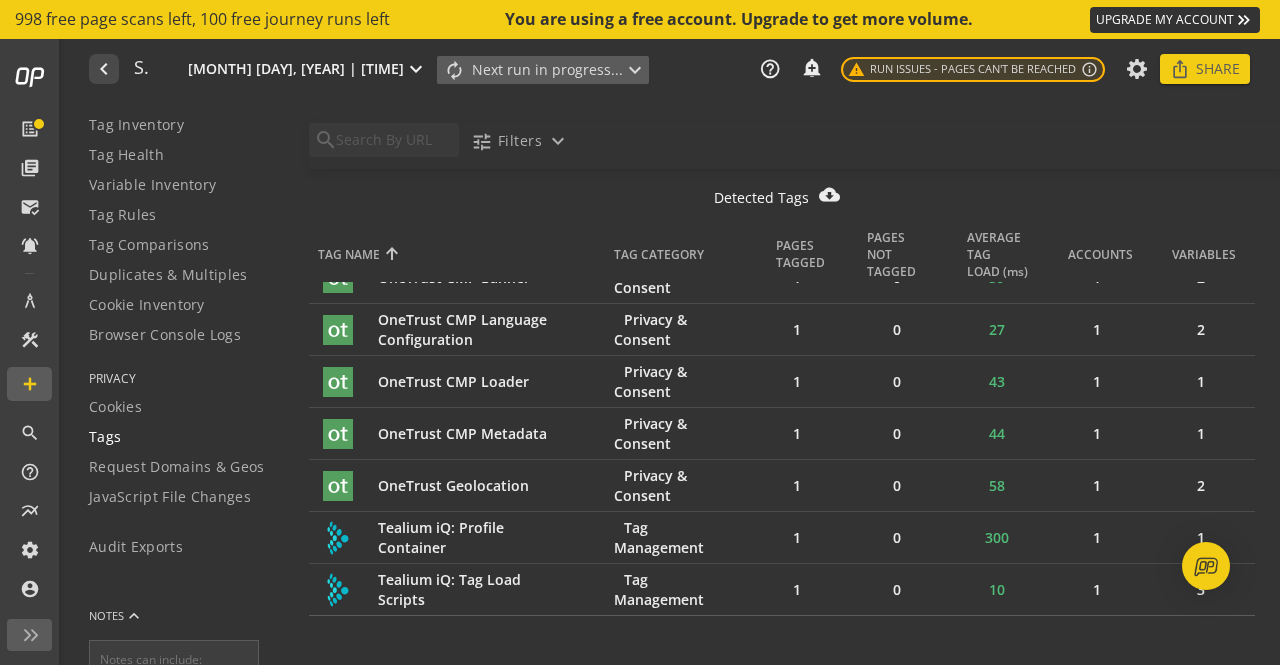 click on "Tags" 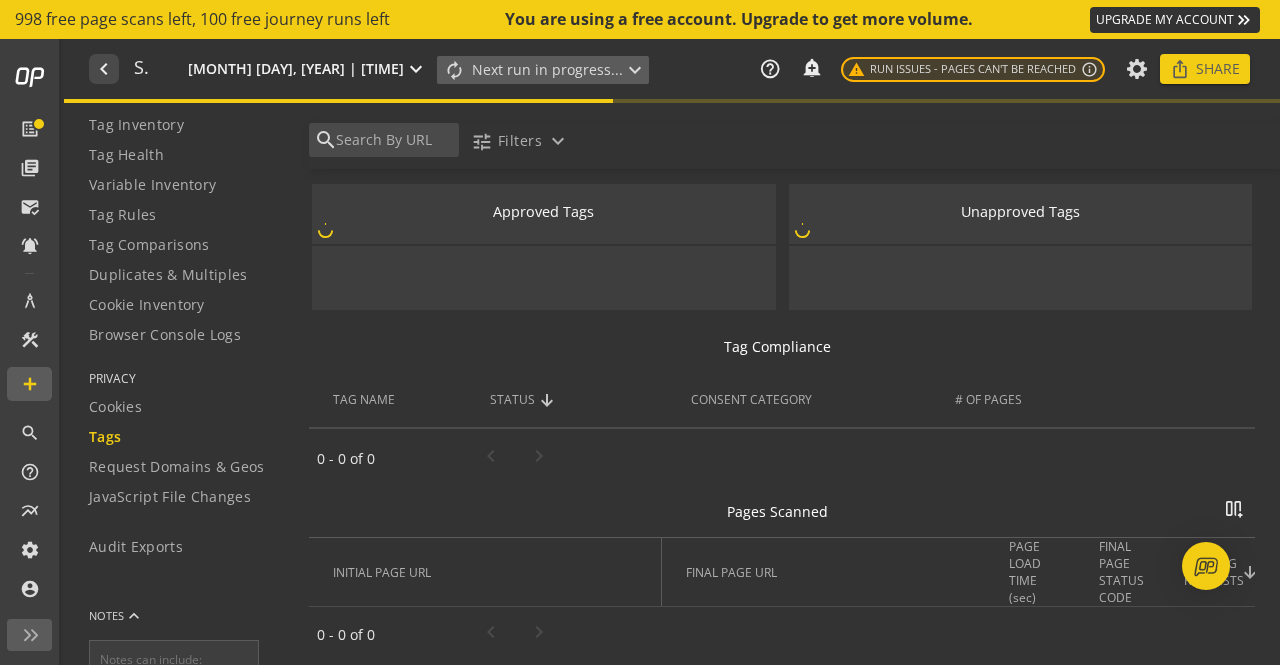 scroll, scrollTop: 0, scrollLeft: 0, axis: both 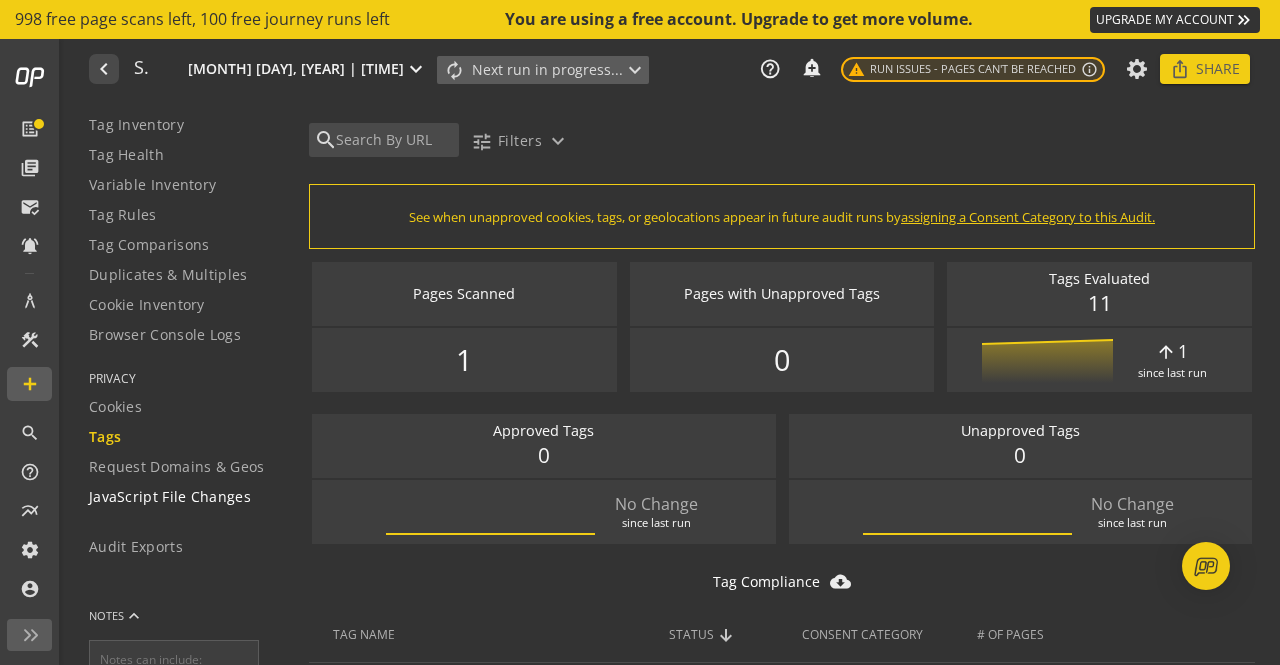 click on "JavaScript File Changes" 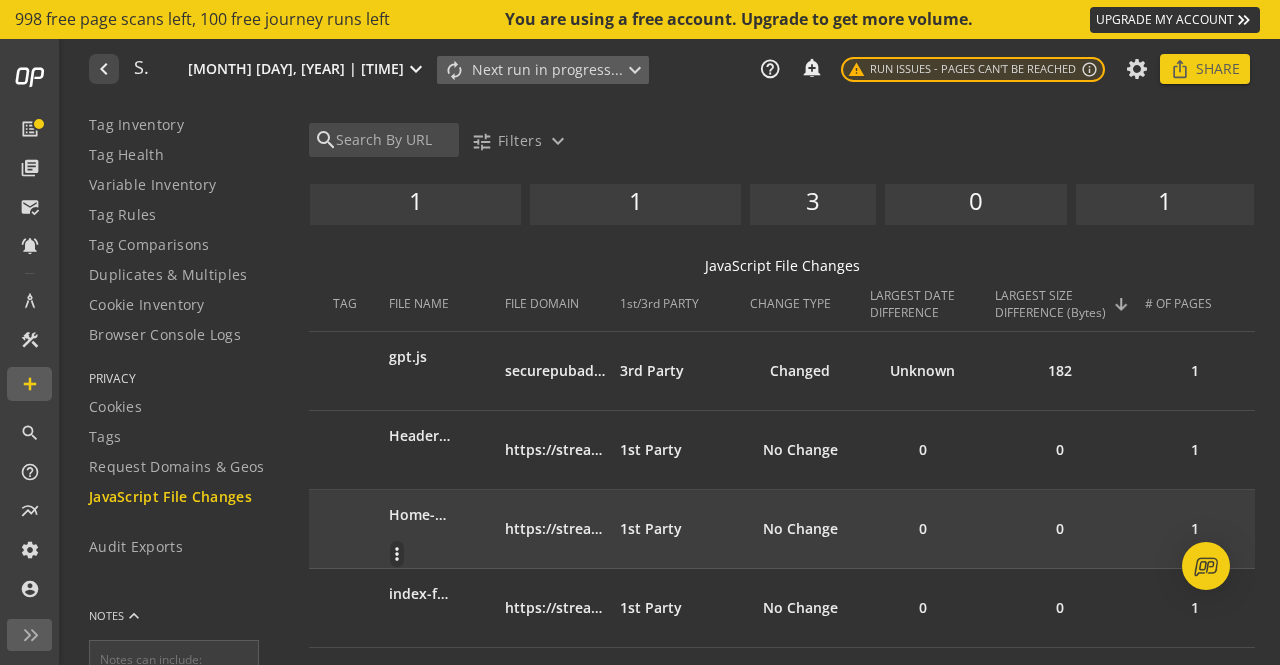 scroll, scrollTop: 100, scrollLeft: 0, axis: vertical 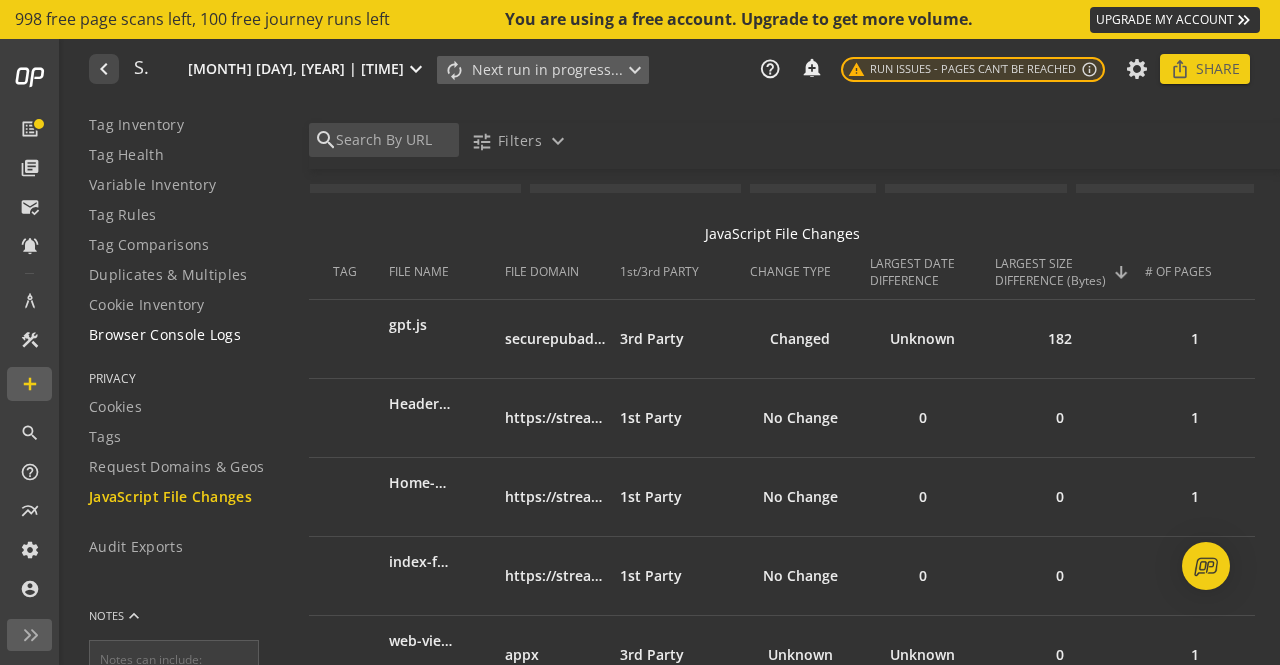 click on "Browser Console Logs" 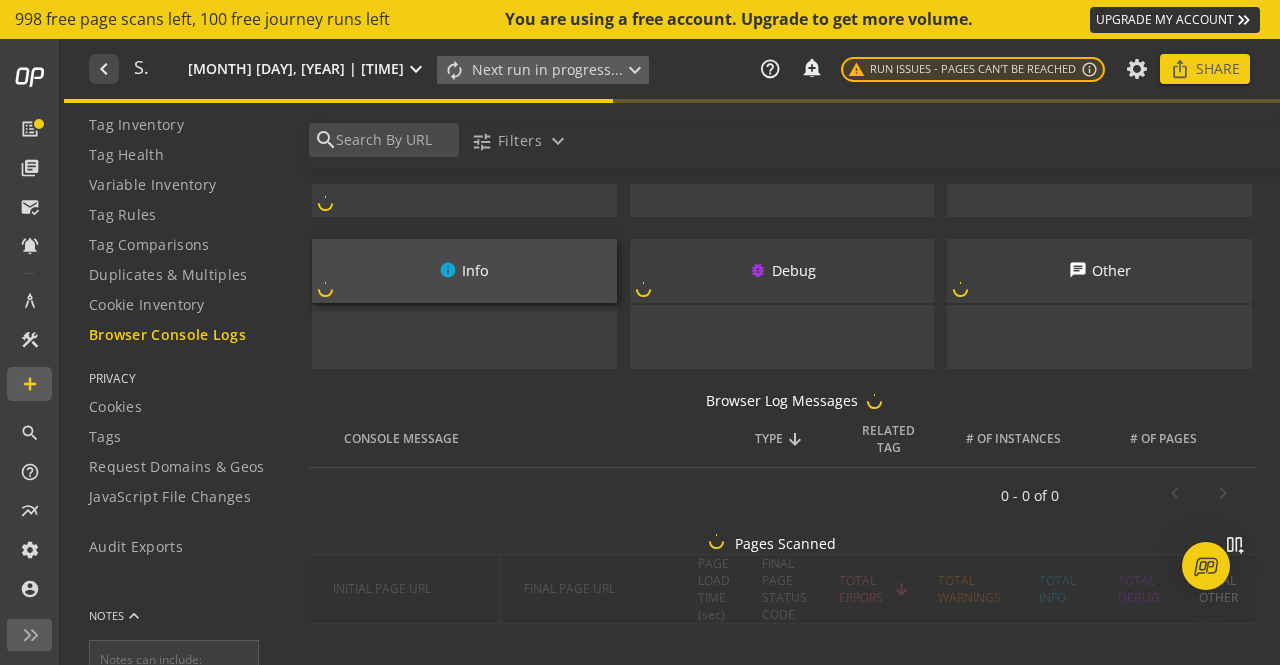 scroll, scrollTop: 0, scrollLeft: 0, axis: both 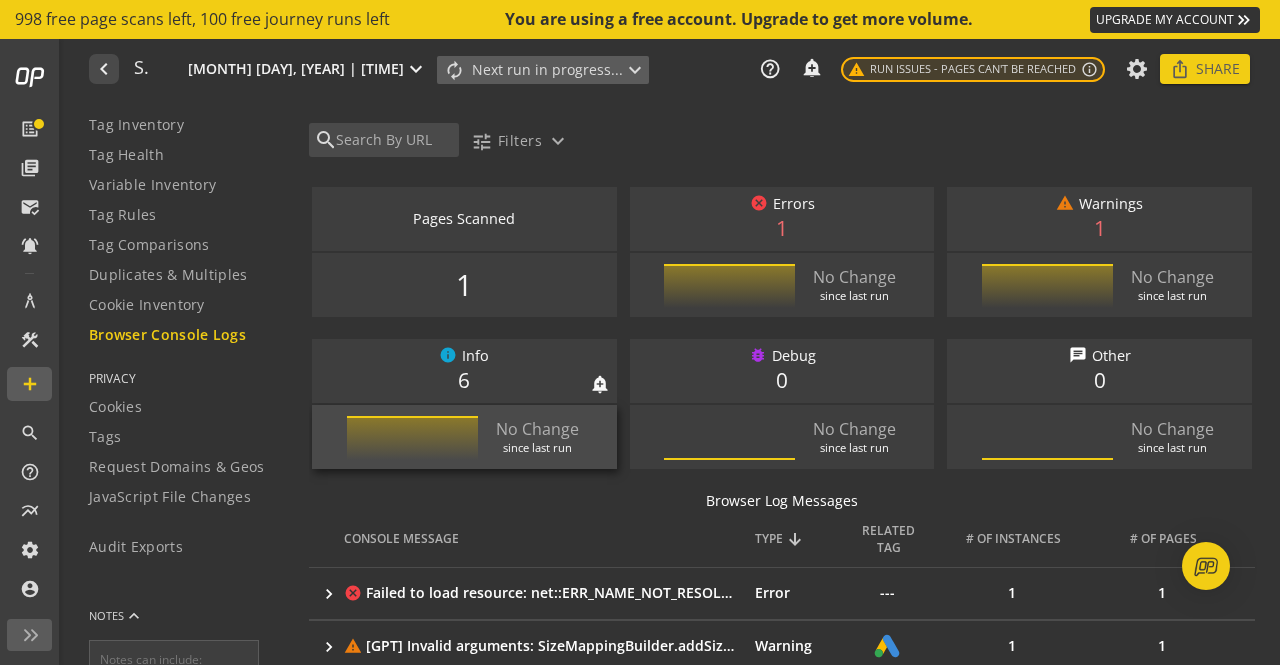 drag, startPoint x: 415, startPoint y: 437, endPoint x: 396, endPoint y: 422, distance: 24.207438 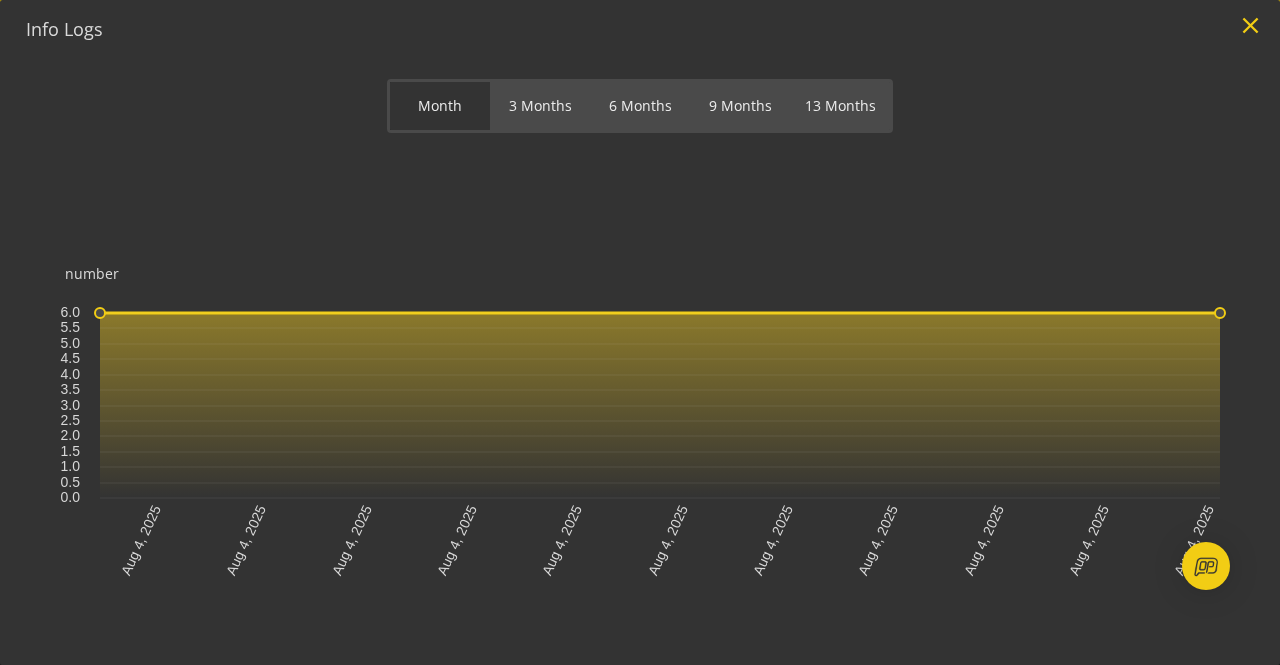 click on "close" at bounding box center [1250, 25] 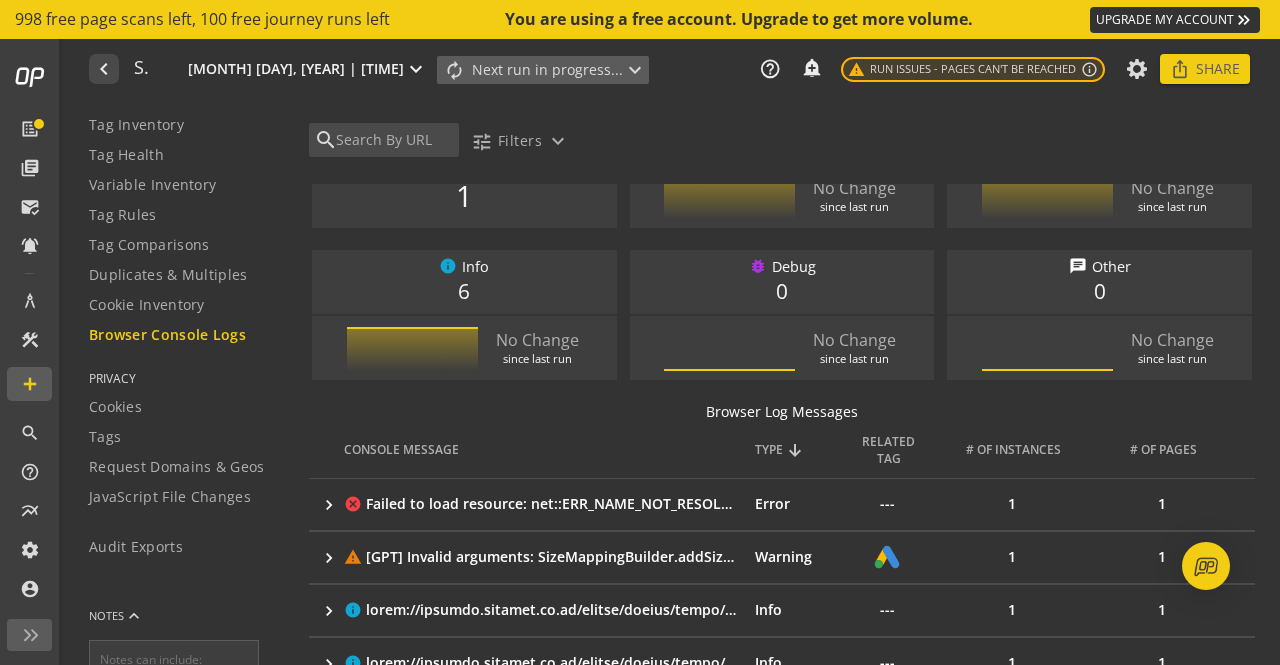 scroll, scrollTop: 200, scrollLeft: 0, axis: vertical 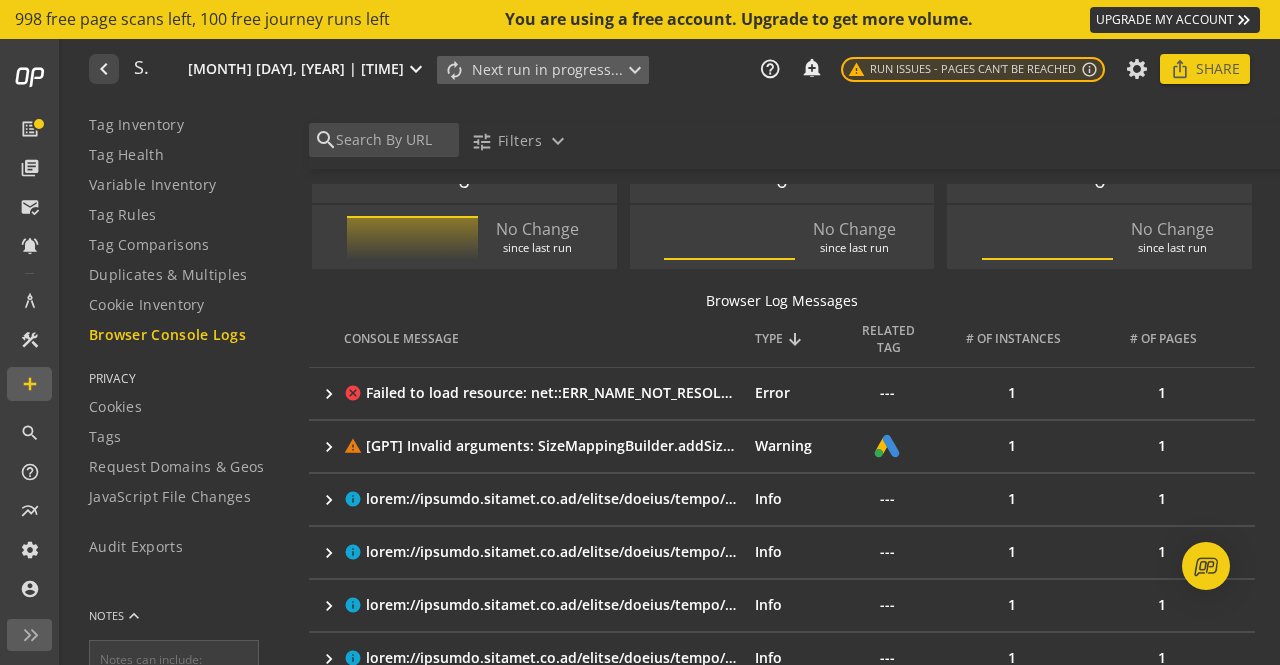click on "keyboard_arrow_right" 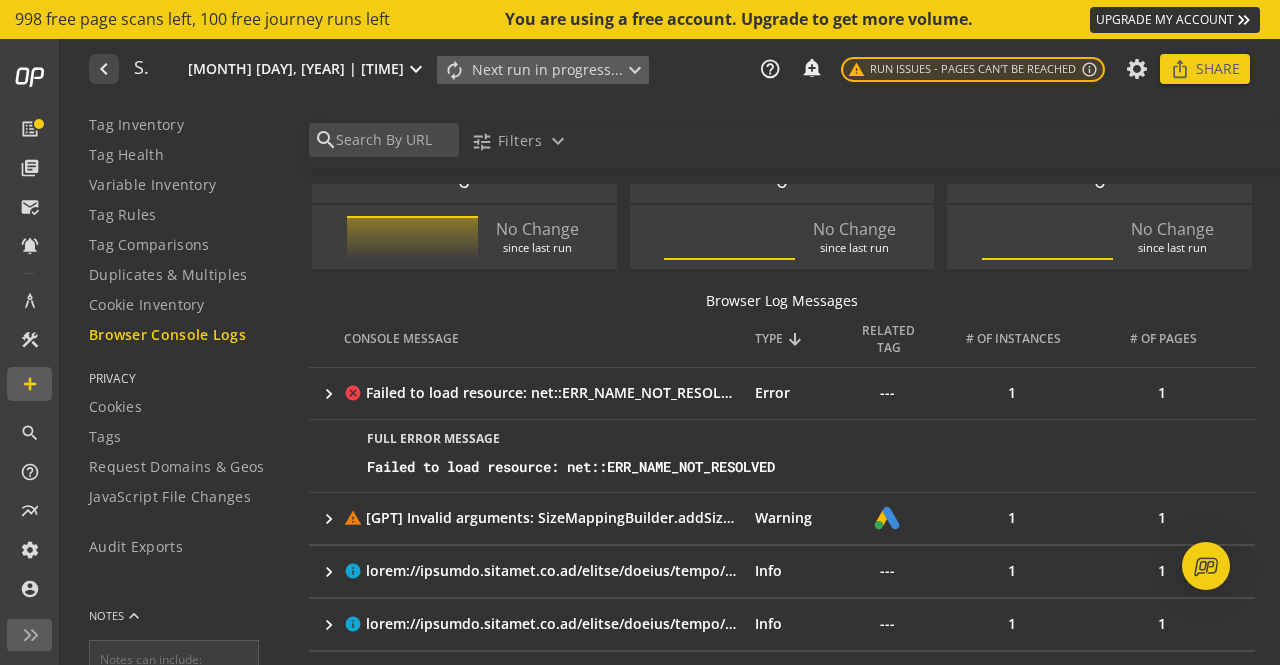 click on "1" 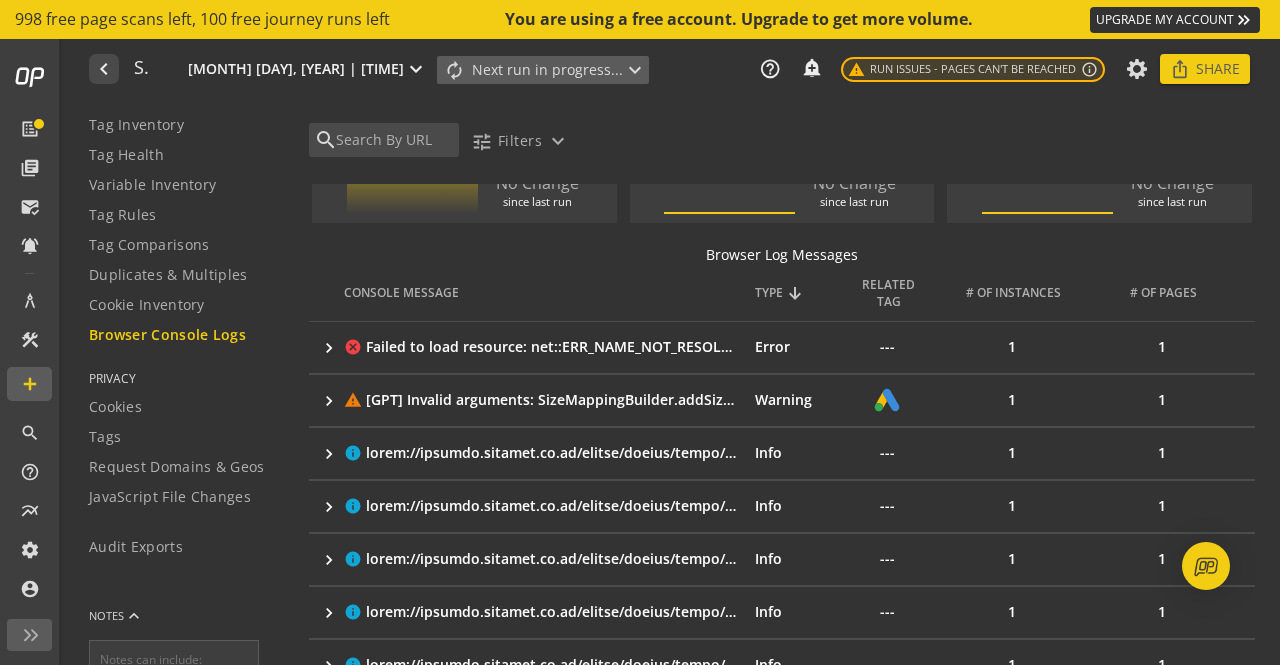 scroll, scrollTop: 400, scrollLeft: 0, axis: vertical 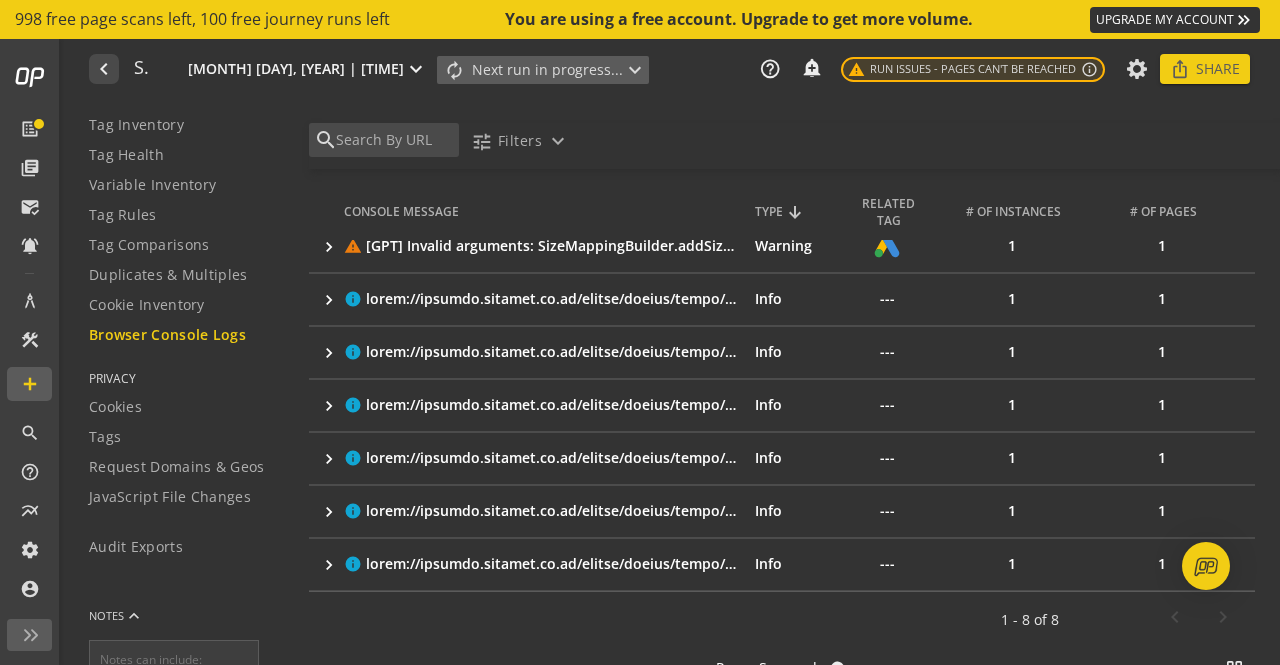 click on "keyboard_arrow_right" 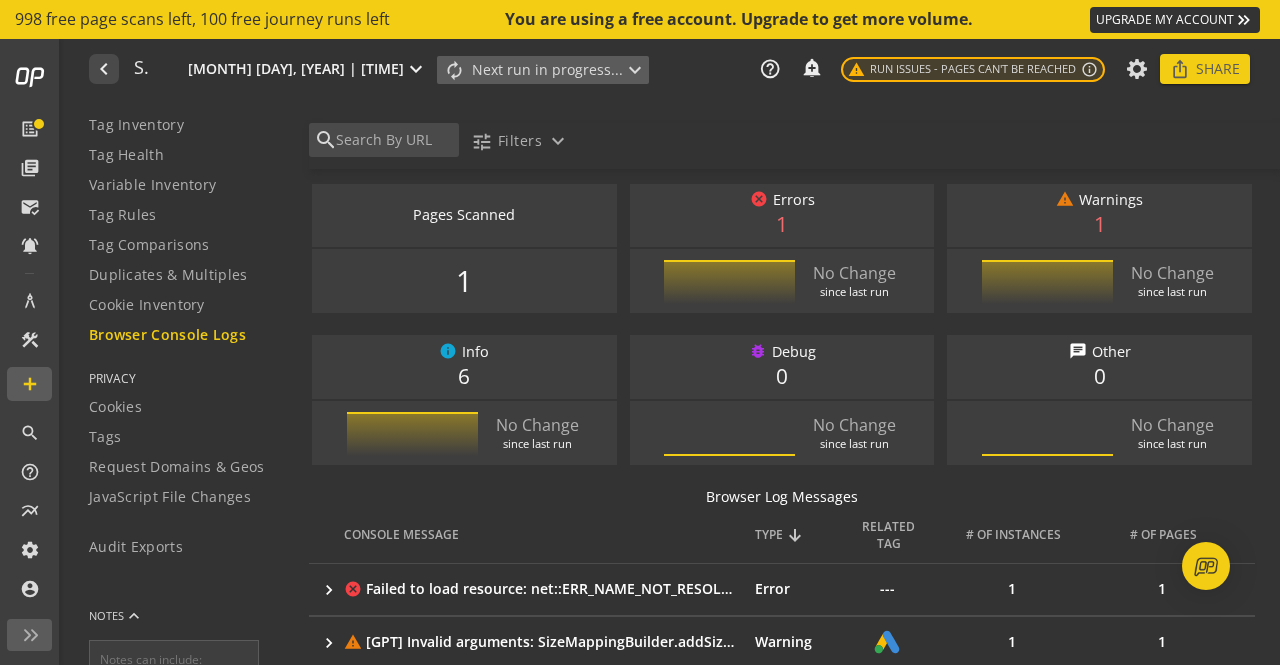 scroll, scrollTop: 0, scrollLeft: 0, axis: both 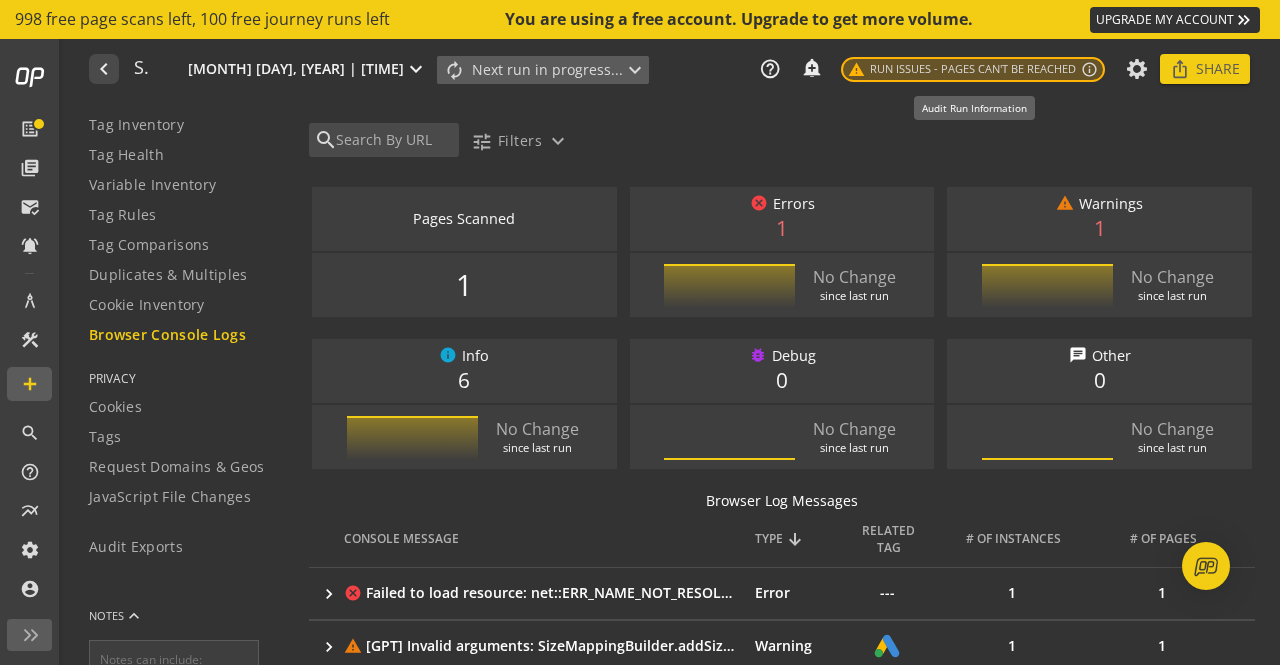 click on "info_outline" 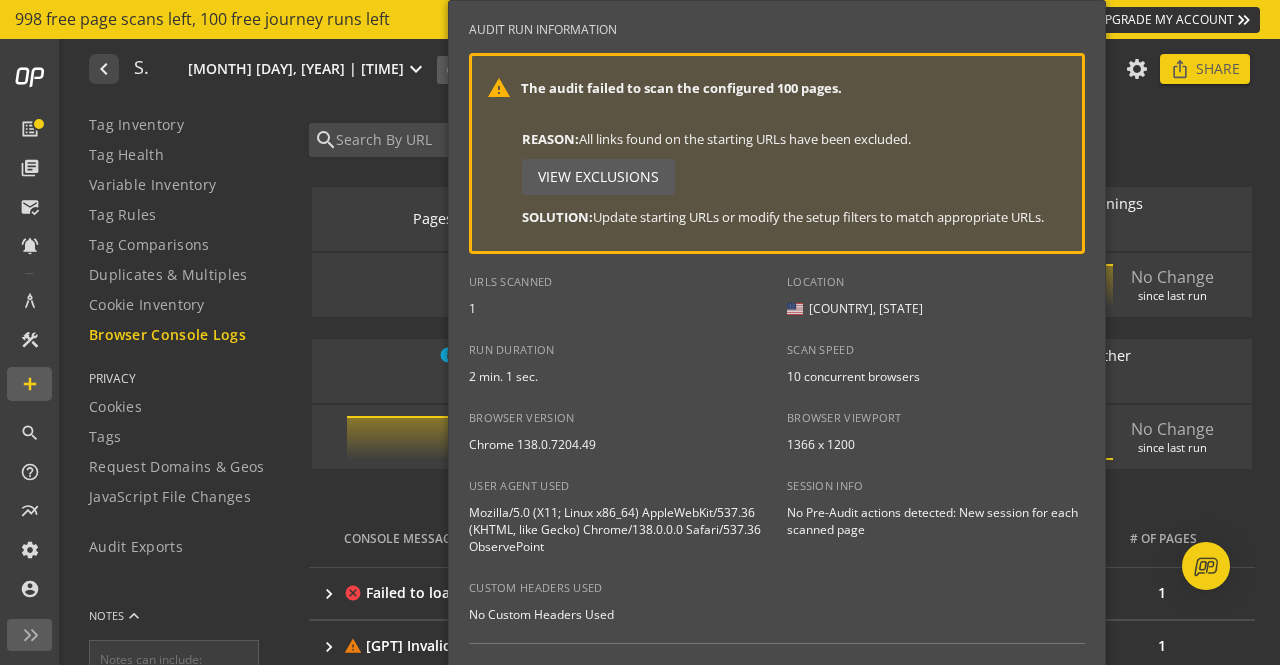 scroll, scrollTop: 0, scrollLeft: 0, axis: both 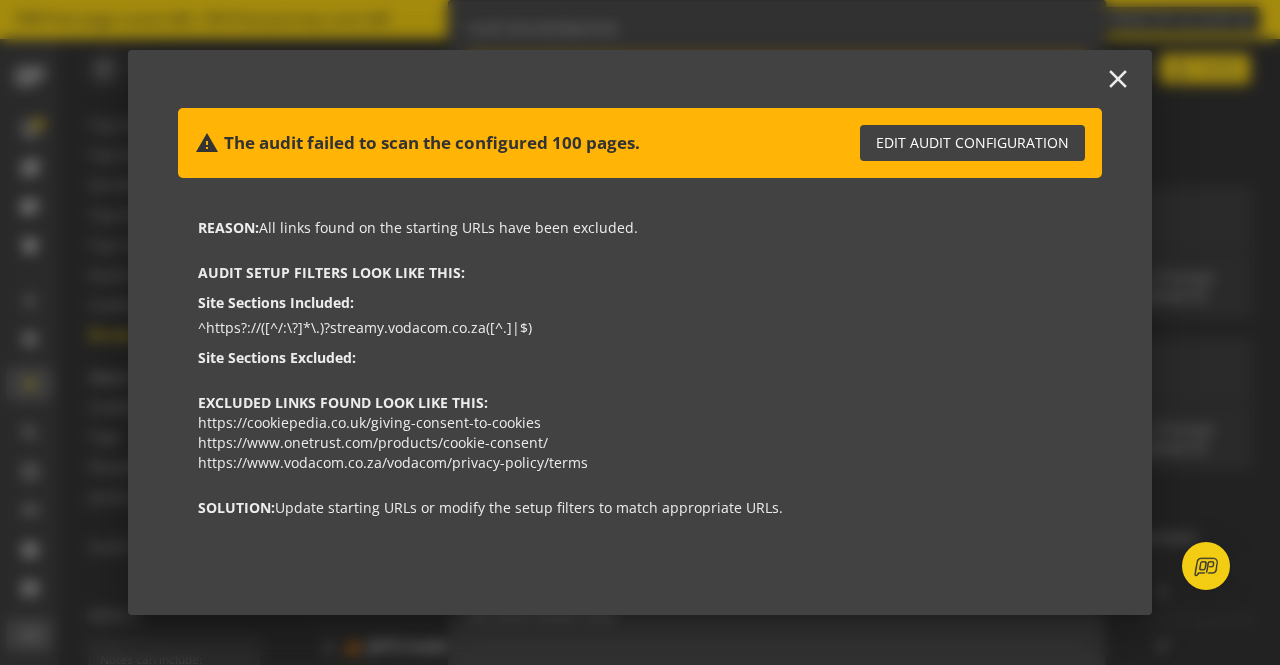 click on "Edit Audit Configuration" at bounding box center (972, 143) 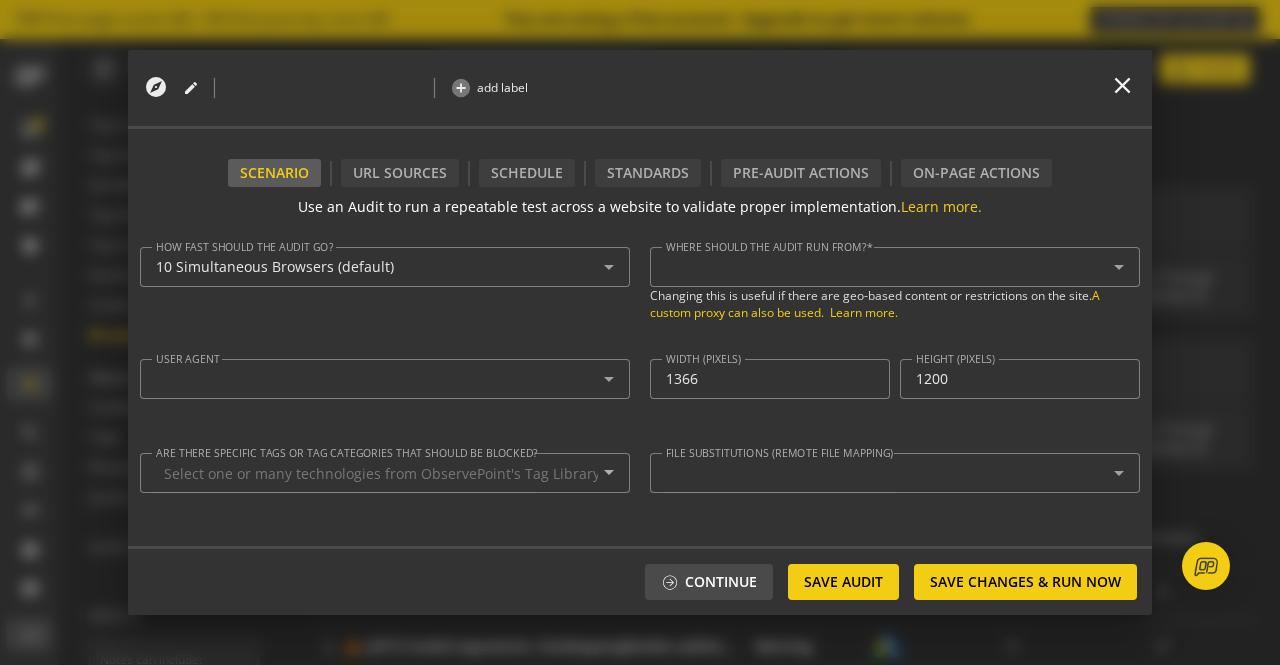 type on "prakarla.prakash@[DOMAIN].co" 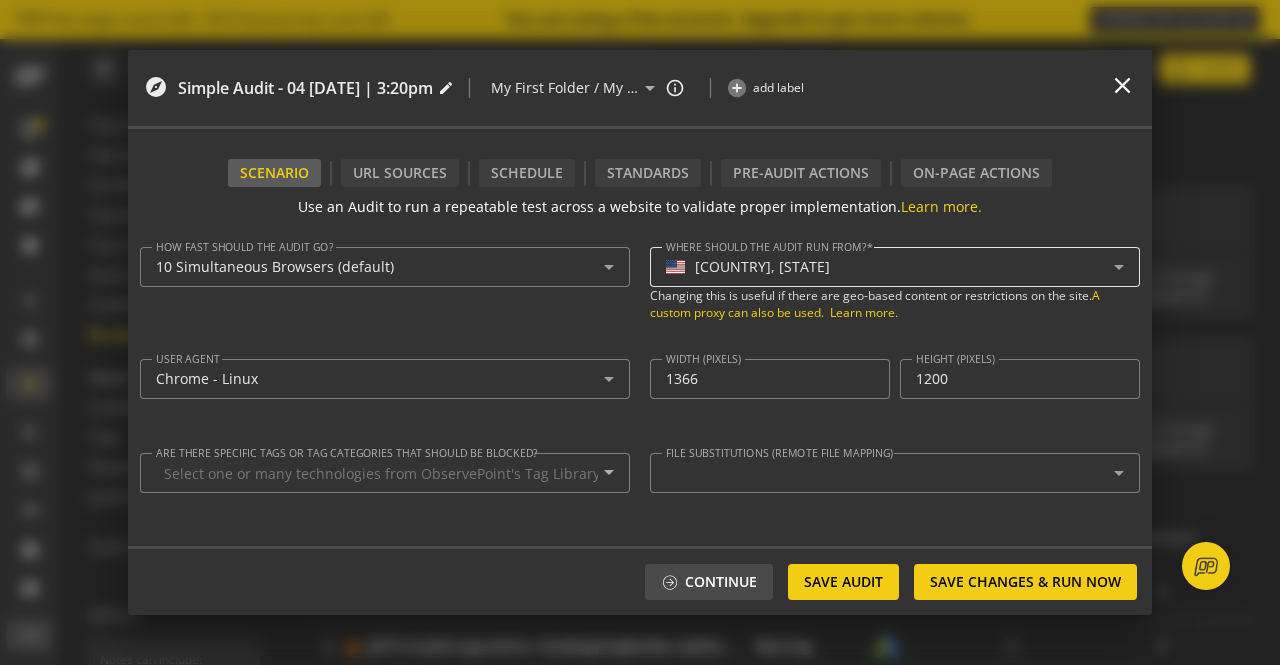 click on "[COUNTRY], [STATE]" at bounding box center [890, 267] 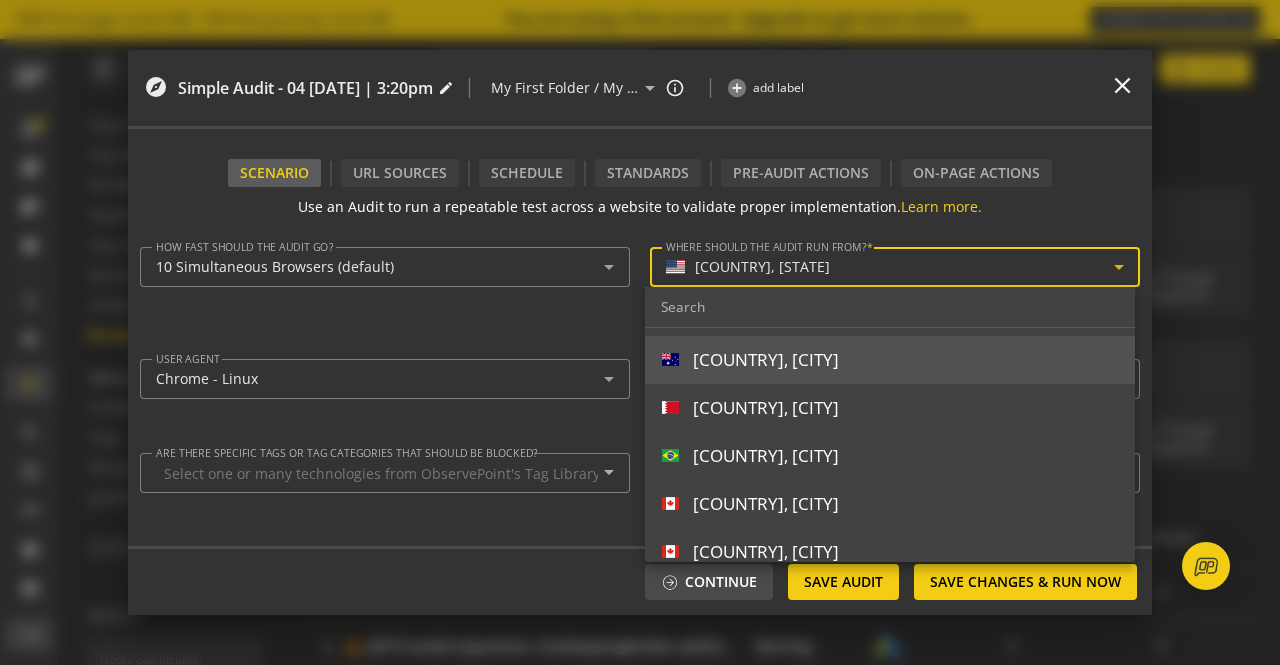 scroll, scrollTop: 200, scrollLeft: 0, axis: vertical 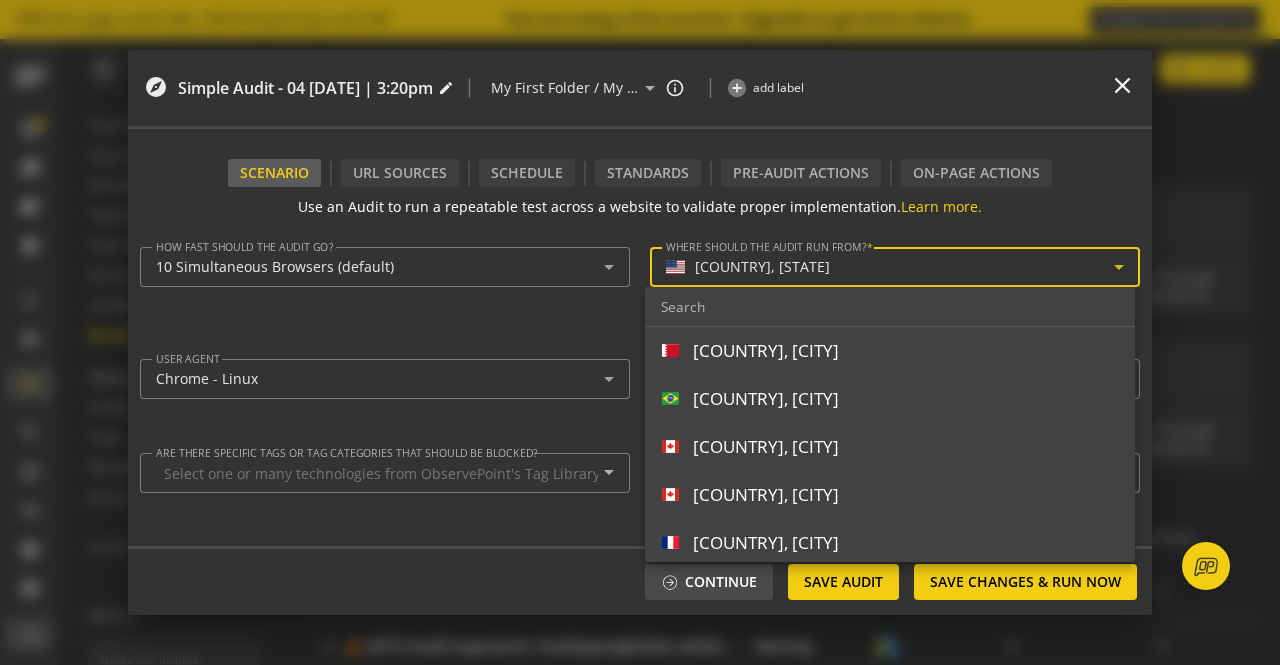 click at bounding box center [640, 332] 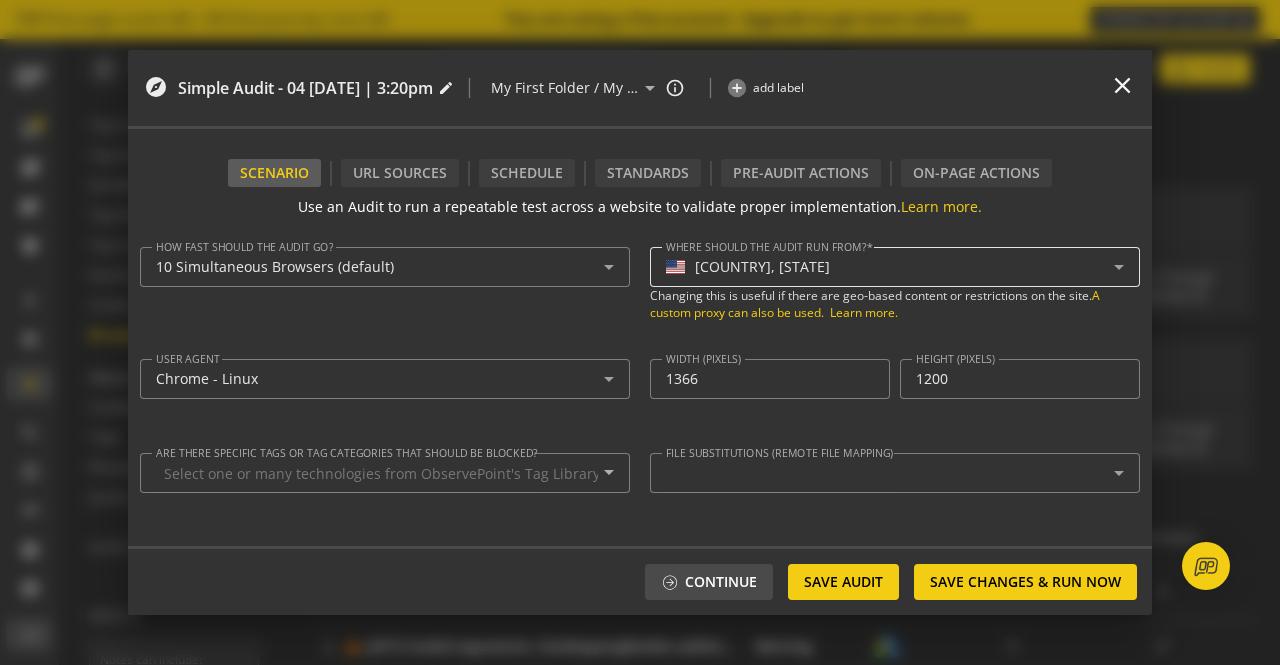 click on "[COUNTRY], [STATE]" at bounding box center [890, 267] 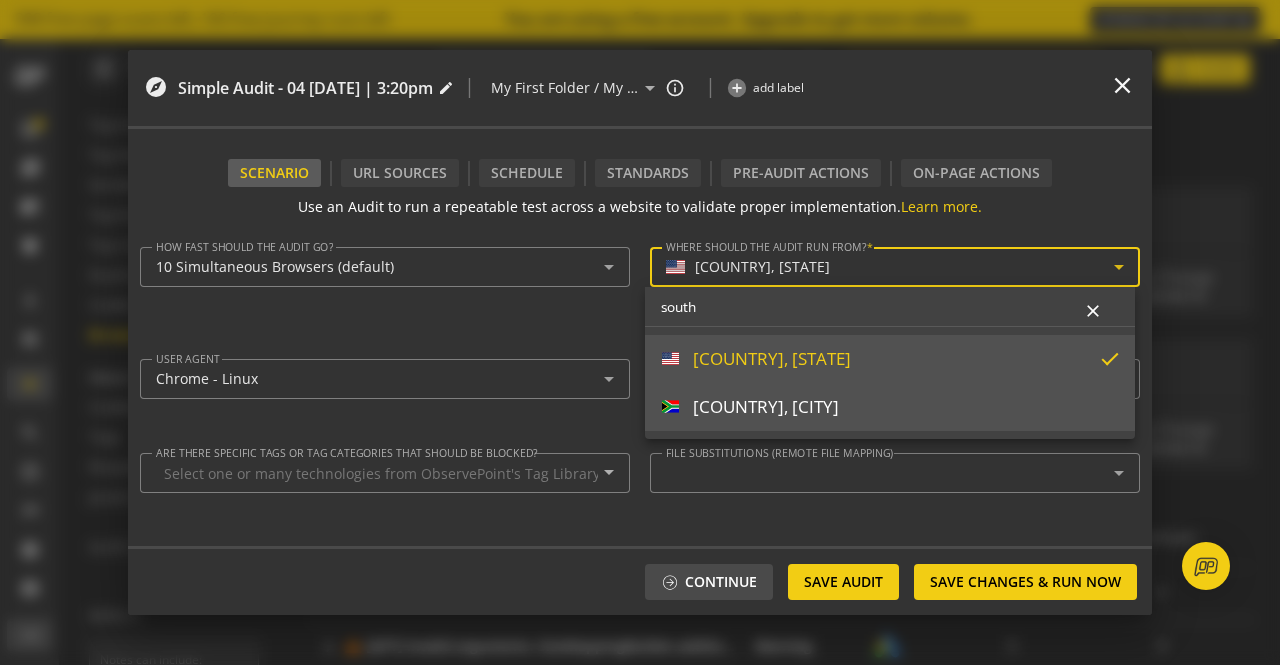 type on "south" 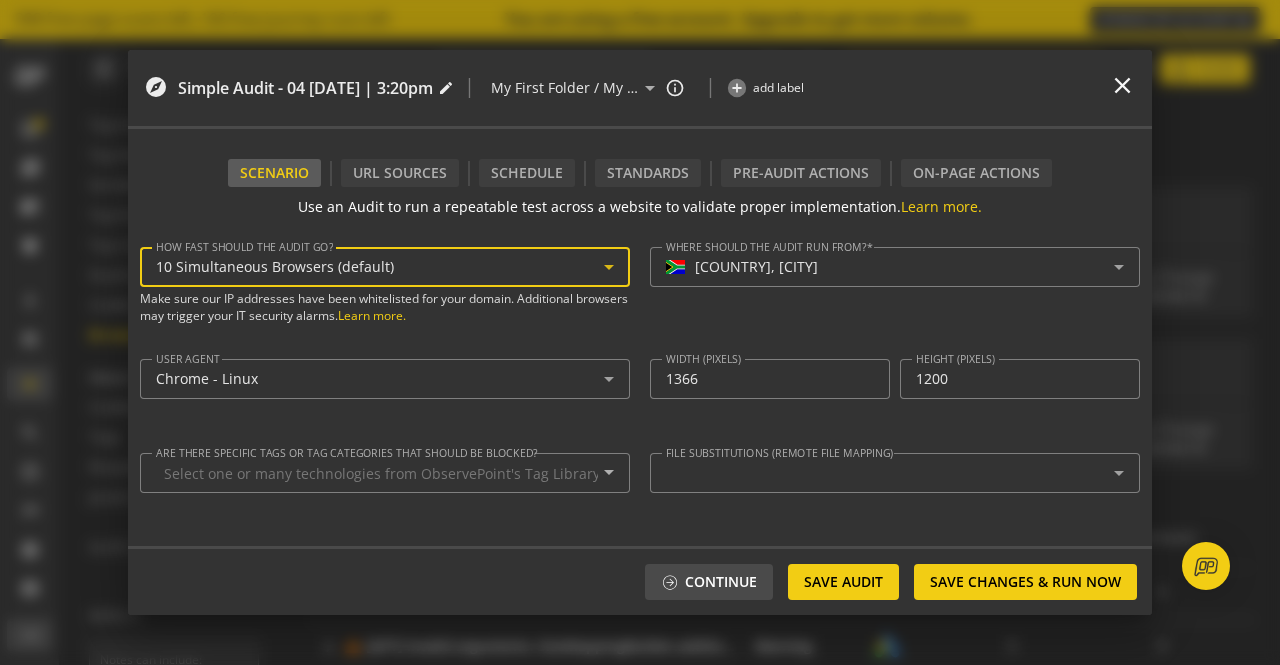 click on "10 Simultaneous Browsers (default)" at bounding box center (380, 267) 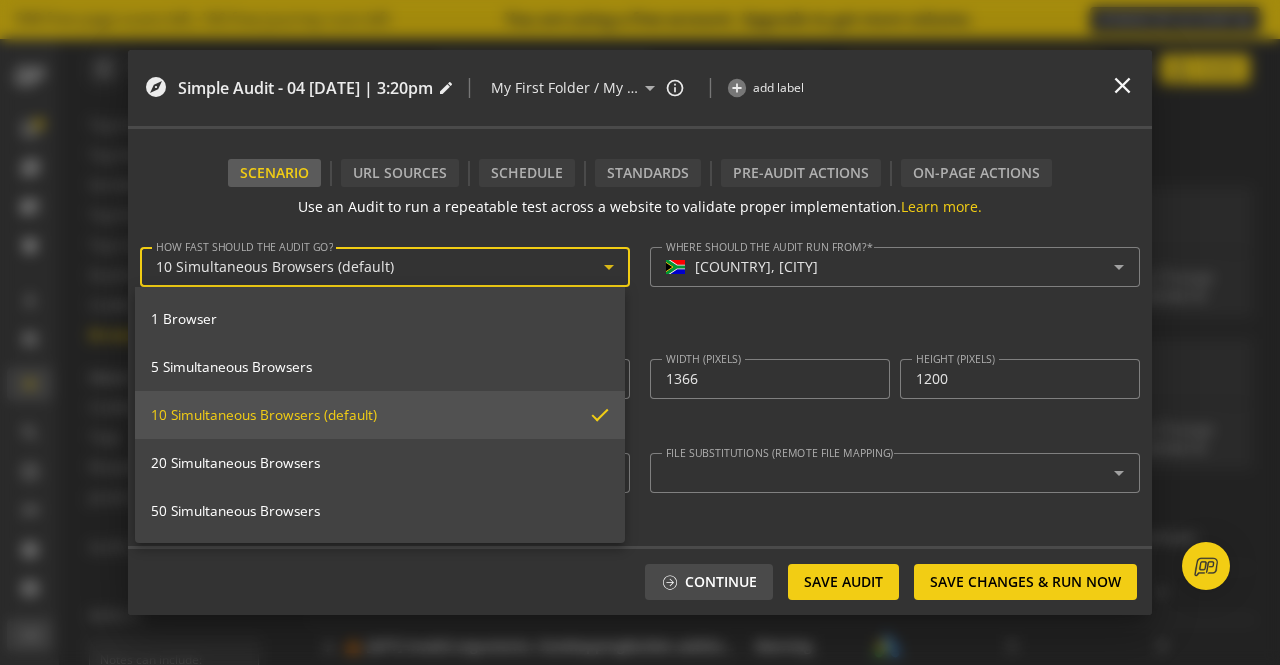 click at bounding box center (640, 332) 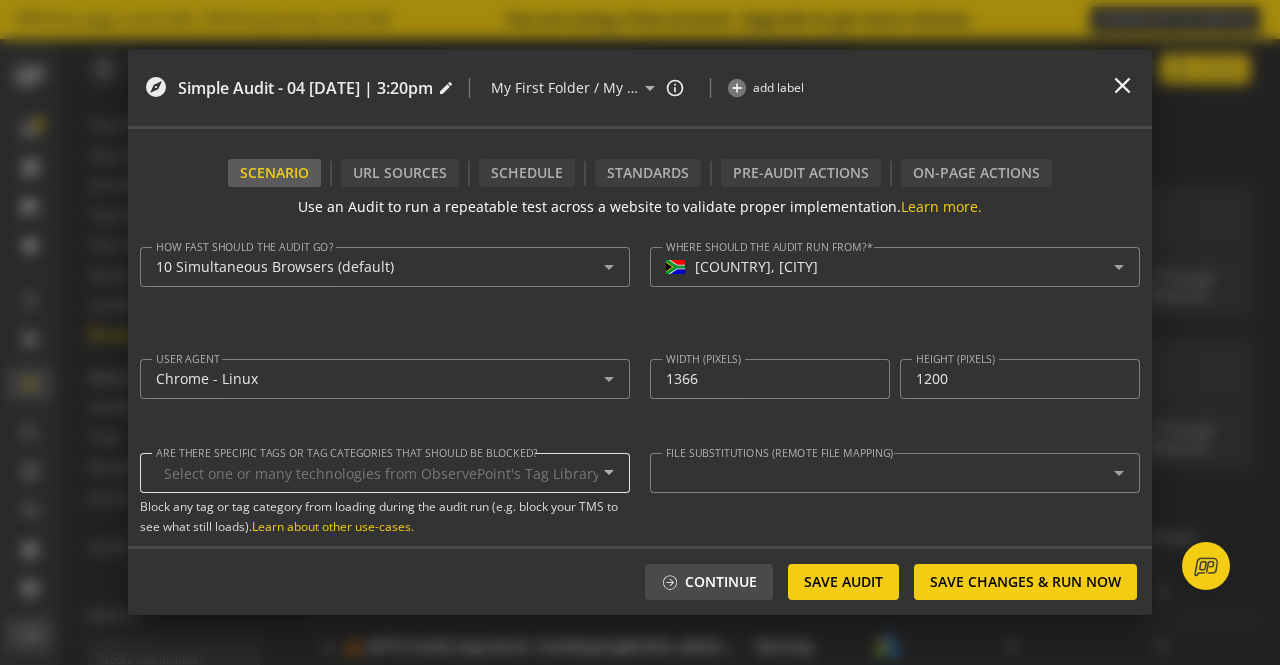 click on "arrow_drop_down" at bounding box center [609, 472] 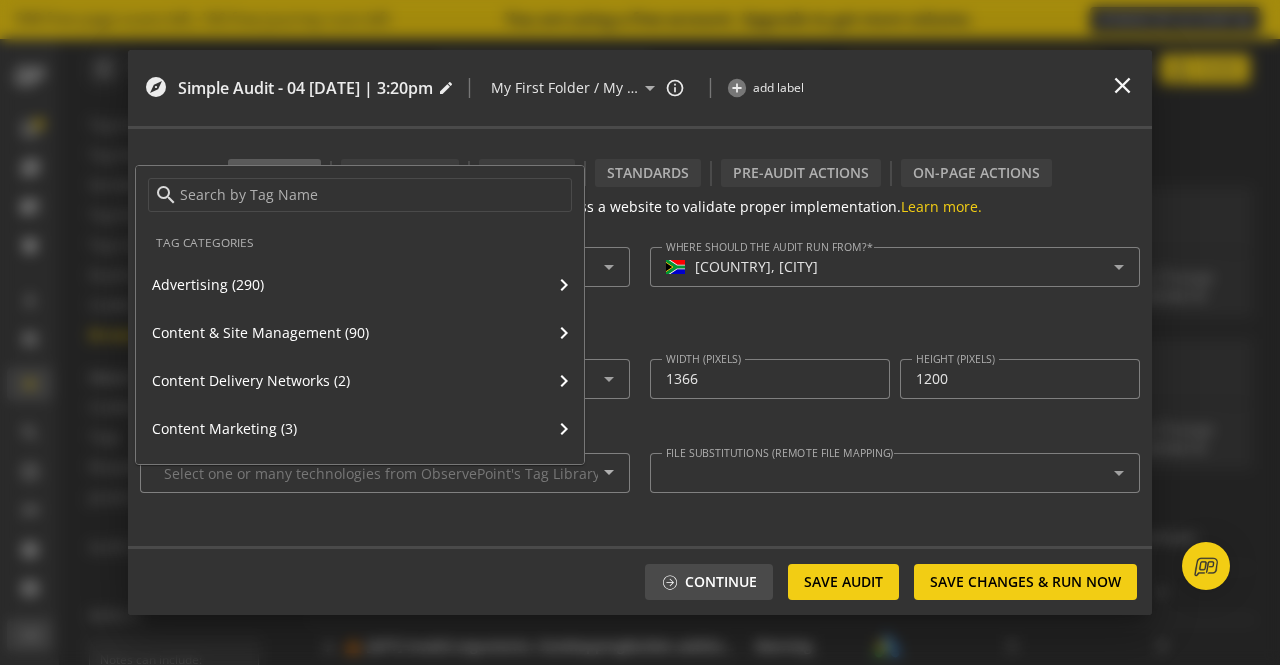 click at bounding box center (640, 332) 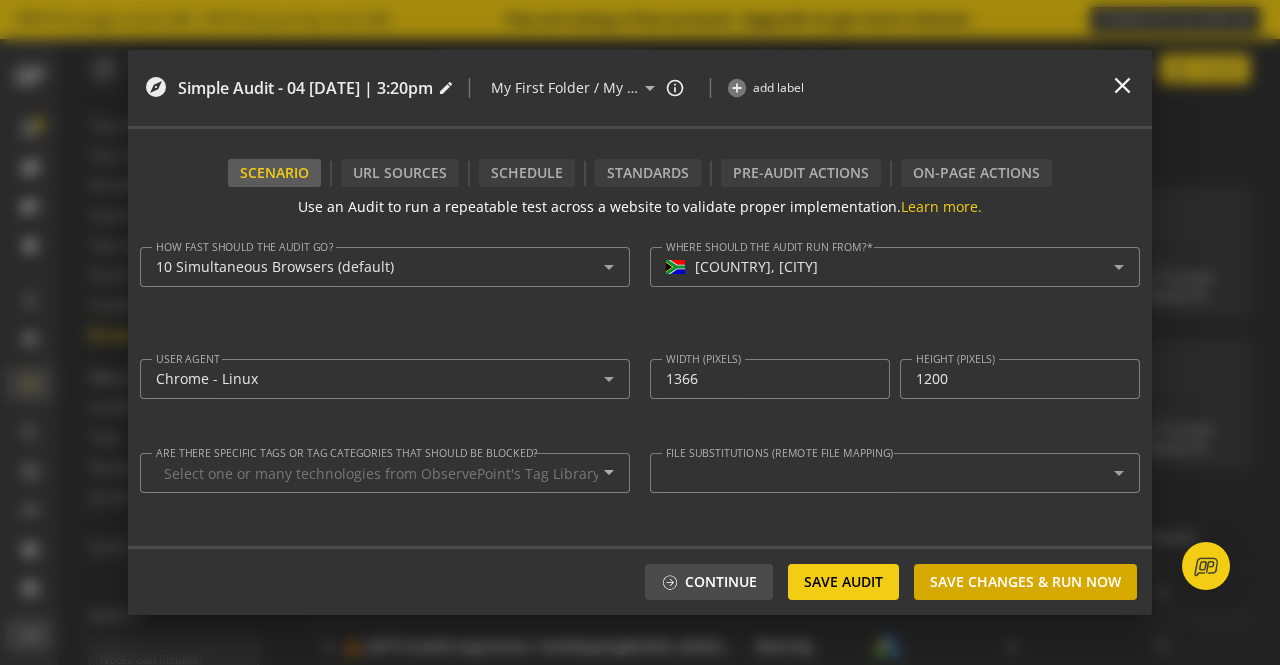 click on "Save Changes & Run Now" at bounding box center [1025, 582] 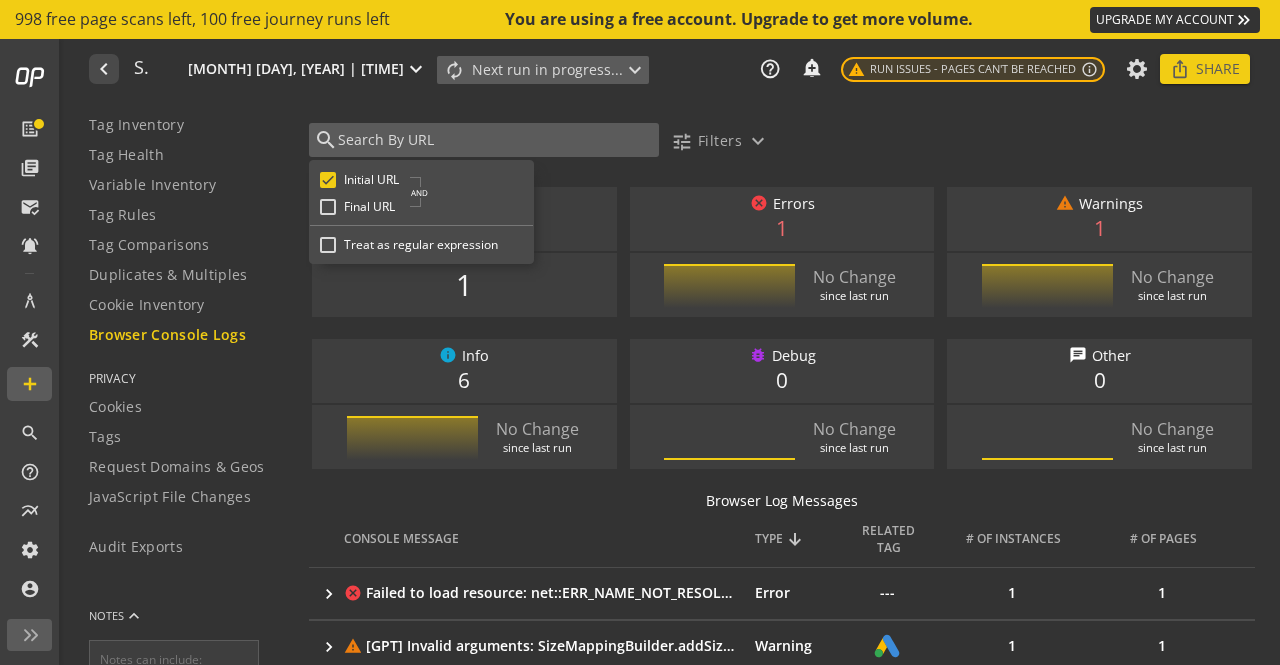 click 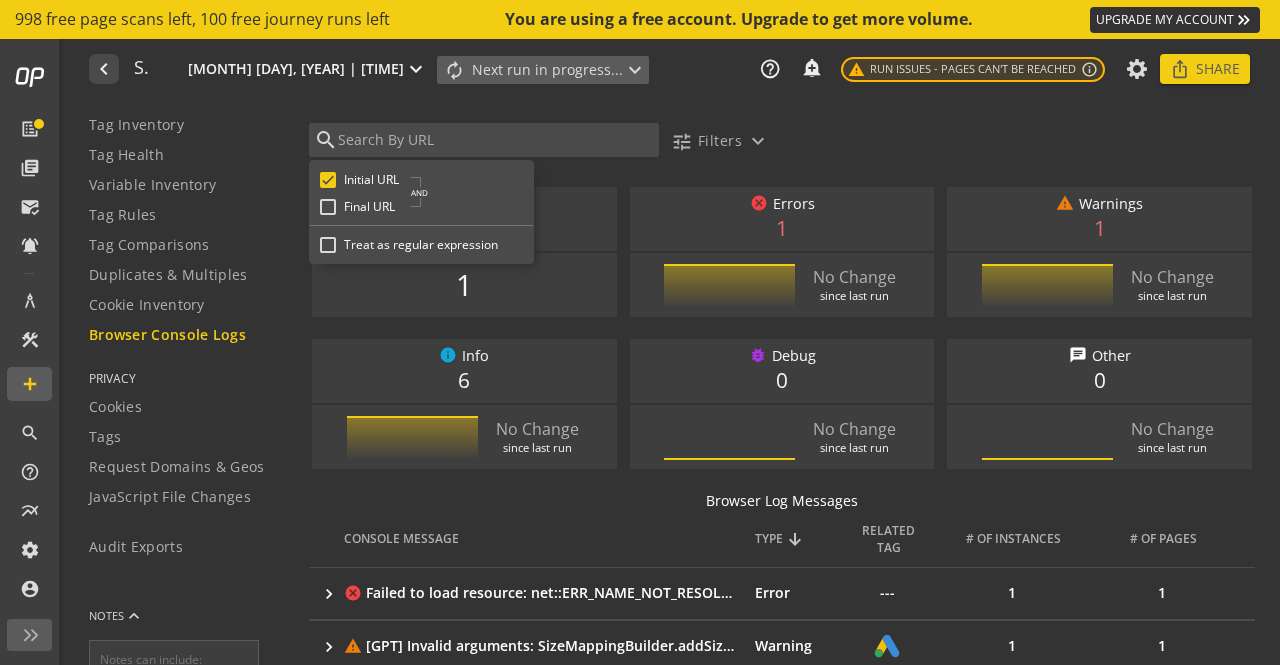 click on "Initial URL" at bounding box center (328, 180) 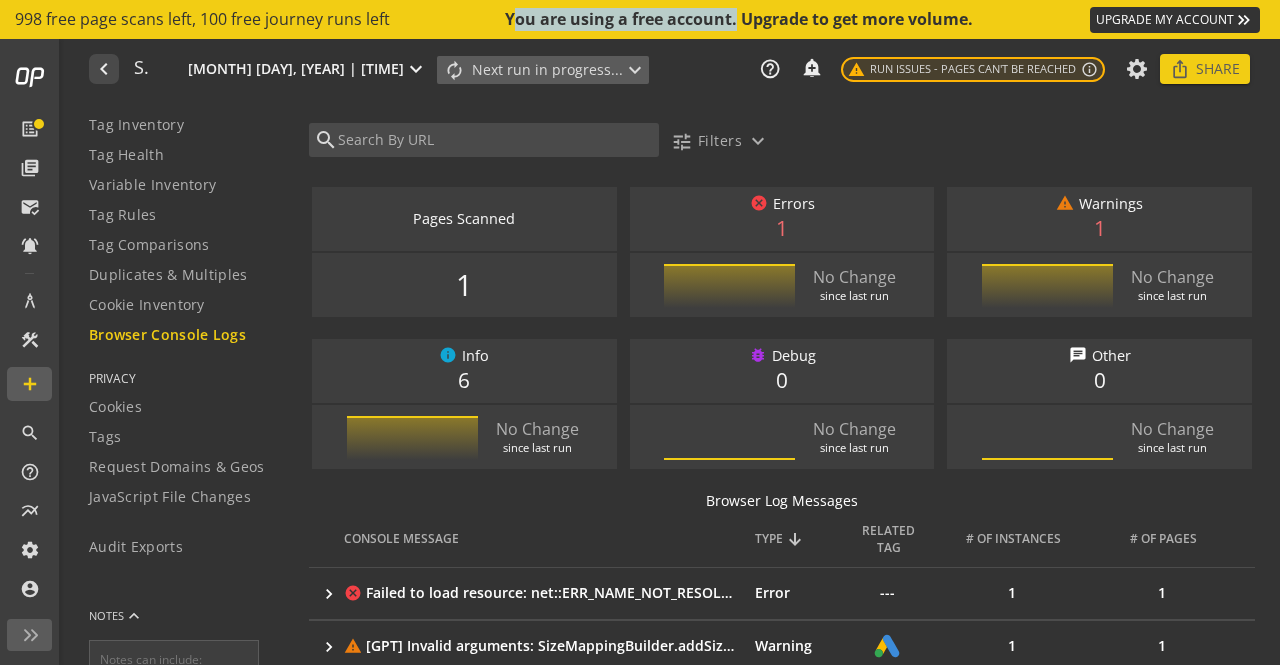 drag, startPoint x: 506, startPoint y: 23, endPoint x: 731, endPoint y: 19, distance: 225.03555 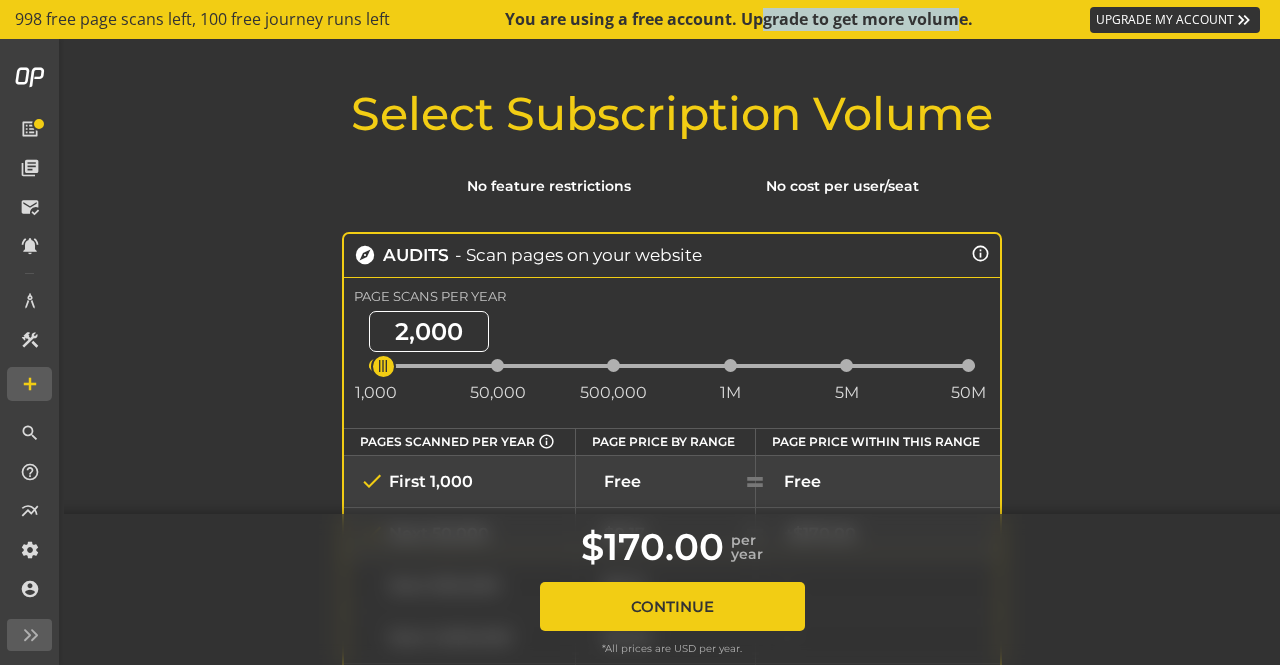 drag, startPoint x: 752, startPoint y: 14, endPoint x: 943, endPoint y: 21, distance: 191.12823 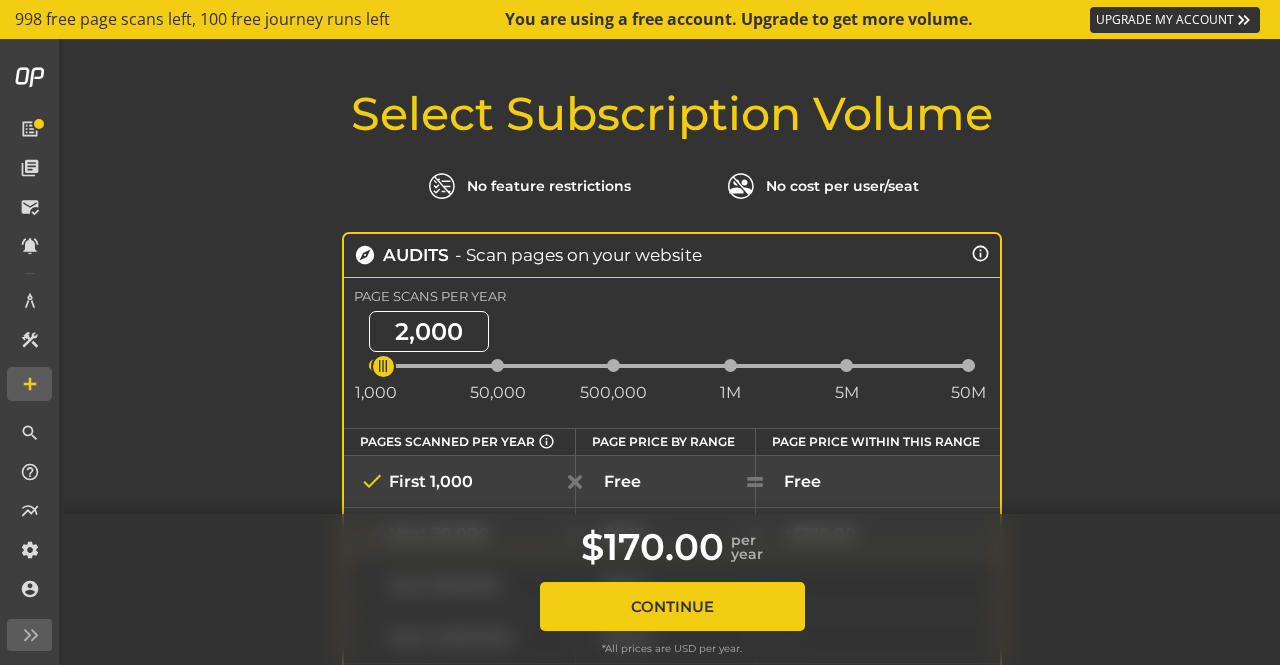 click on "Select Subscription Volume
No feature restrictions
No cost per user/seat explore Audits  - Scan pages on your website  info_outline  Page Scans Per Year 2,000    1,000    50,000    500,000    1M    5M    50M Page Scans Per Year  Pages Scanned Per Year   info_outline  Page Price By Range Page Price Within This Range check  First 1,000
Free equal Free check  Next 50,000
$0.17 equal +$170.00 check  Next 500,000
$0.12 equal - check  Next 1,000,000
$0.06 equal - check  Next 5,000,000
$0.04 equal - check  And Beyond 🚀
$0.03 equal - Audit Price equal  $170.00  per year  Avg. Price Per Page: $0.085  map Journeys  - Monitor specific user paths  info_outline   Journey Runs Per Year   info_outline   Support Requests Per Year   info_outline   Price   info_outline   100   1  Free  1,500   36  (3 per month) $2,500  6,000   120  (10 per month) $5,000  36,000   360  (30 per month) $15,000  144,000   720  (60 per month) $30,000 equal" 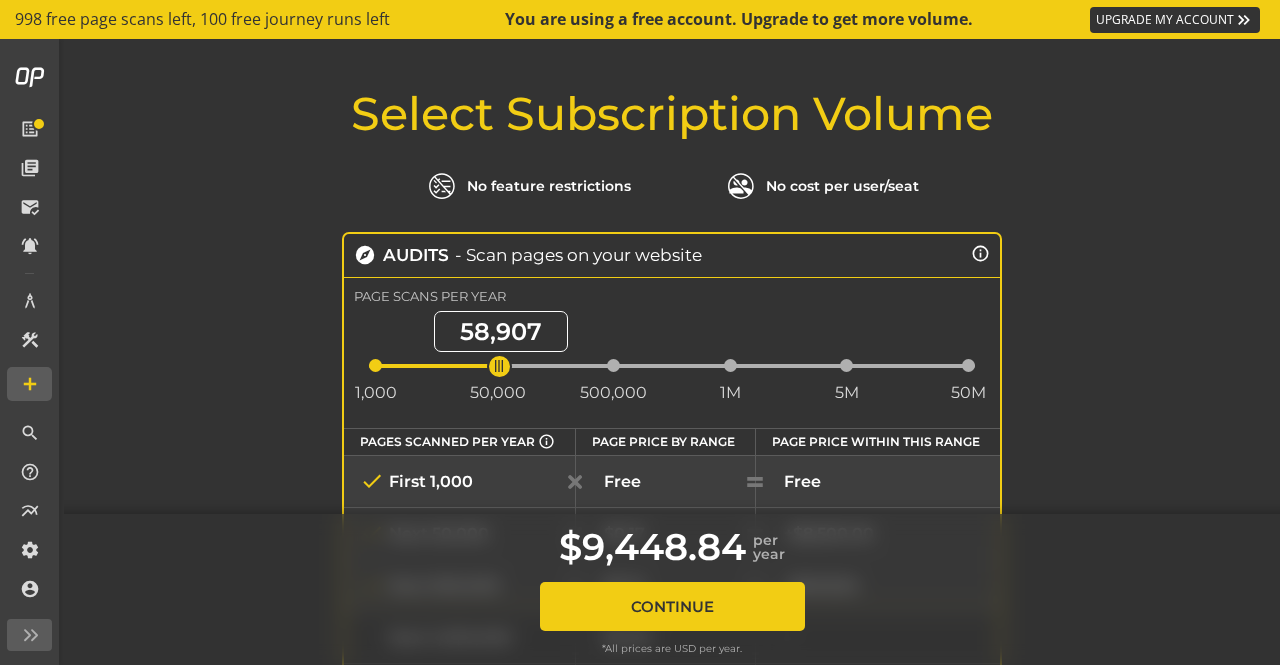 click 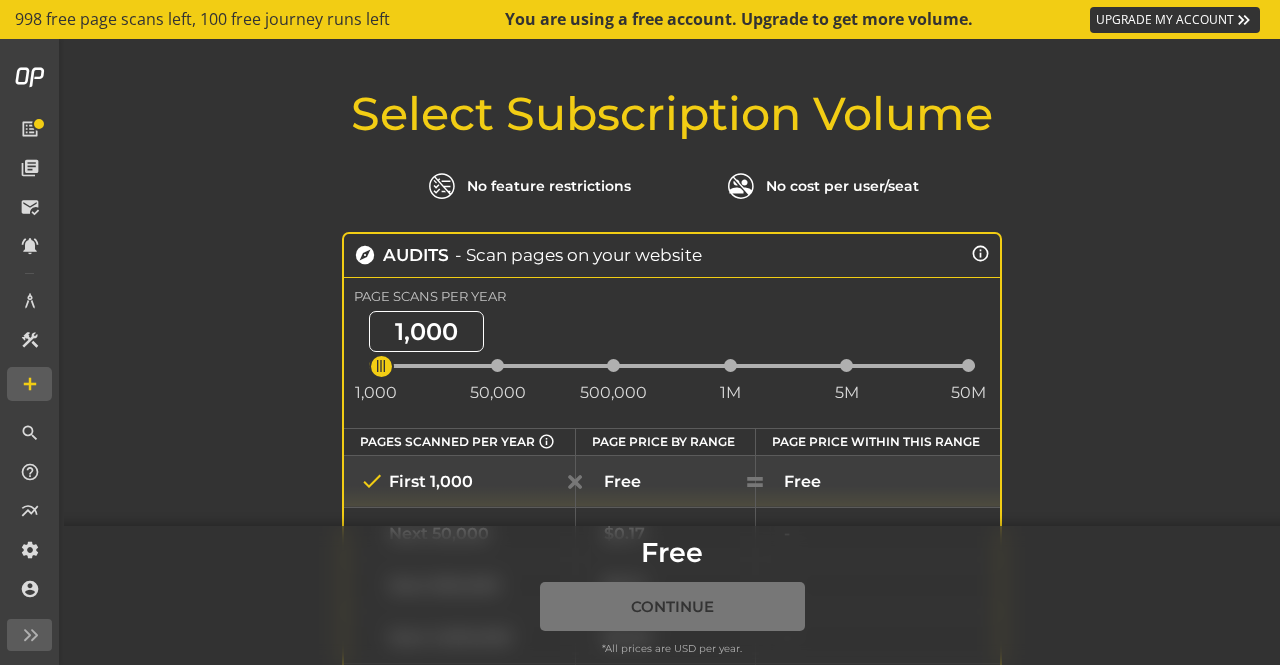 drag, startPoint x: 487, startPoint y: 369, endPoint x: 369, endPoint y: 363, distance: 118.15244 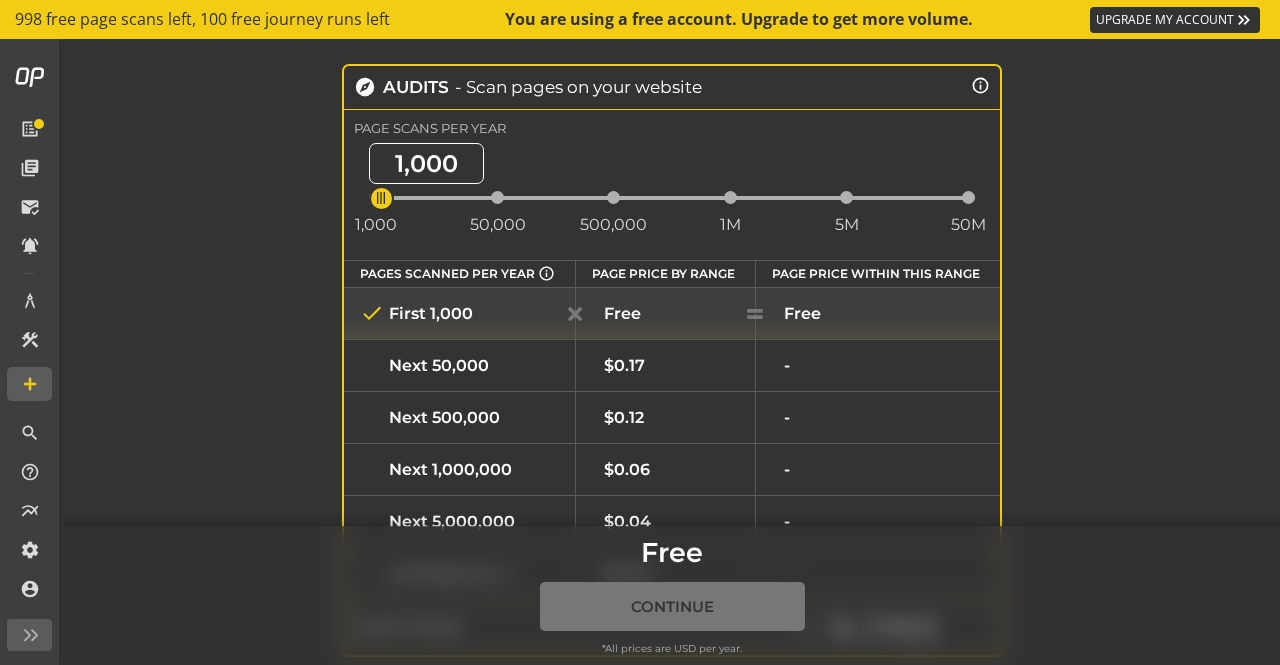 scroll, scrollTop: 200, scrollLeft: 0, axis: vertical 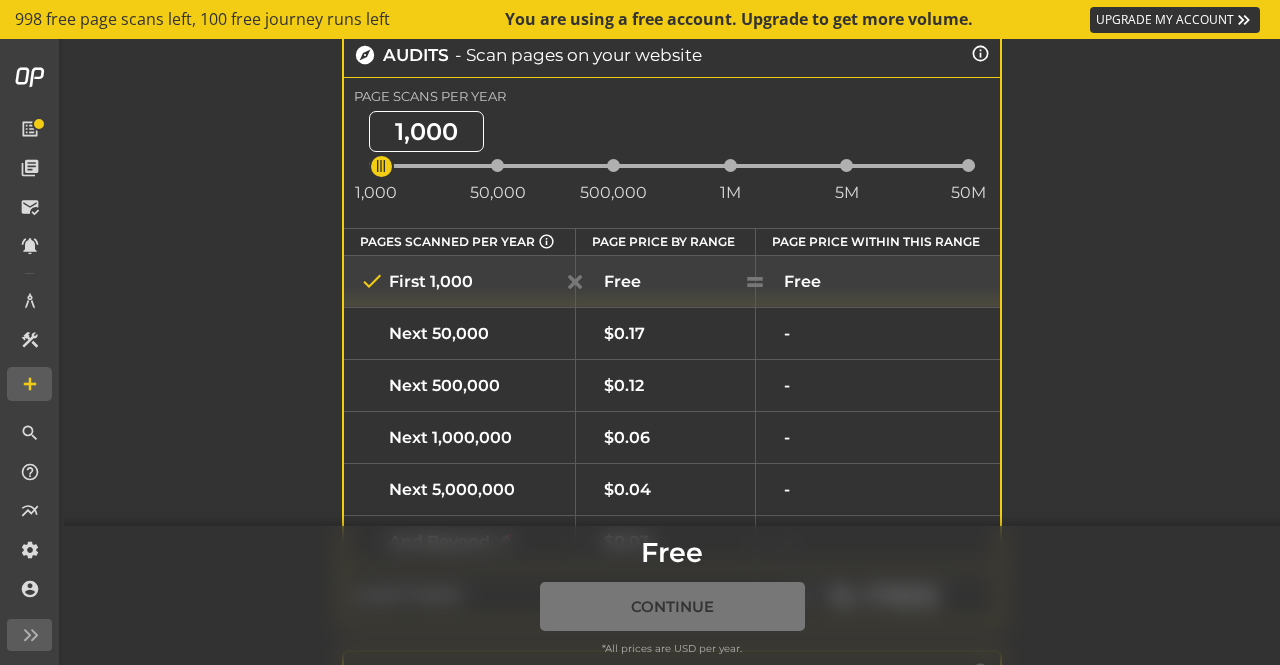 click on "check  Next 50,000" 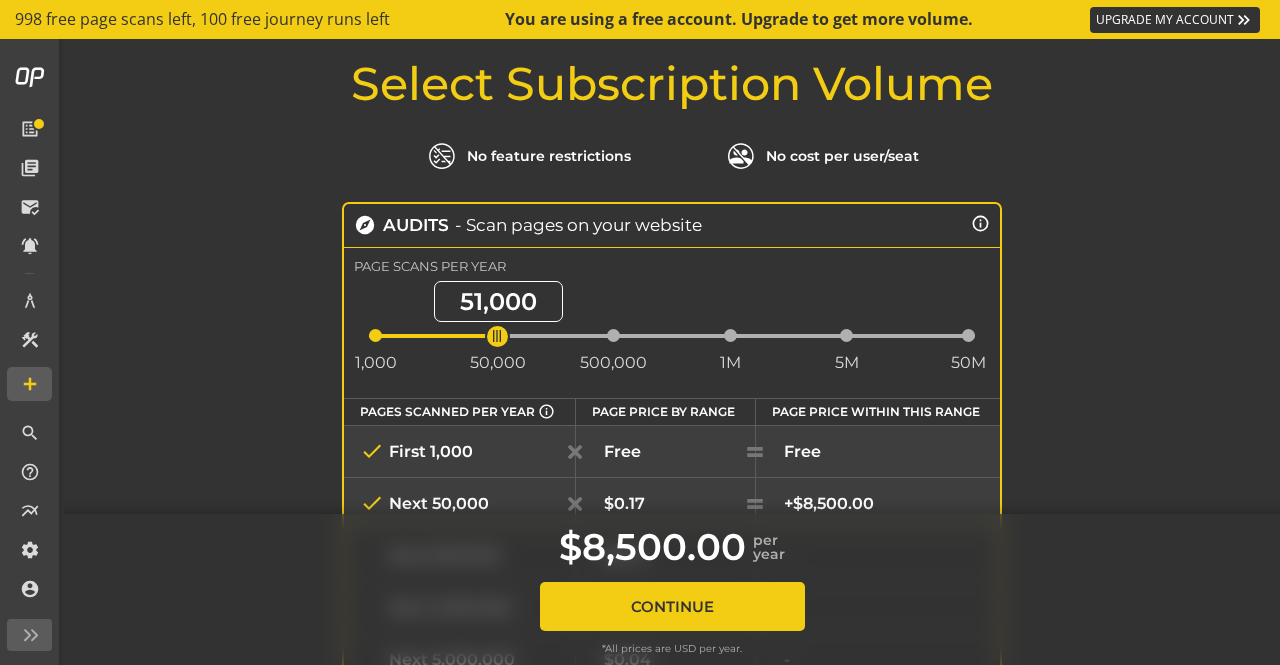 scroll, scrollTop: 0, scrollLeft: 0, axis: both 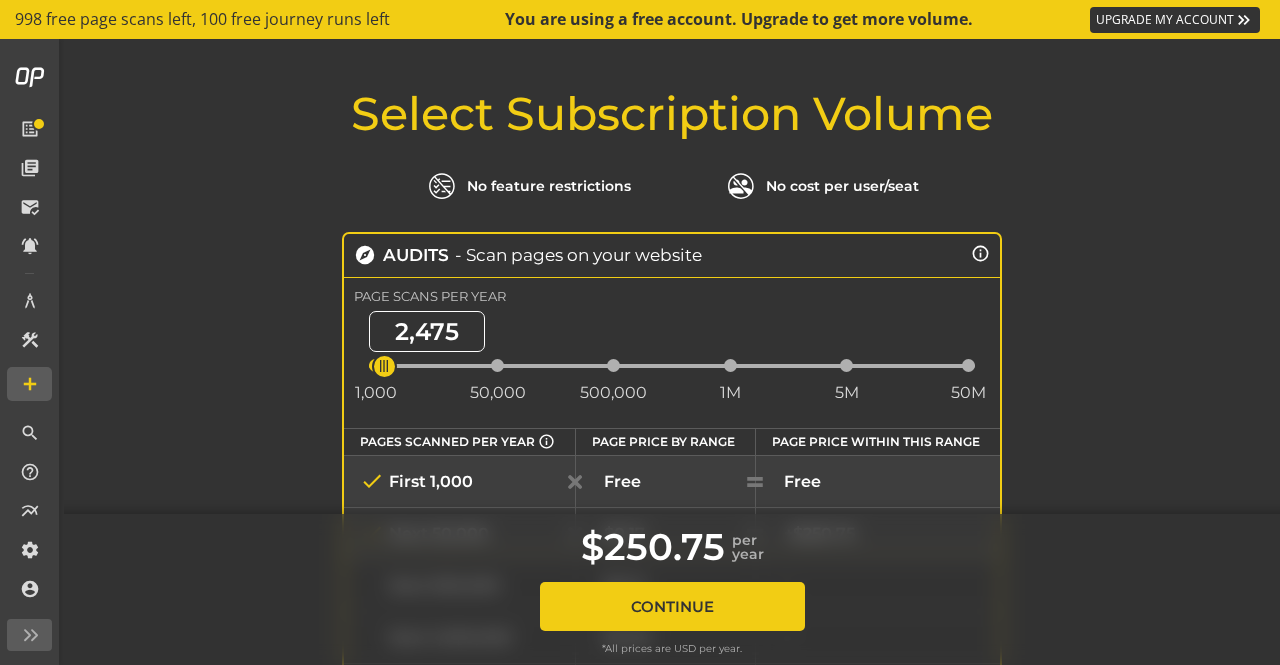 drag, startPoint x: 495, startPoint y: 363, endPoint x: 380, endPoint y: 389, distance: 117.902504 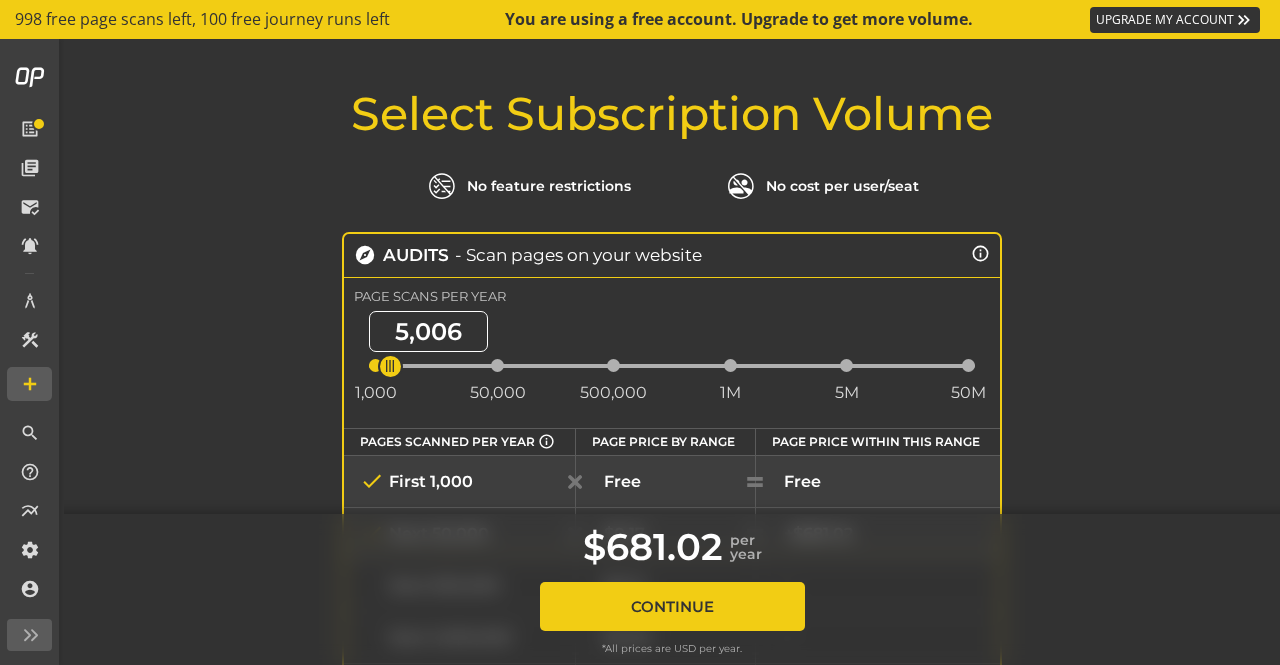 click 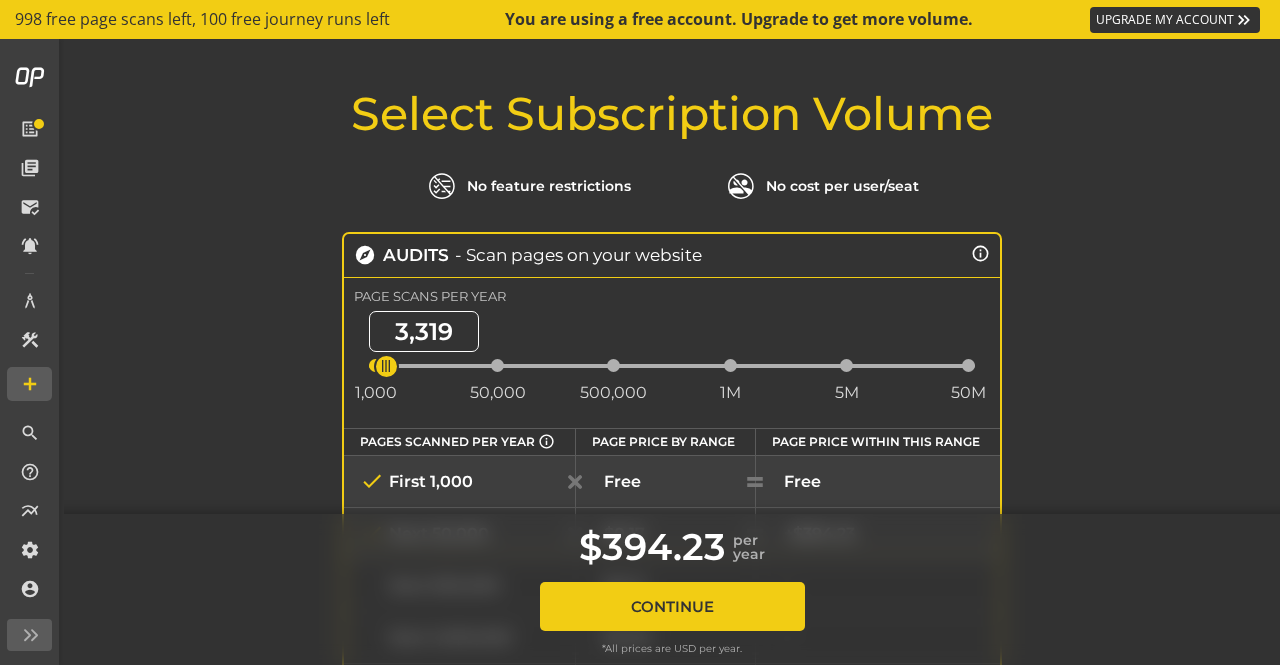 click 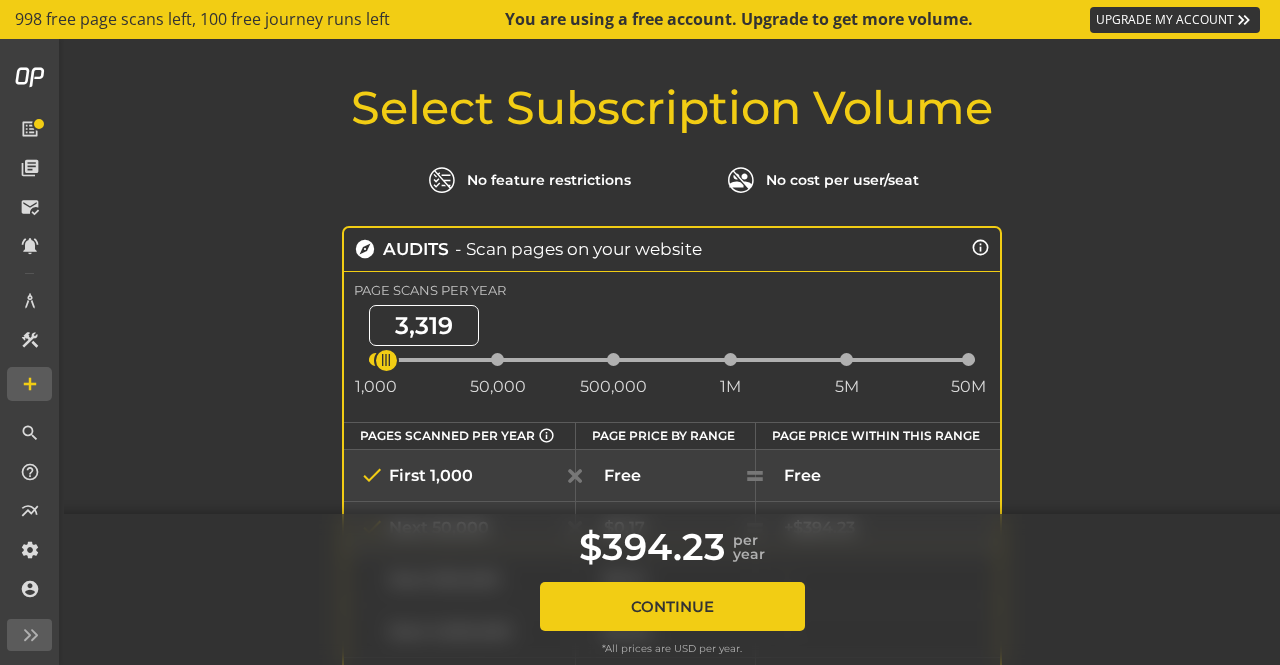 scroll, scrollTop: 0, scrollLeft: 0, axis: both 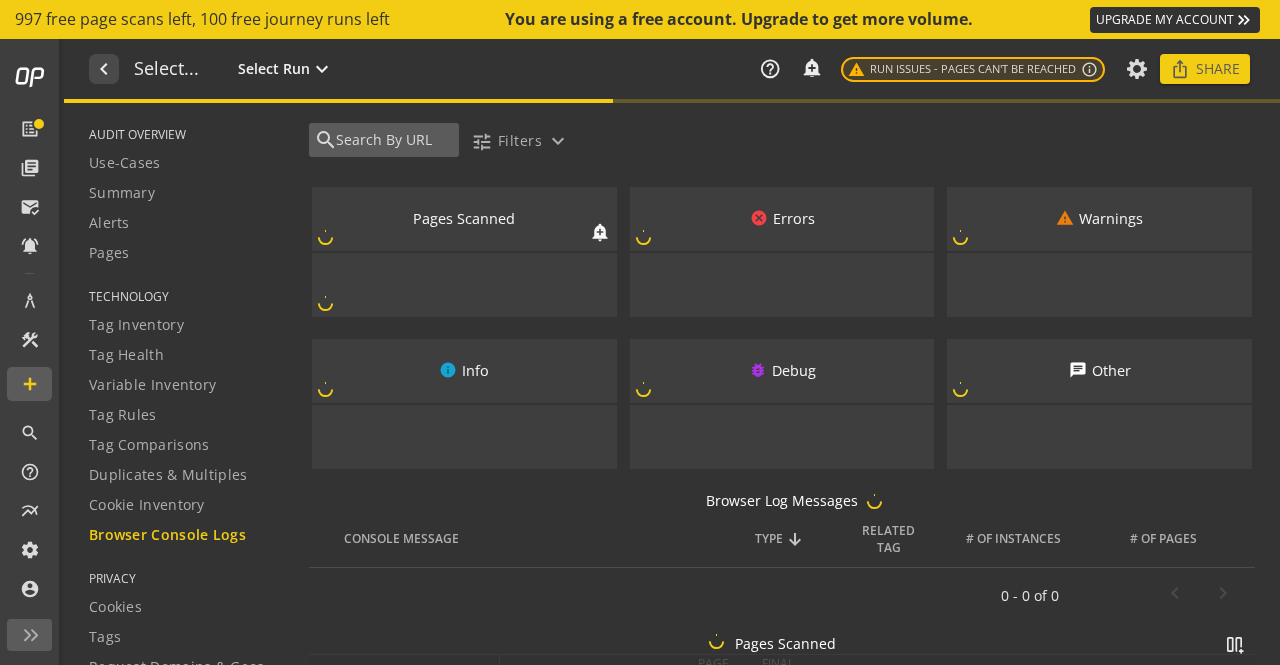 type on "Notes can include:
-a description of what this audit is validating
-changes in audit settings
-discoveries in the report of outstanding rule failures or items needing remediation" 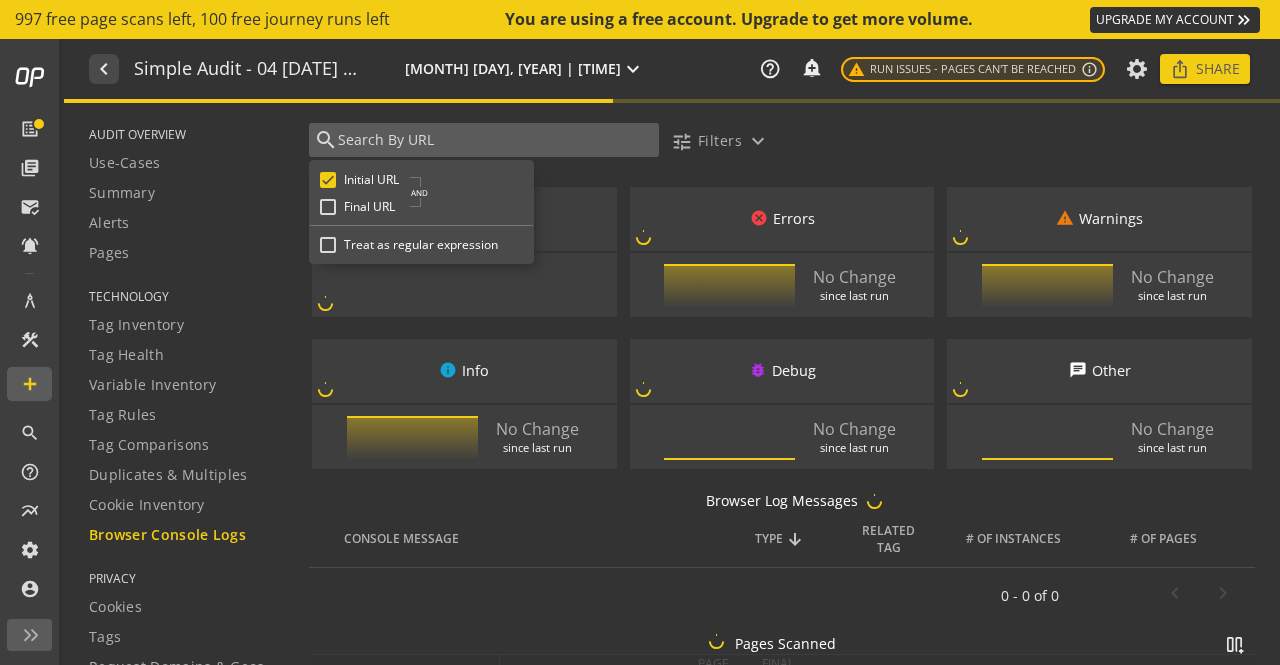 click 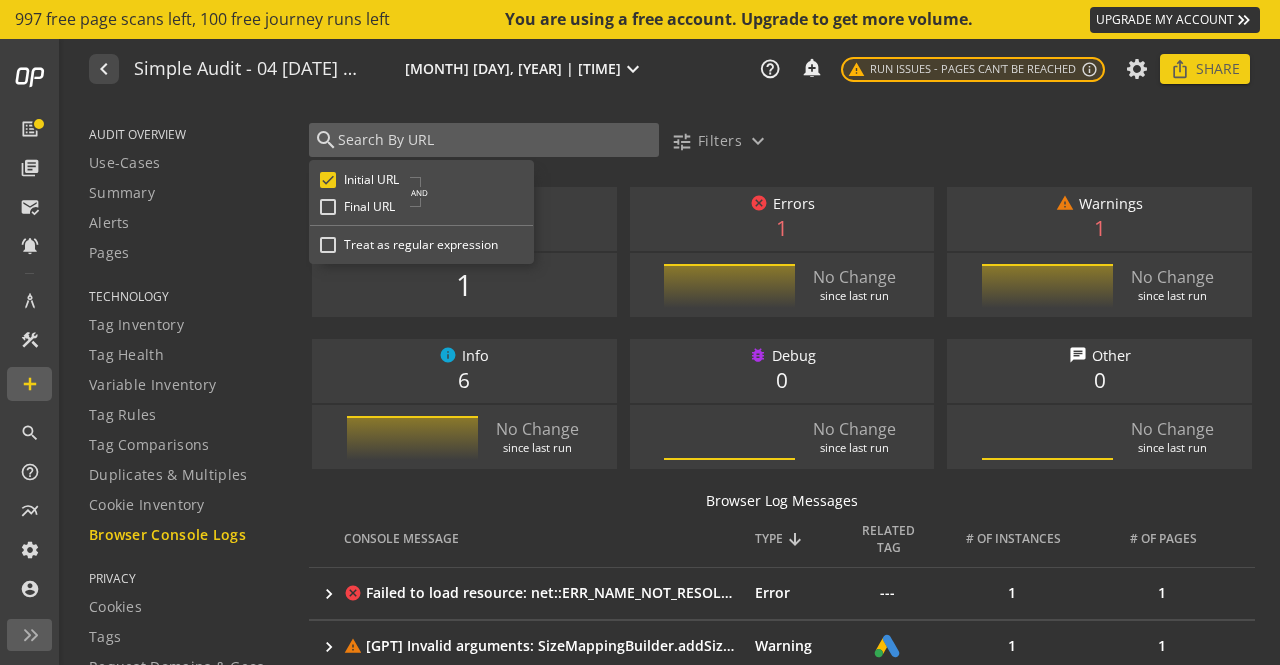 paste on "https://streamy.vodacom.co.za/home" 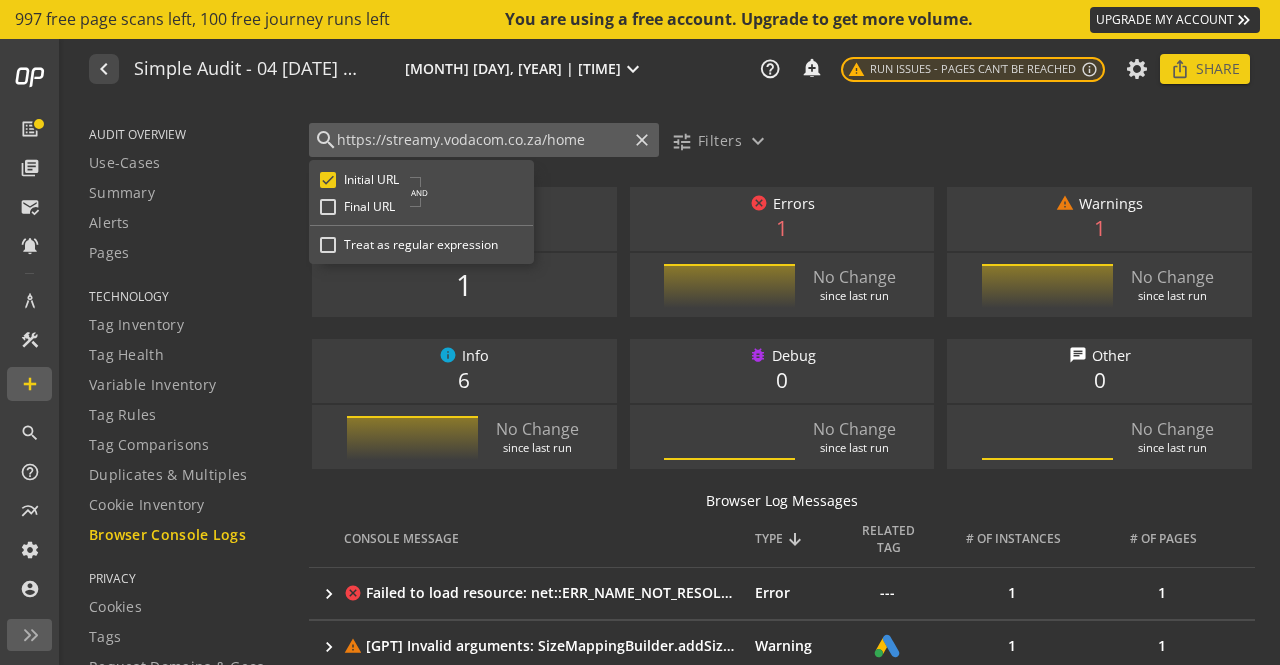 type on "https://streamy.vodacom.co.za/home" 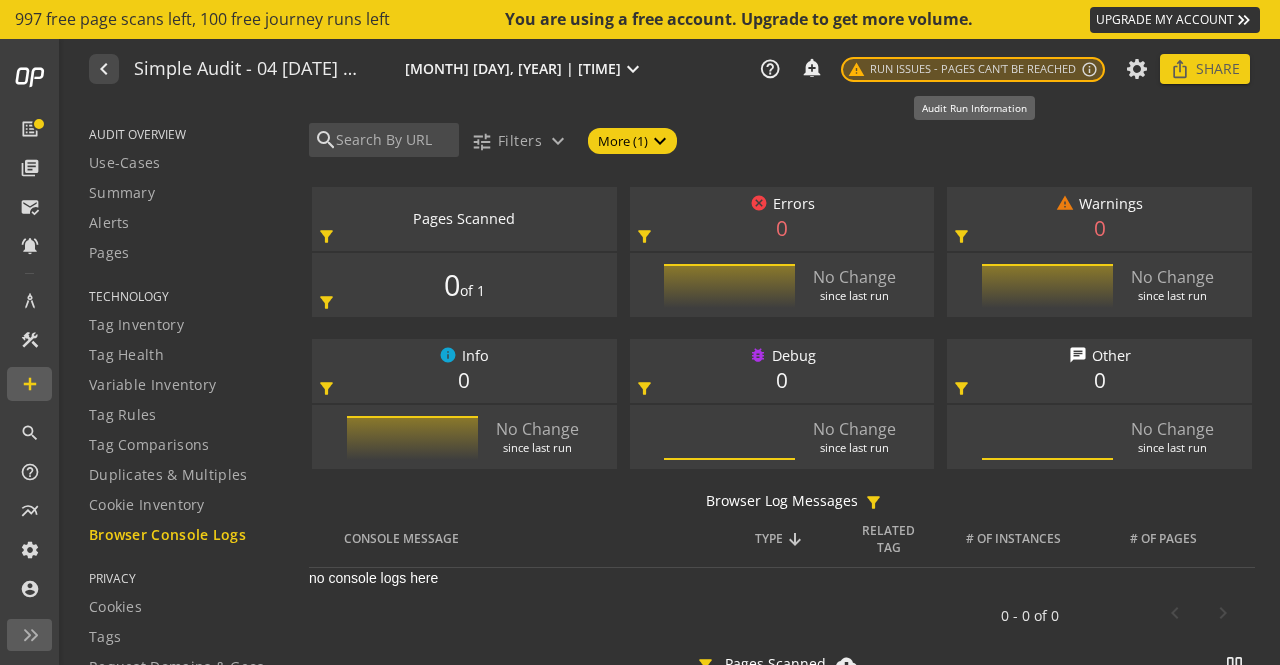 click on "warning  Run Issues - Pages can't be reached" 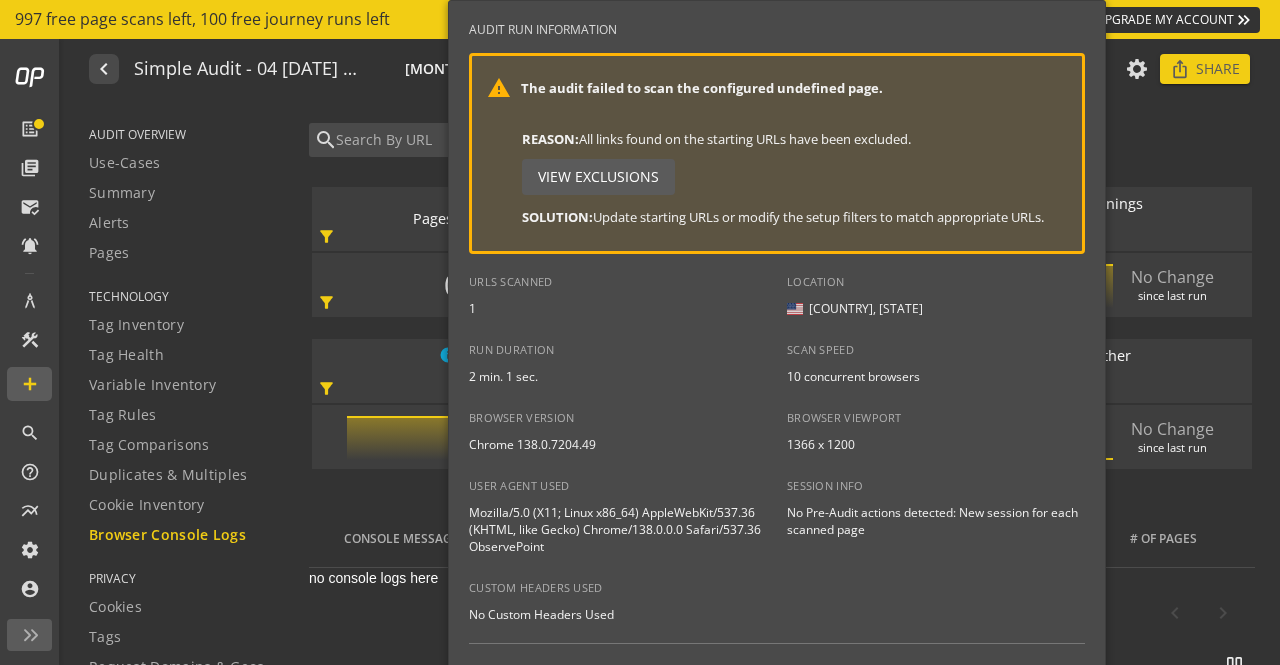 click on "View Exclusions" at bounding box center (598, 177) 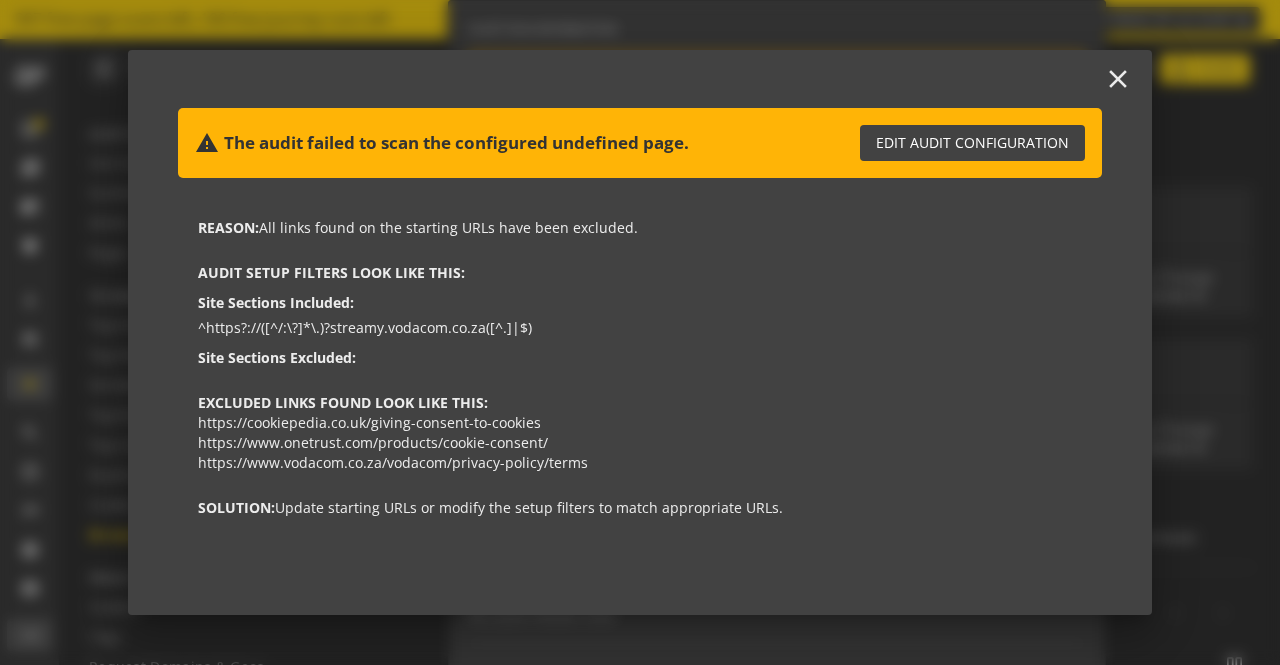 click on "Edit Audit Configuration" at bounding box center [972, 143] 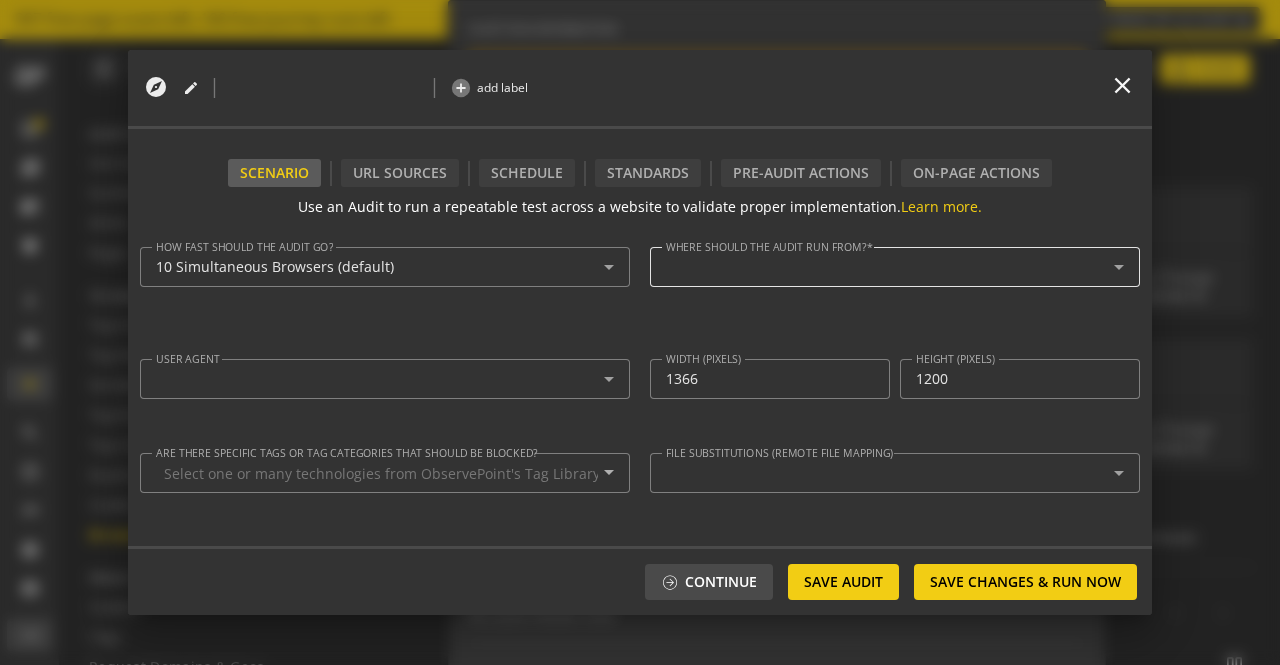 type on "https://streamy.vodacom.co.za/" 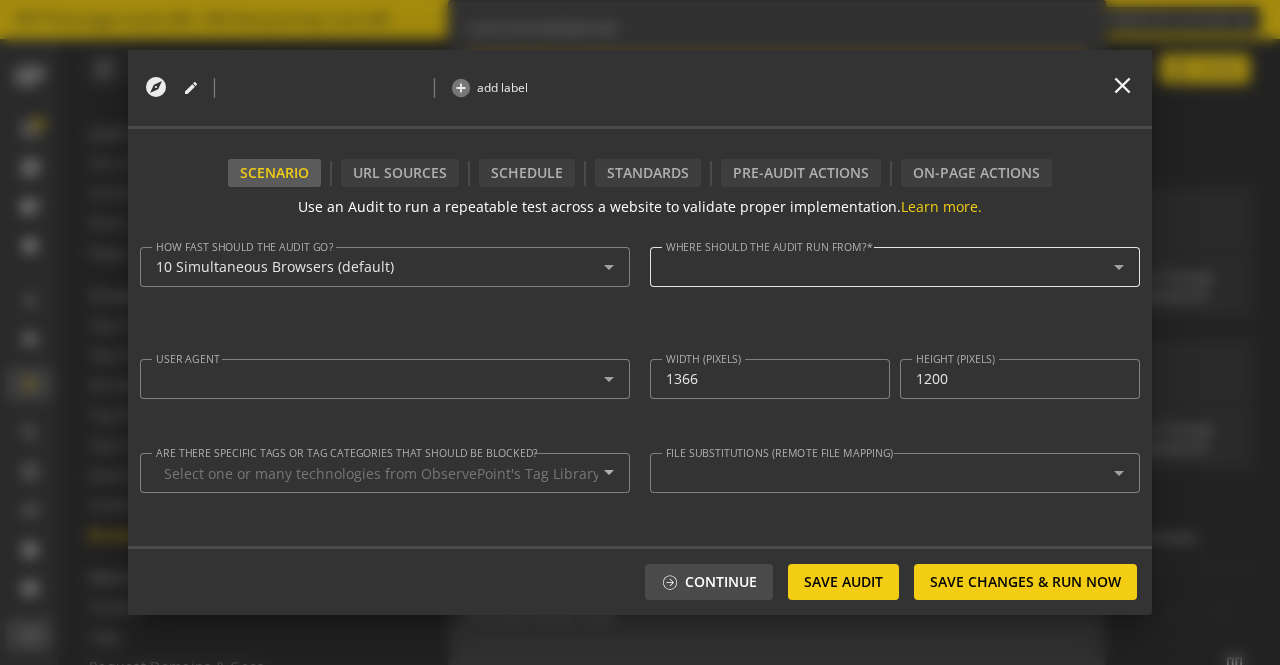 type on "^https?://([^/:\?]*\.)?streamy.vodacom.co.za([^.]|$)" 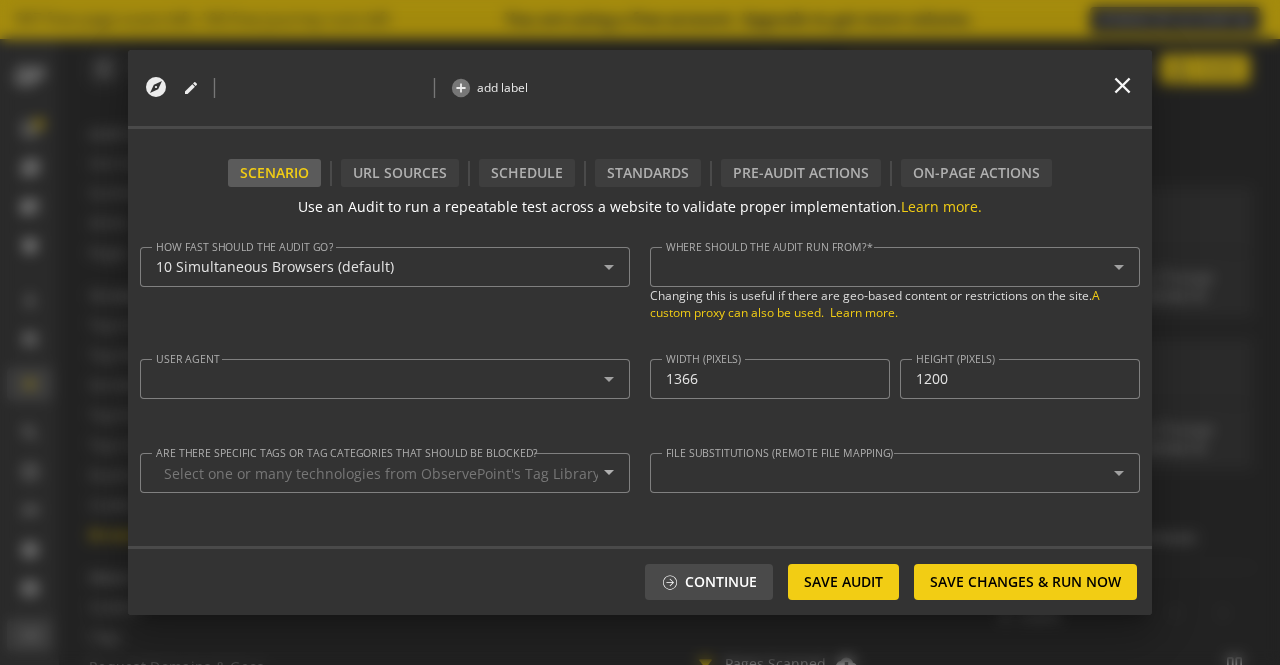 type on "prakarla.prakash@[DOMAIN].co" 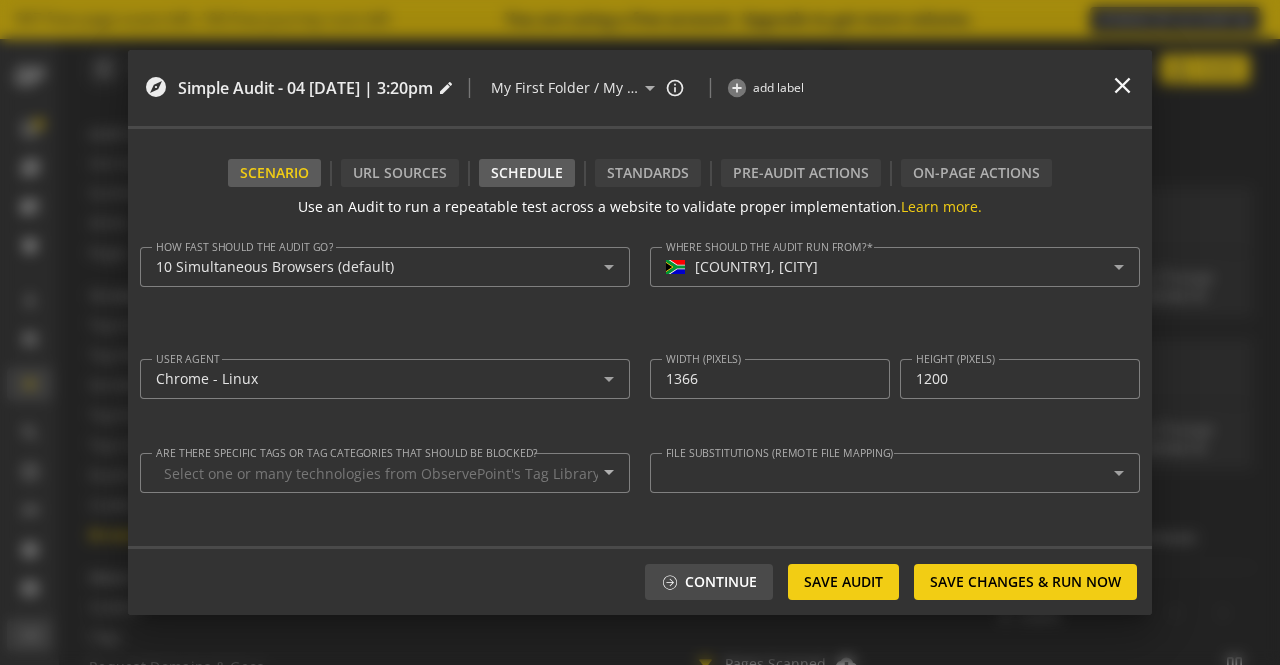 click on "Schedule" at bounding box center (527, 173) 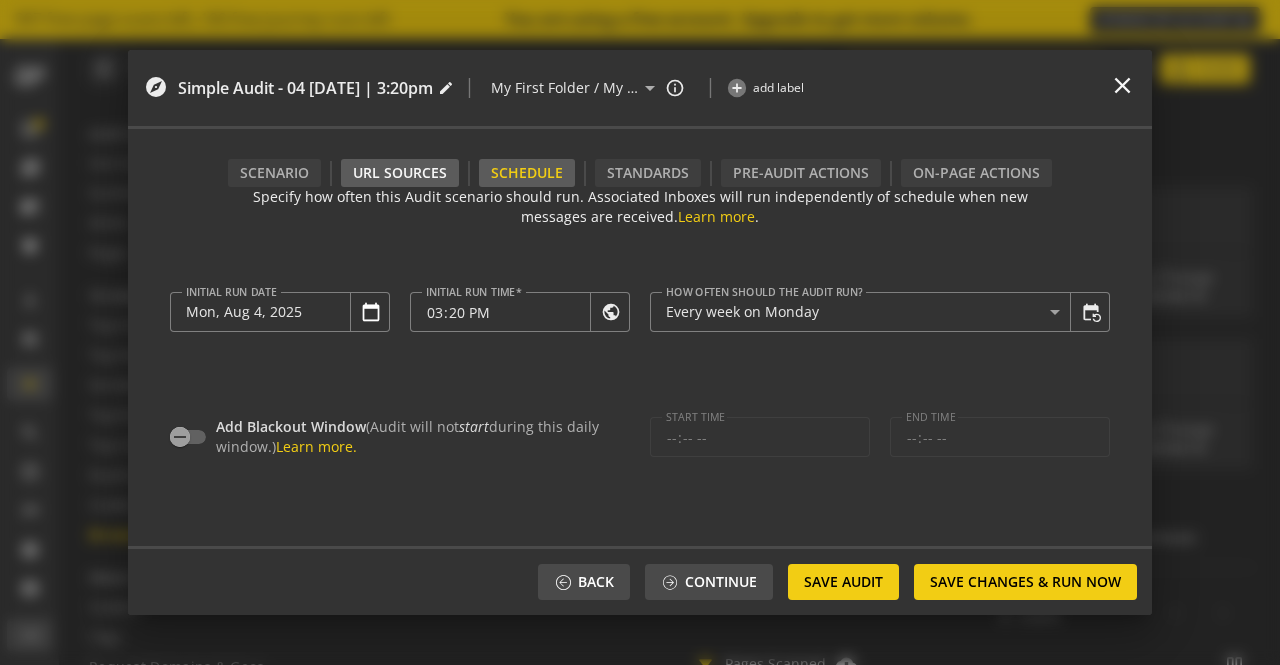 click on "URL Sources" at bounding box center [400, 173] 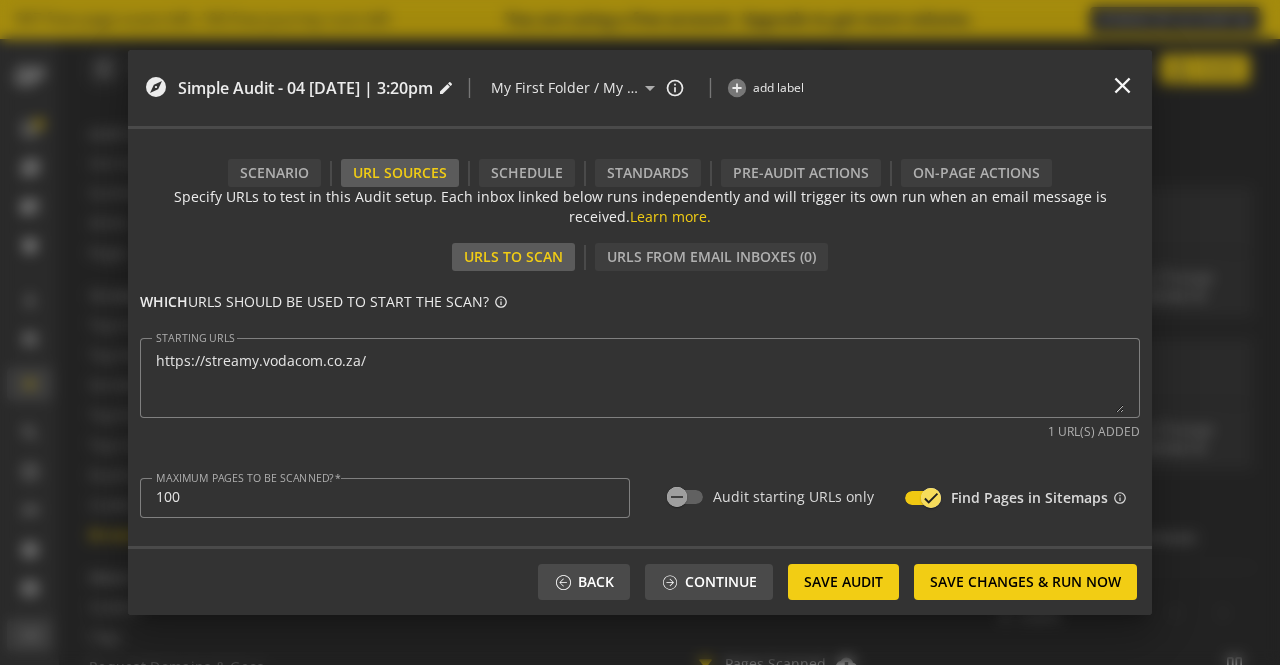 click on "URLs to Scan" 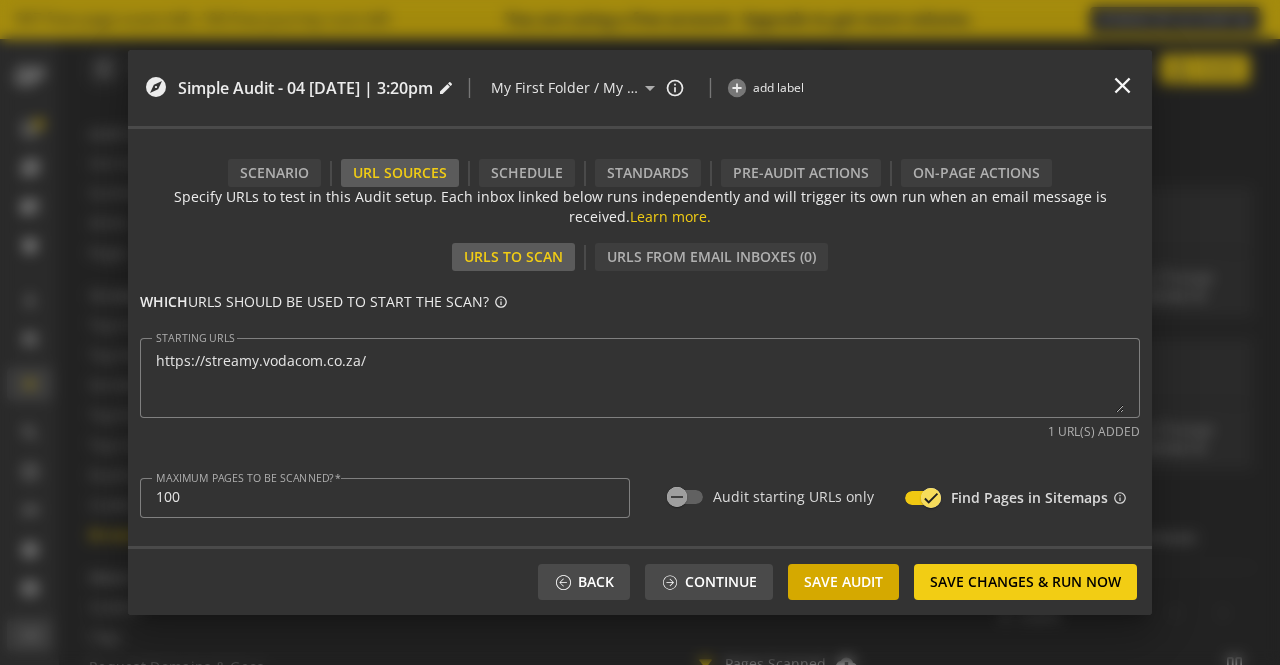 click at bounding box center (843, 582) 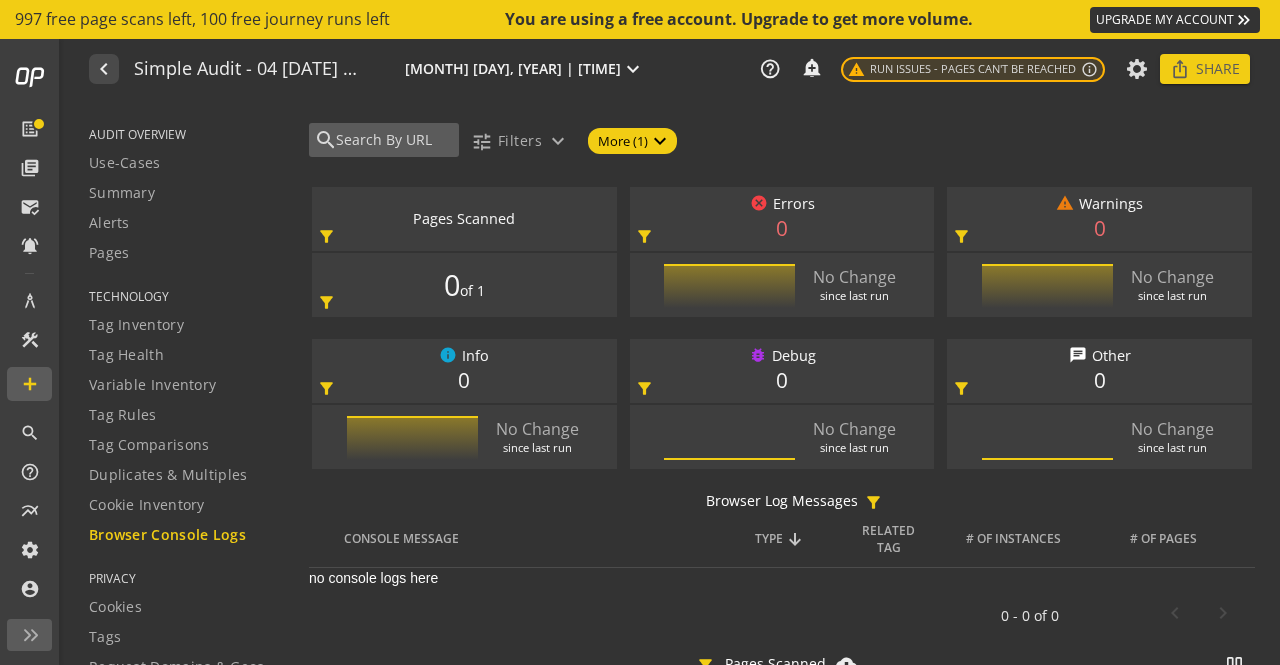 click 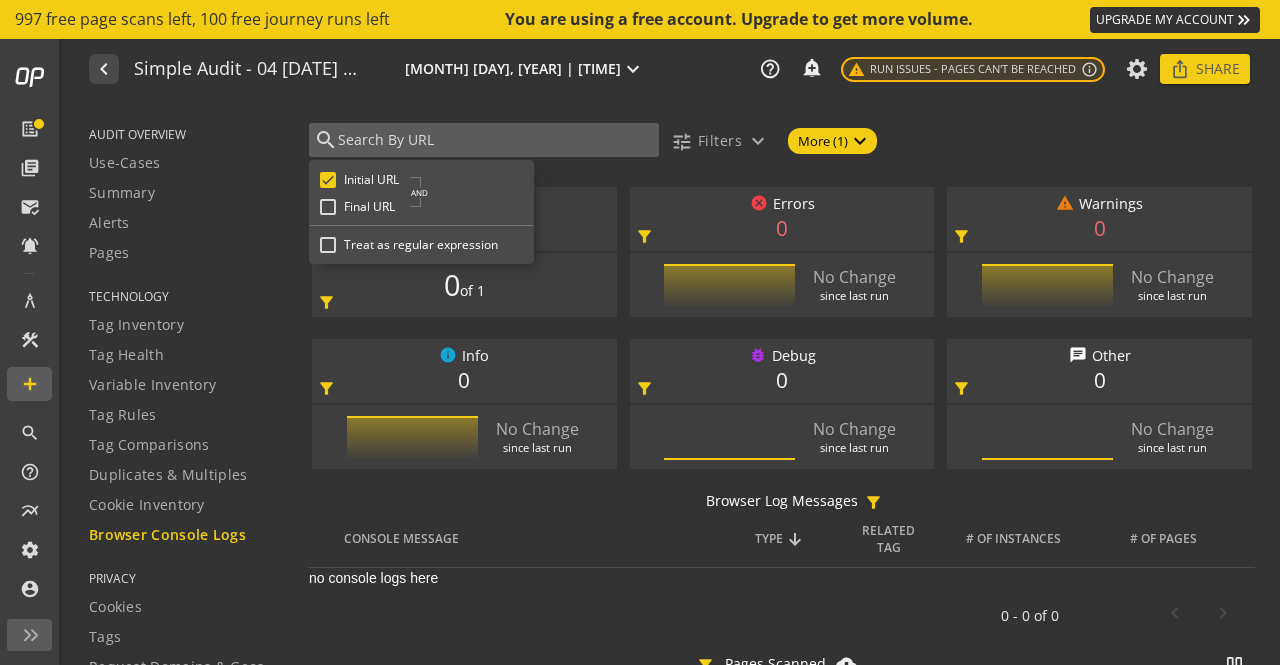 paste on "https://streamy.vodacom.co.za/home" 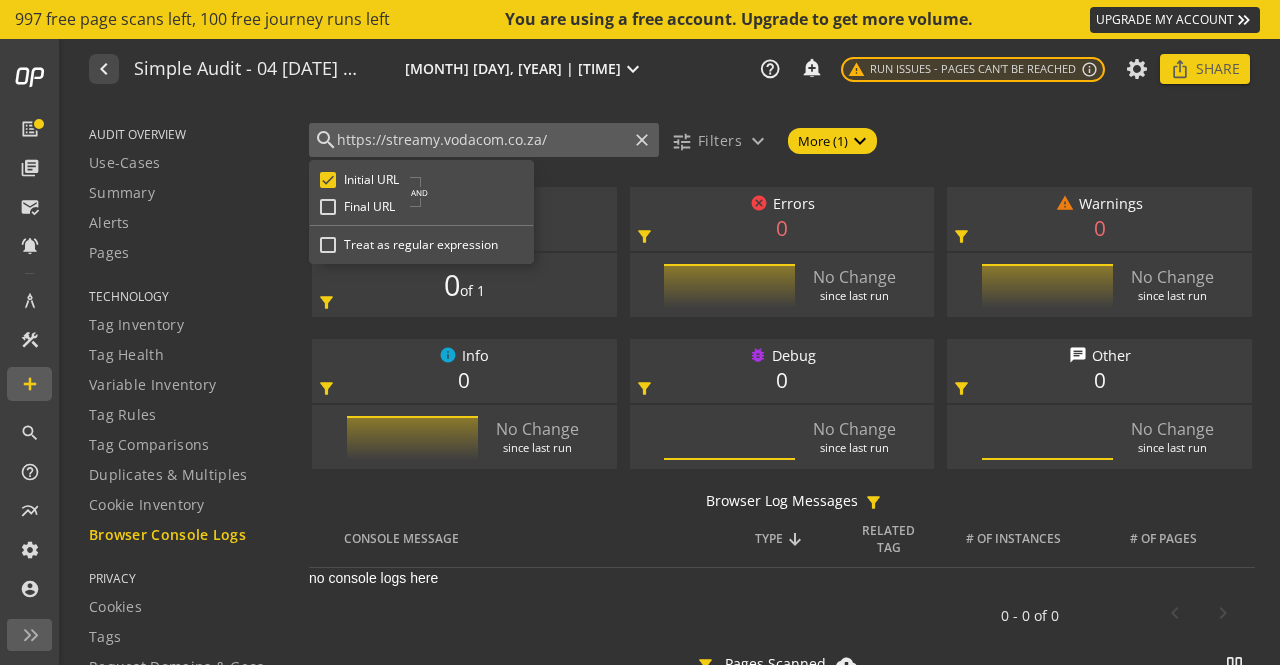 type on "https://streamy.vodacom.co.za/" 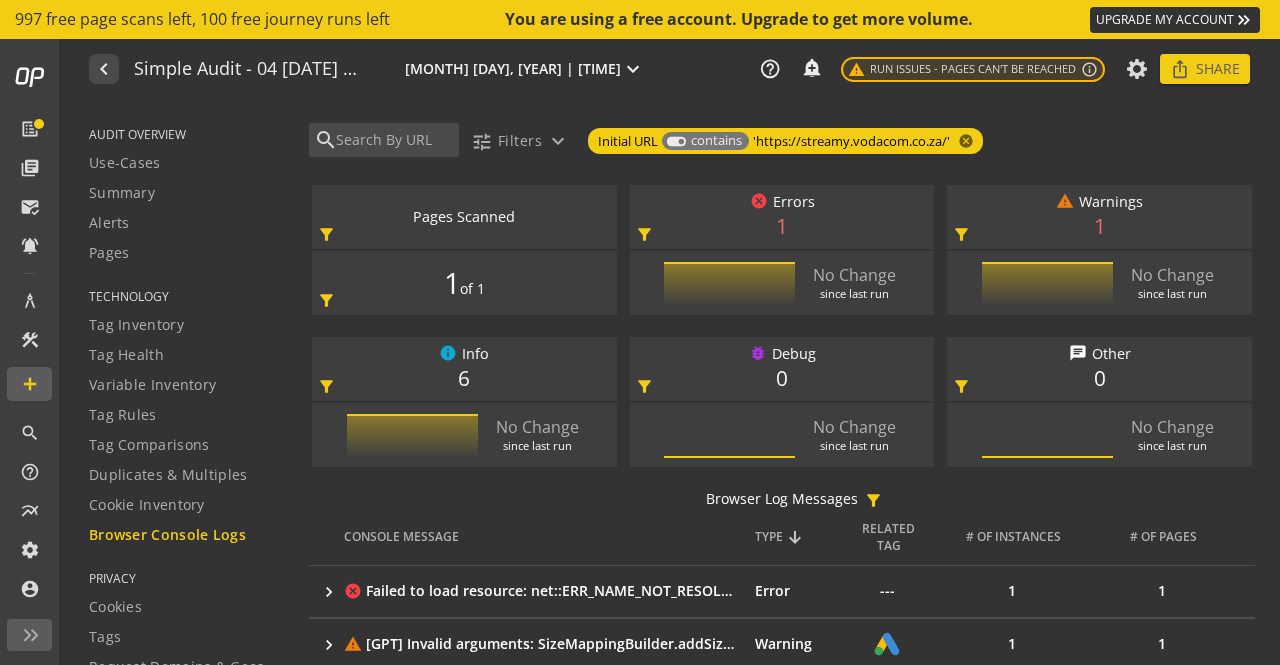 scroll, scrollTop: 0, scrollLeft: 0, axis: both 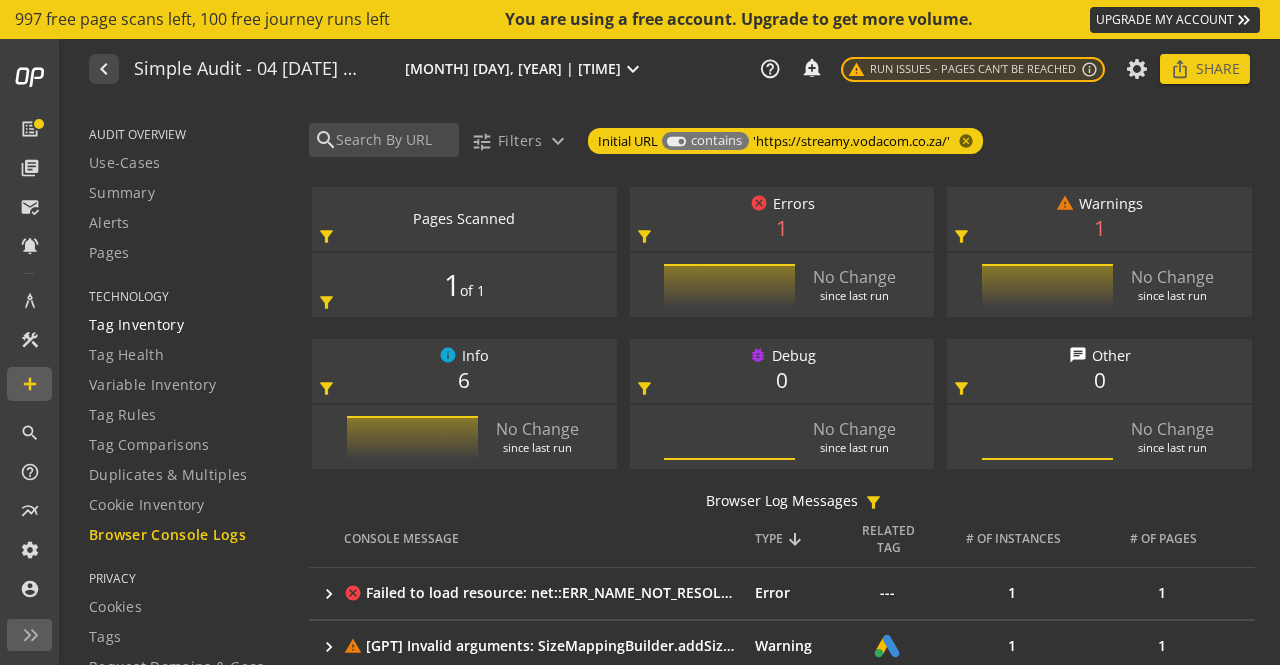 click on "Tag Inventory" 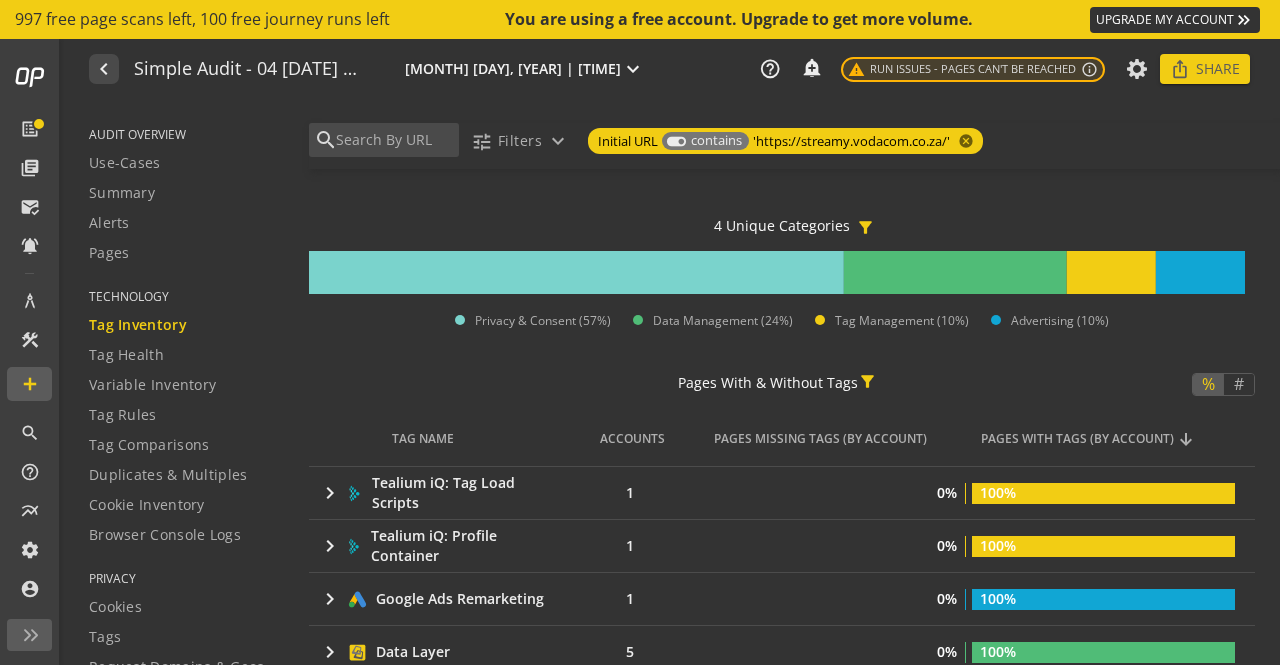 scroll, scrollTop: 0, scrollLeft: 0, axis: both 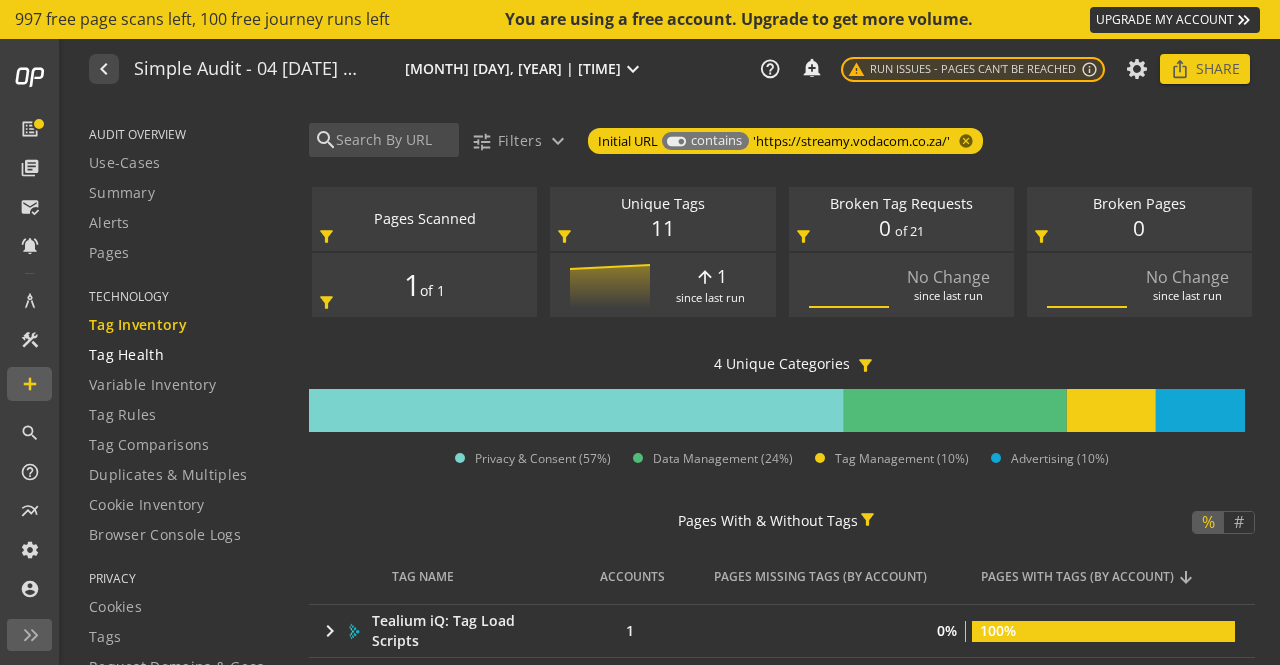 click on "Tag Health" 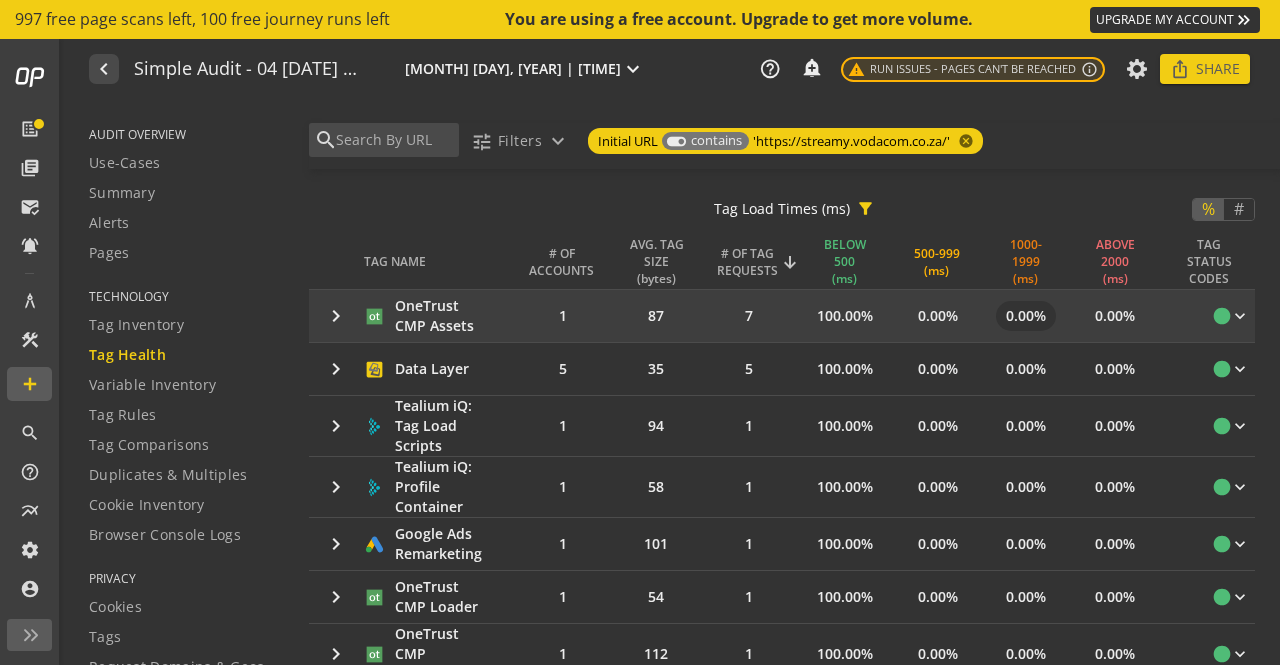 scroll, scrollTop: 600, scrollLeft: 0, axis: vertical 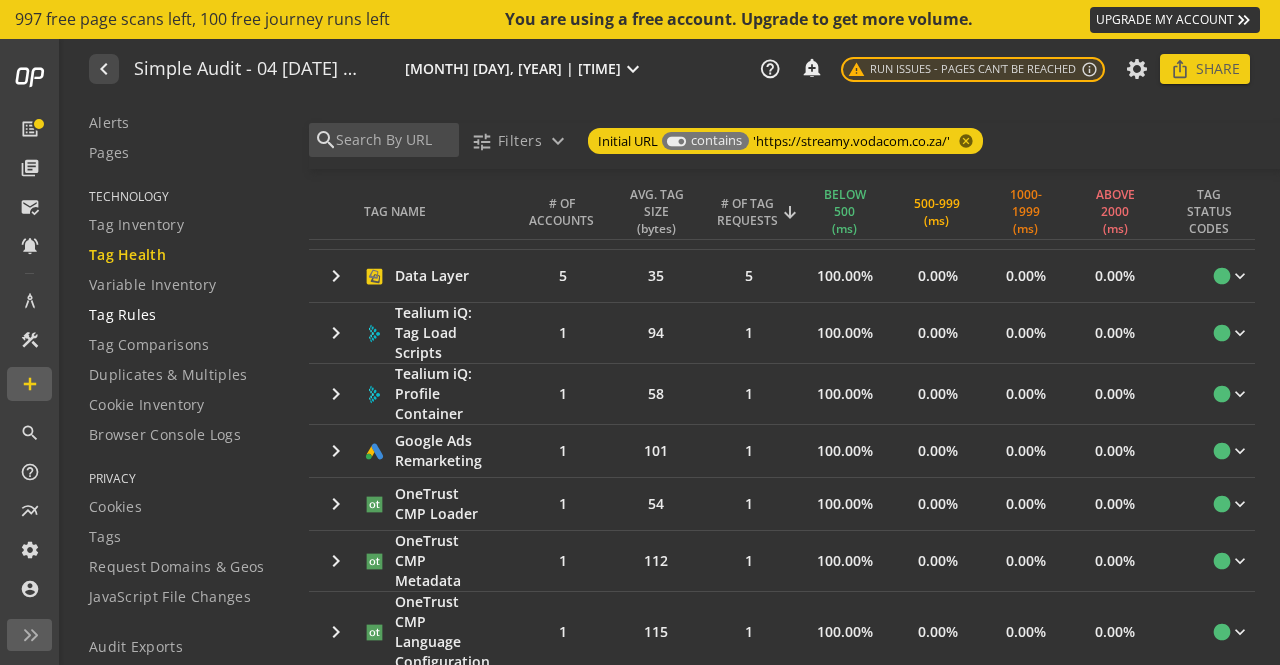 click on "Tag Rules" 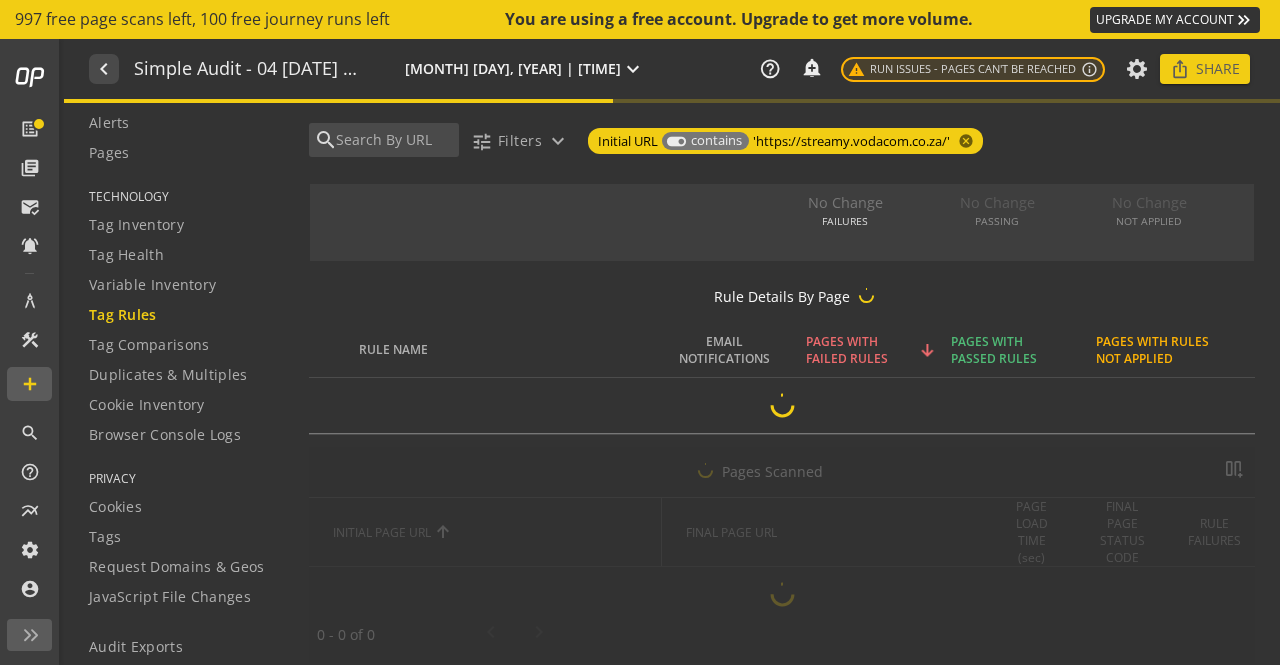 scroll, scrollTop: 0, scrollLeft: 0, axis: both 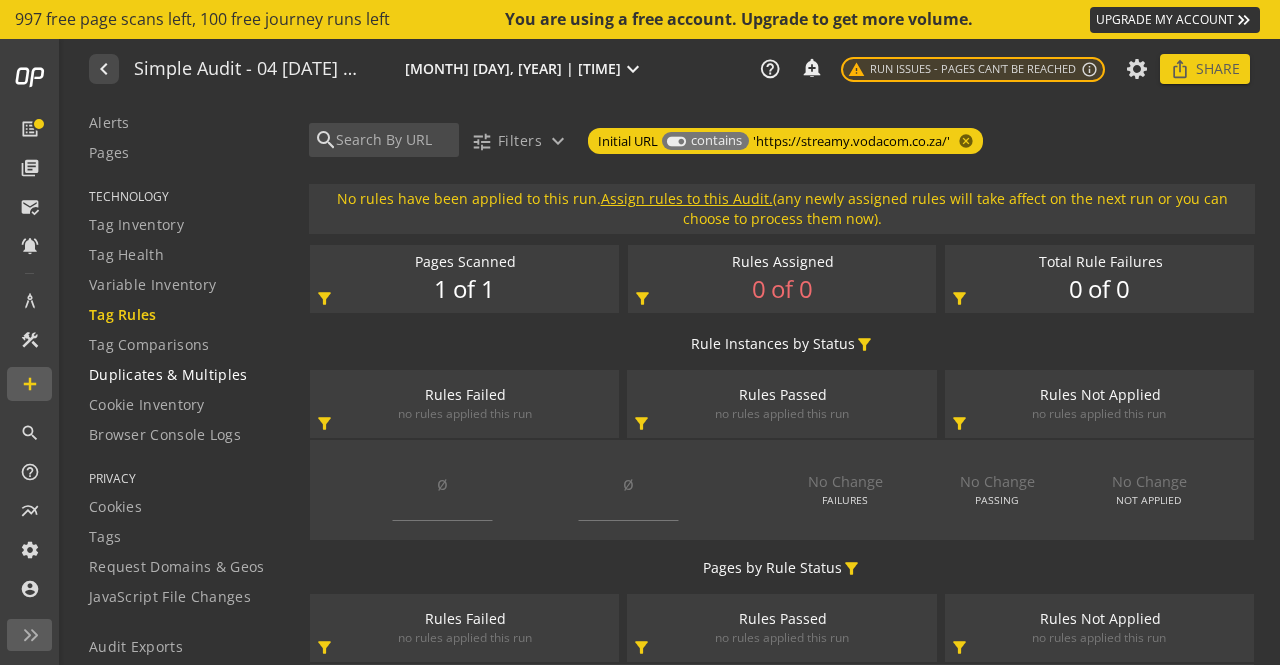 click on "Duplicates & Multiples" 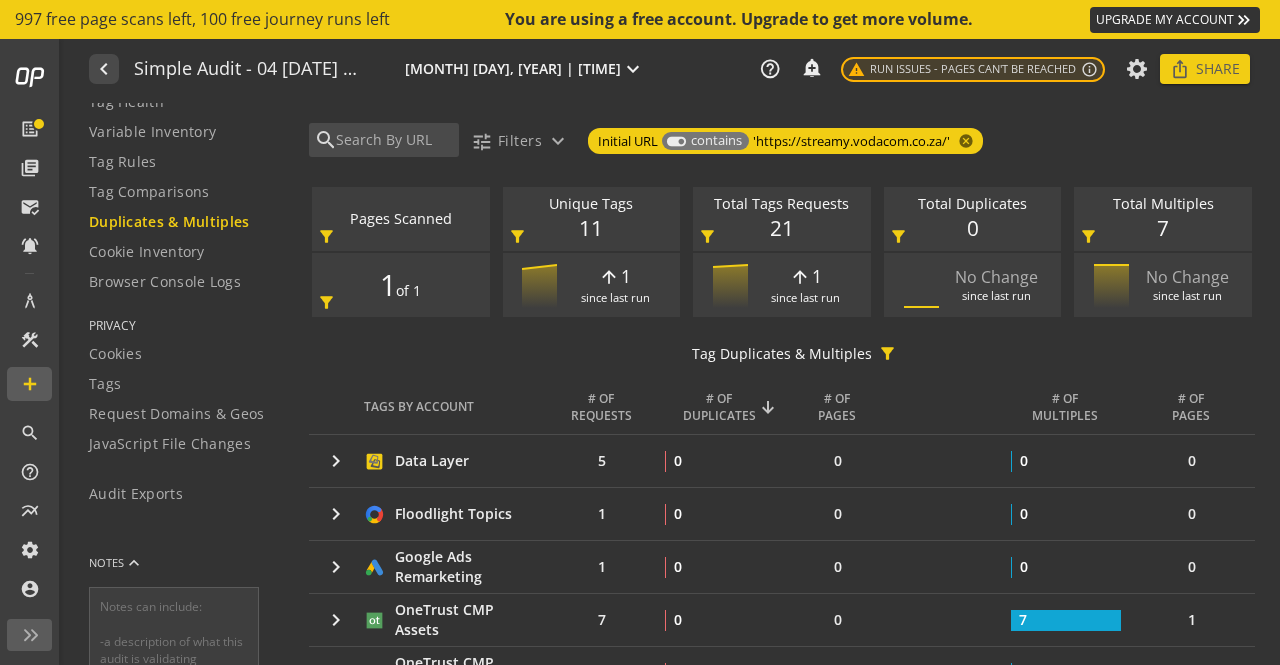 scroll, scrollTop: 300, scrollLeft: 0, axis: vertical 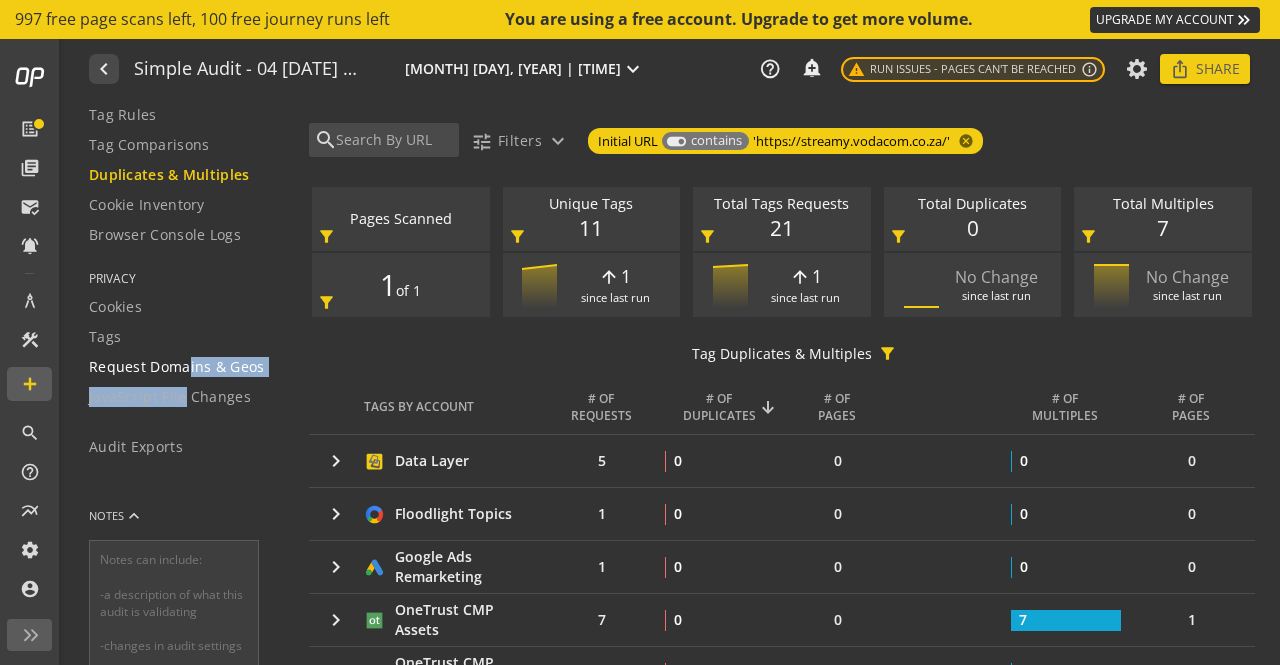 drag, startPoint x: 178, startPoint y: 388, endPoint x: 182, endPoint y: 365, distance: 23.345236 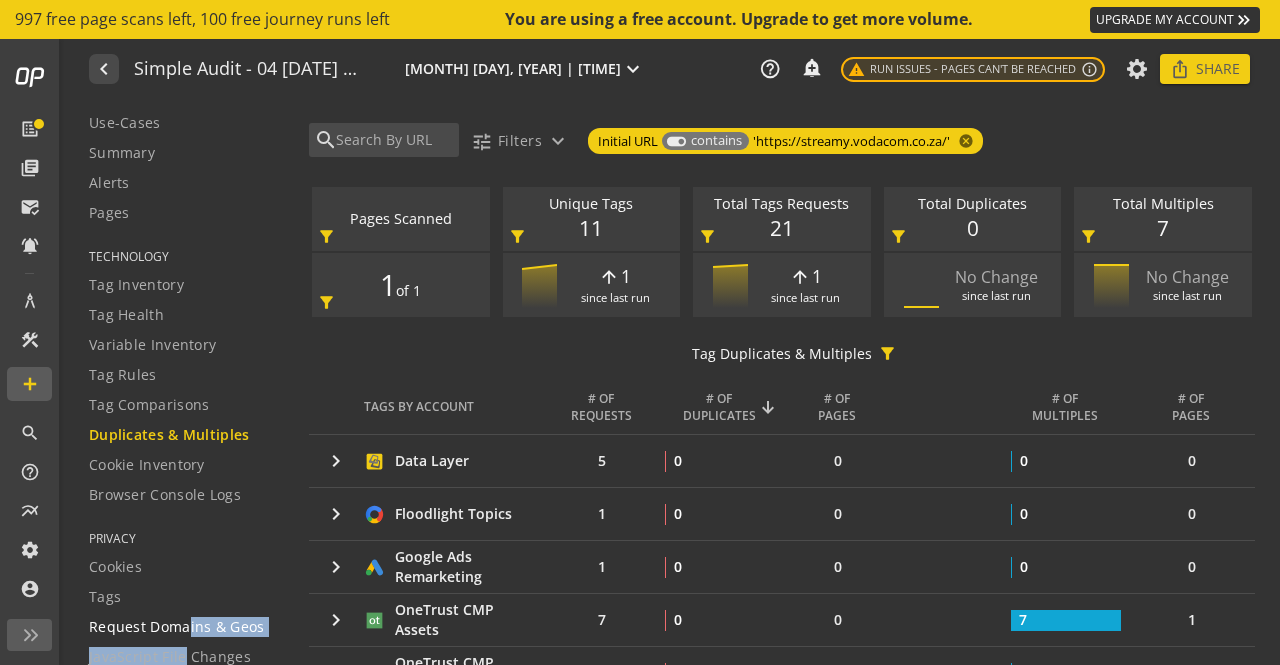 scroll, scrollTop: 0, scrollLeft: 0, axis: both 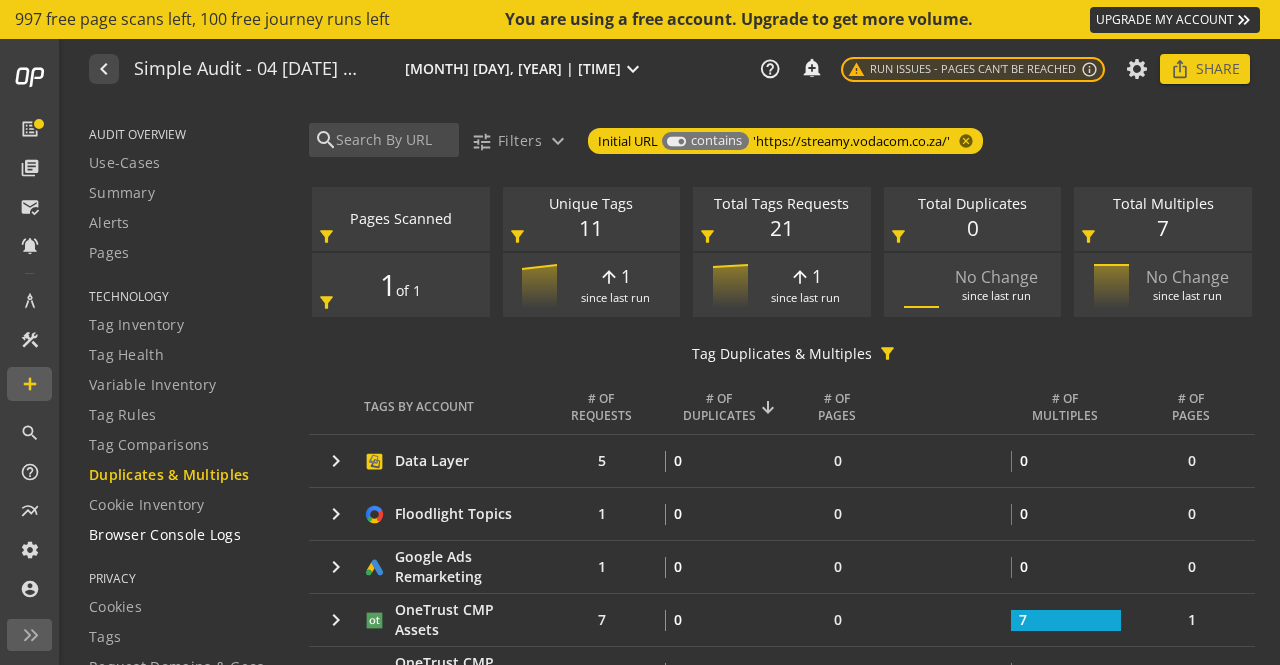 click on "Browser Console Logs" 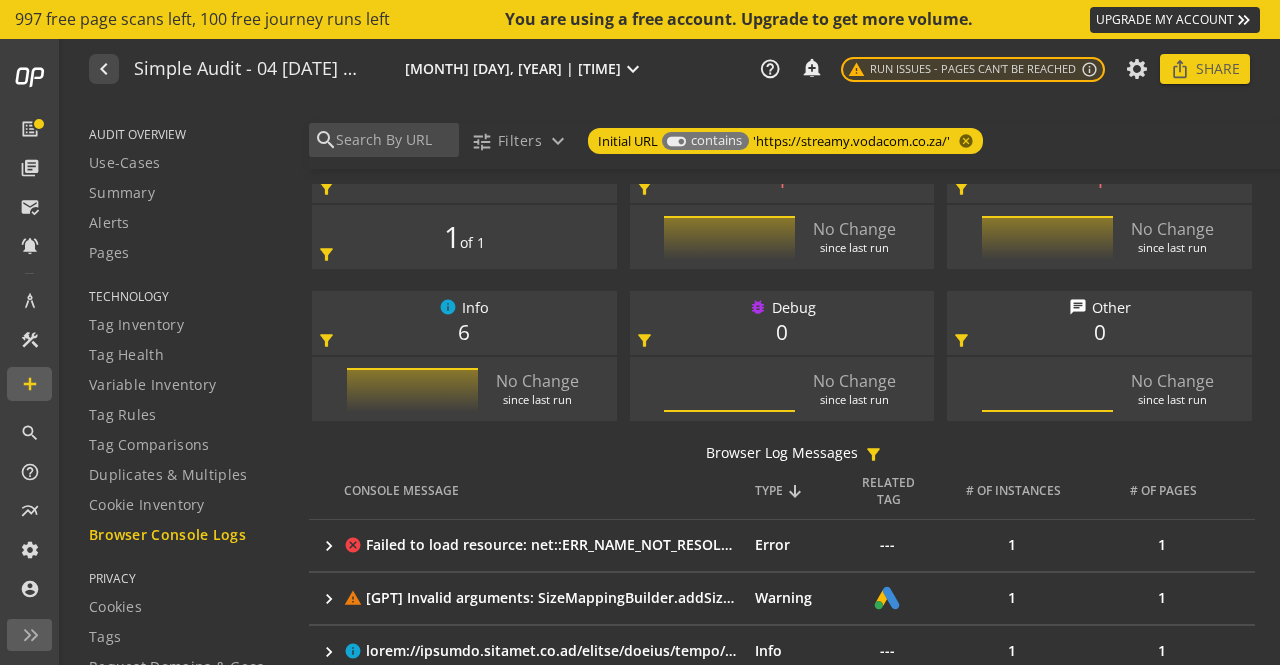 scroll, scrollTop: 0, scrollLeft: 0, axis: both 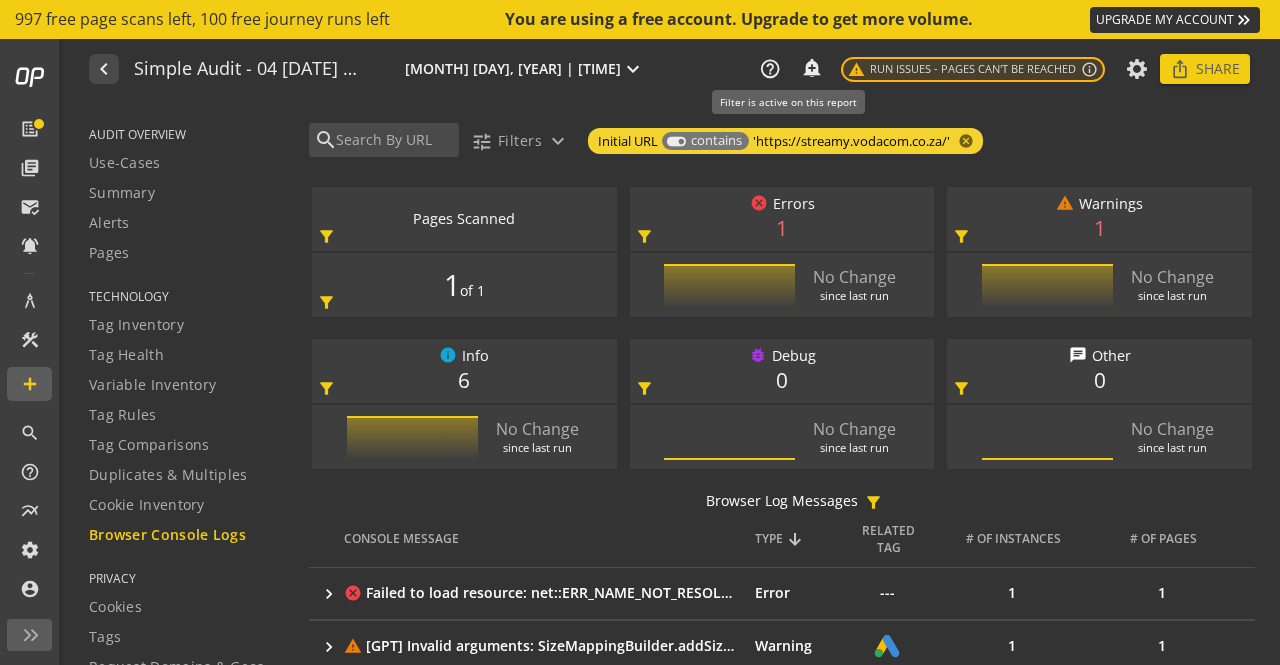 click on "'https://streamy.vodacom.co.za/'" at bounding box center [851, 141] 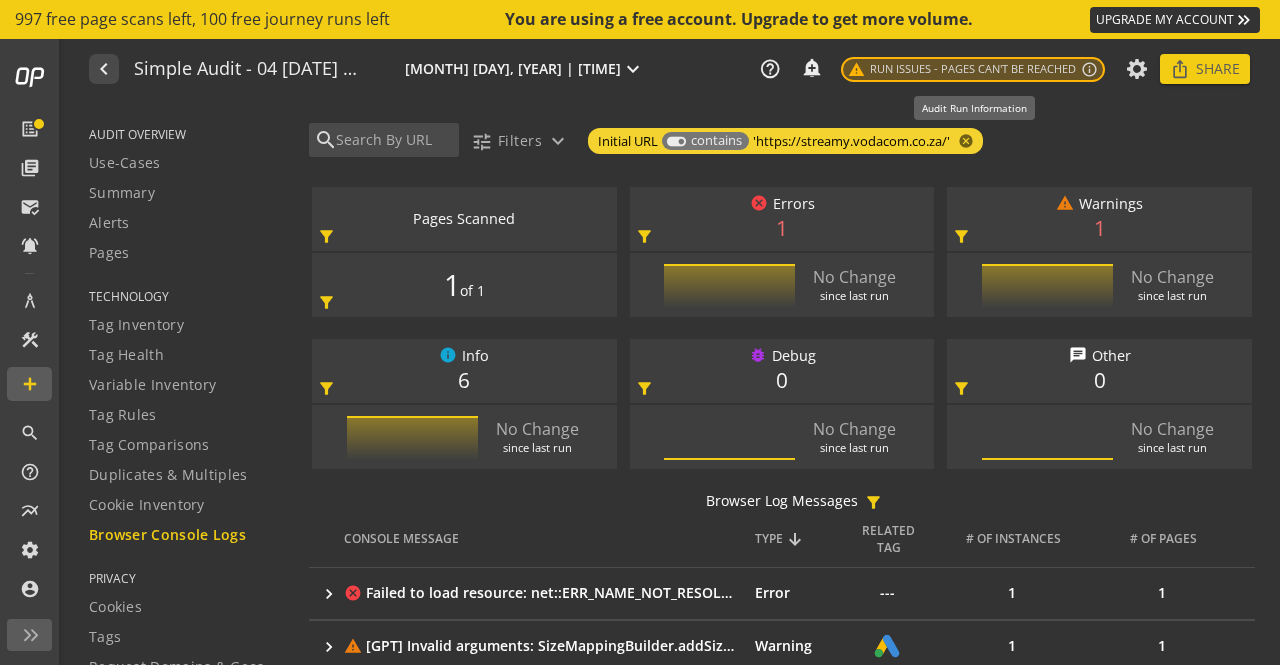 click on "warning  Run Issues - Pages can't be reached" 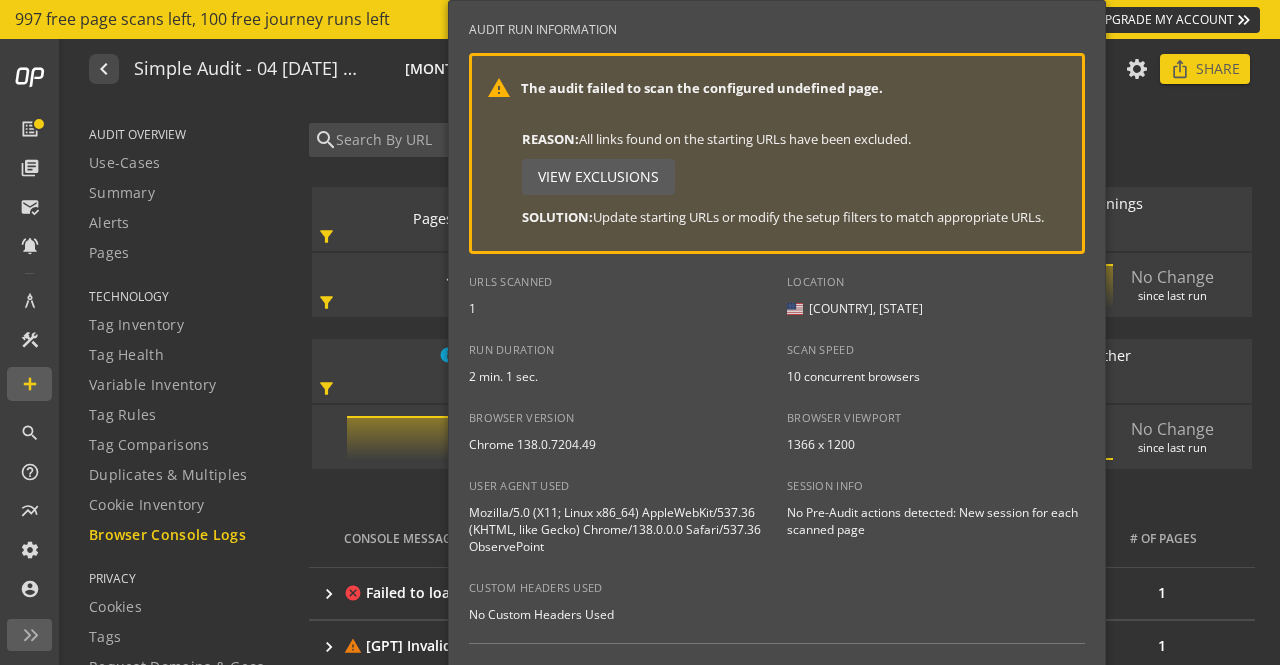 click on "View Exclusions" at bounding box center [598, 177] 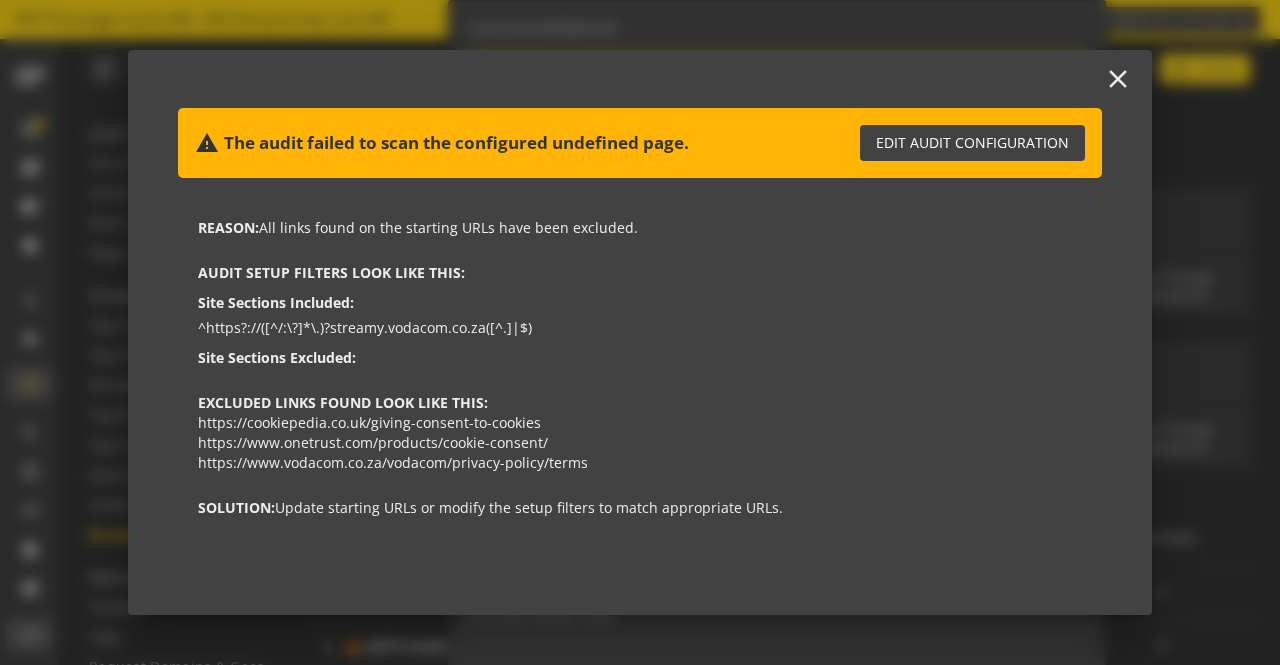 click on "Edit Audit Configuration" at bounding box center [972, 143] 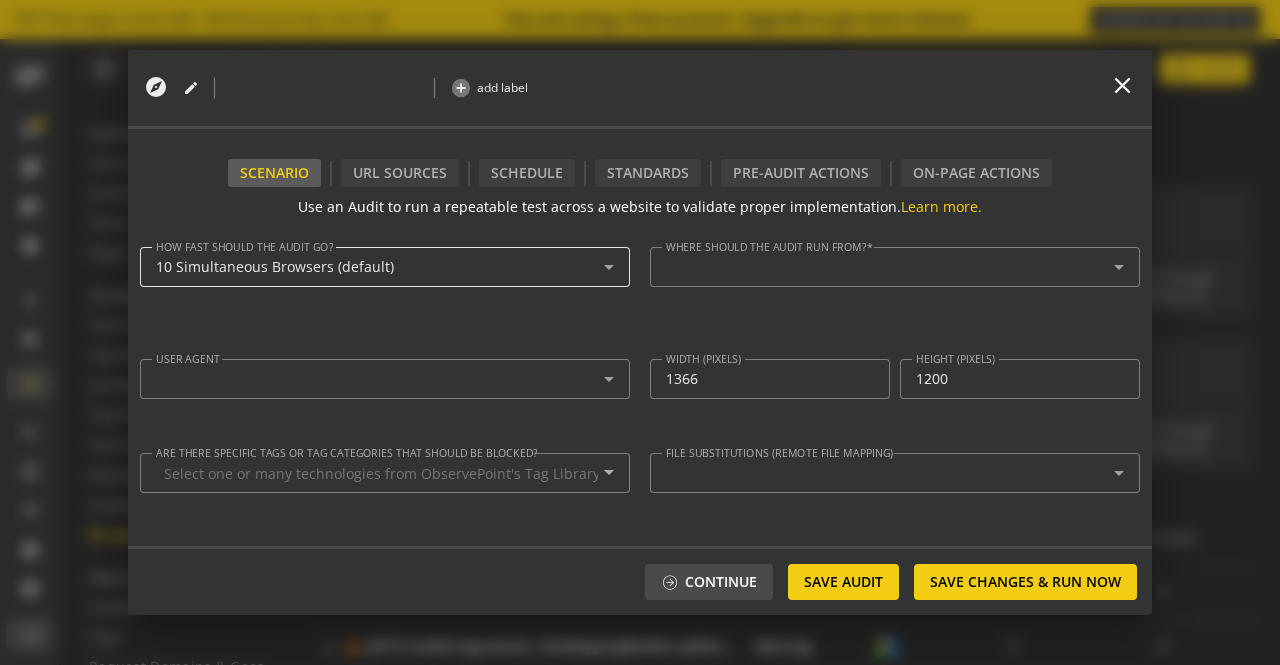 type on "prakarla.prakash@[DOMAIN].co" 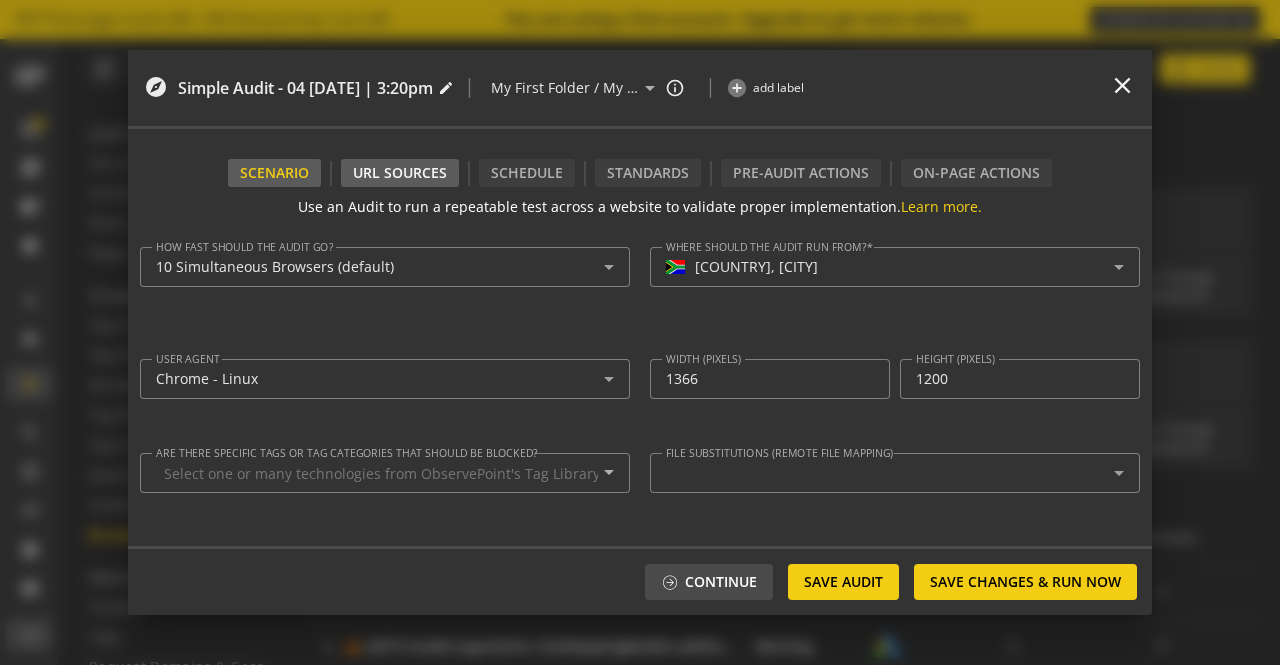 click on "URL Sources" at bounding box center (400, 173) 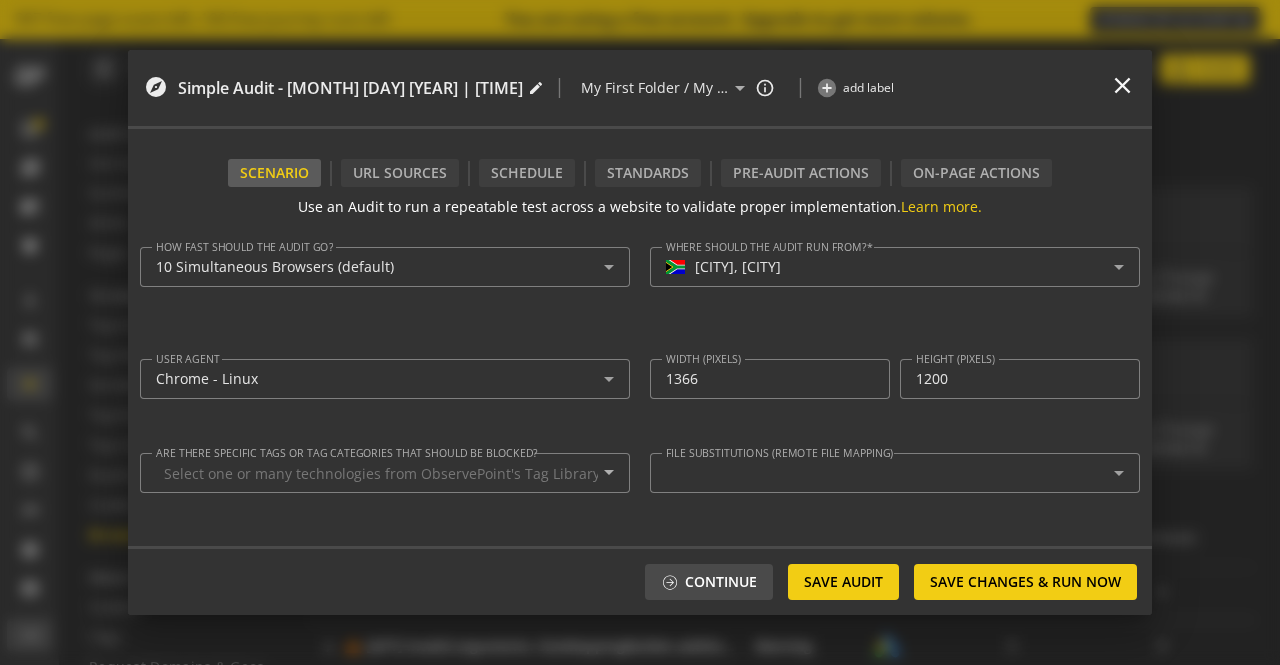 scroll, scrollTop: 0, scrollLeft: 0, axis: both 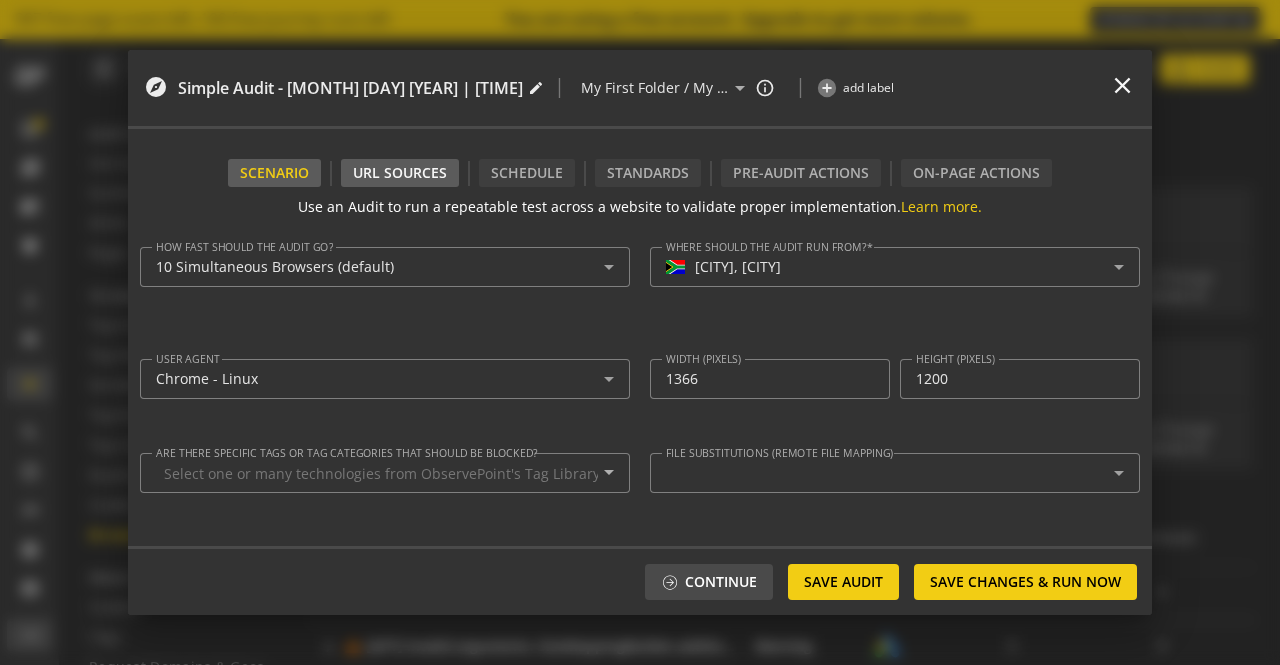click on "URL Sources" at bounding box center (400, 173) 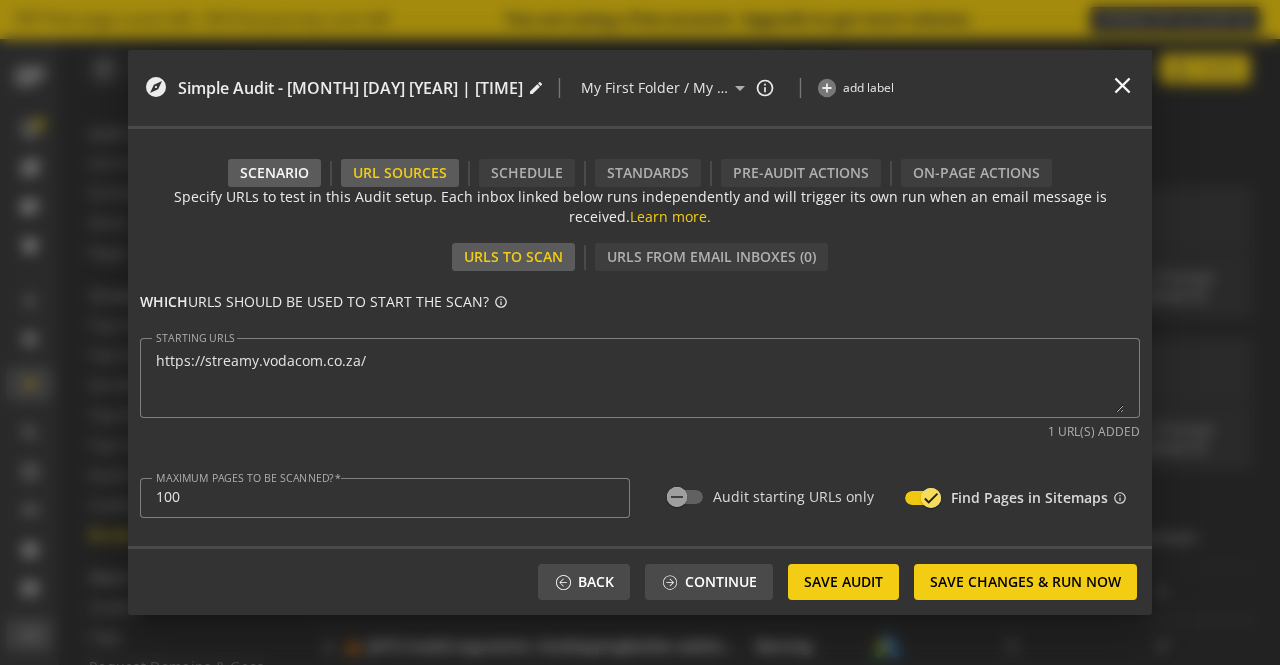 click on "Scenario" at bounding box center [274, 173] 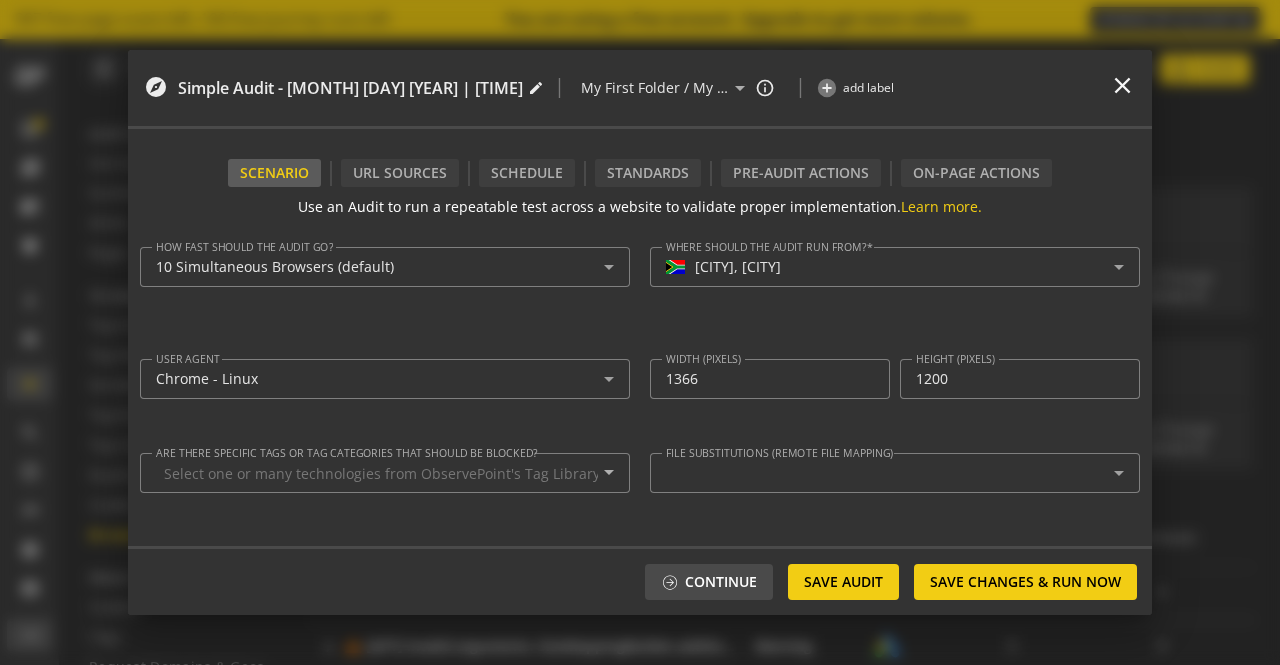 drag, startPoint x: 674, startPoint y: 172, endPoint x: 804, endPoint y: 143, distance: 133.19534 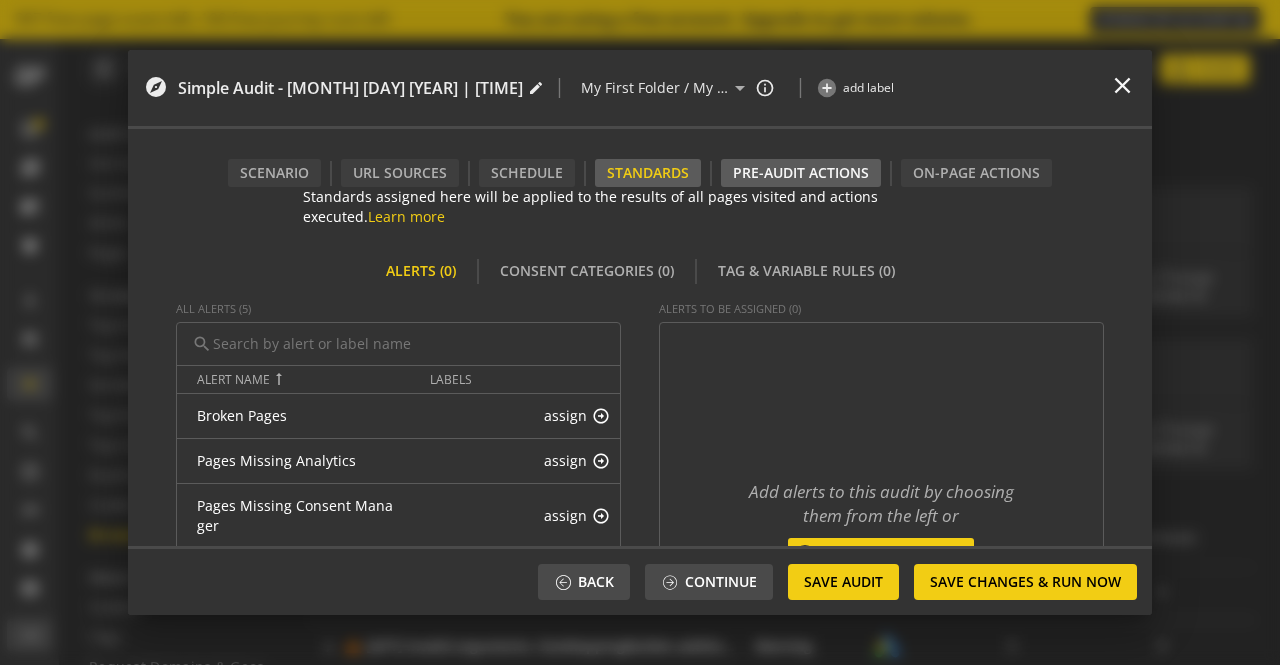 click on "Pre-audit Actions" at bounding box center (801, 173) 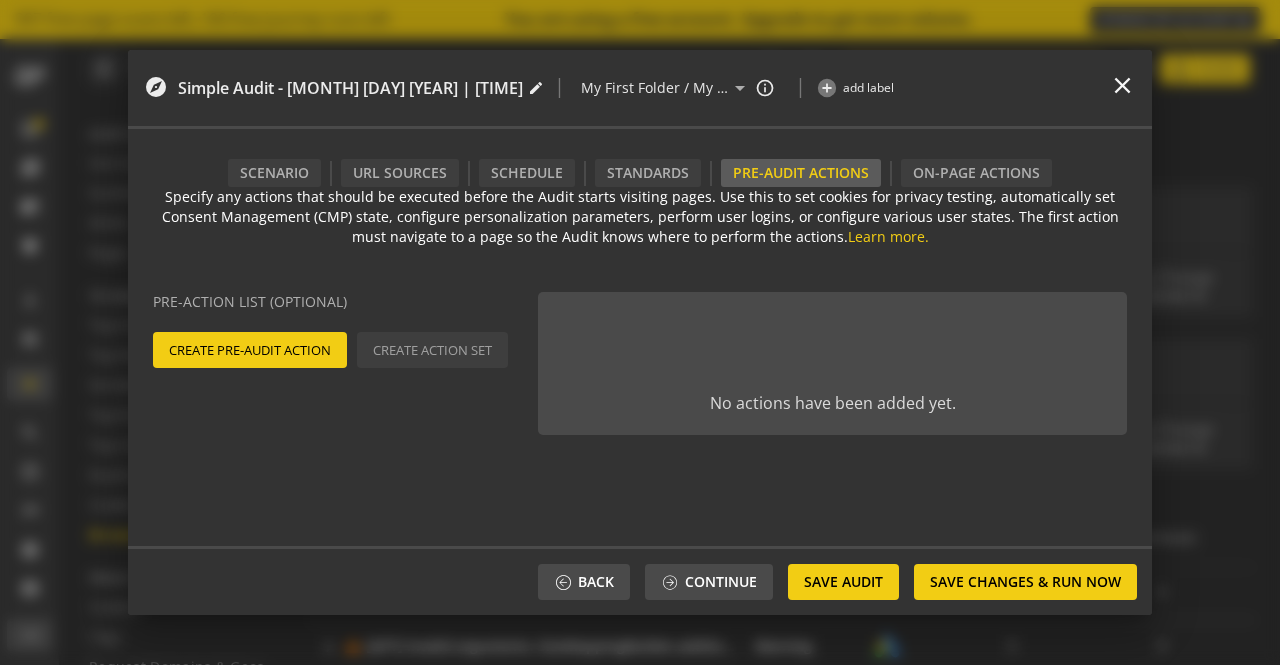 click on "Create Pre-Audit Action" at bounding box center [250, 350] 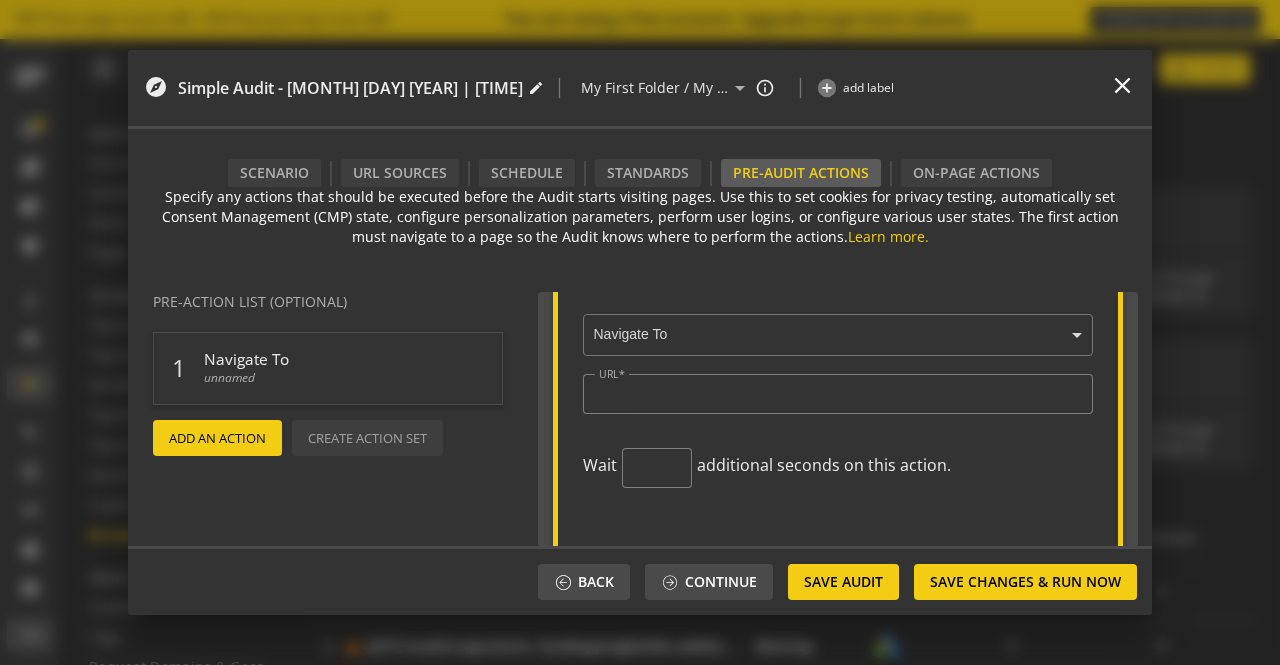 scroll, scrollTop: 200, scrollLeft: 0, axis: vertical 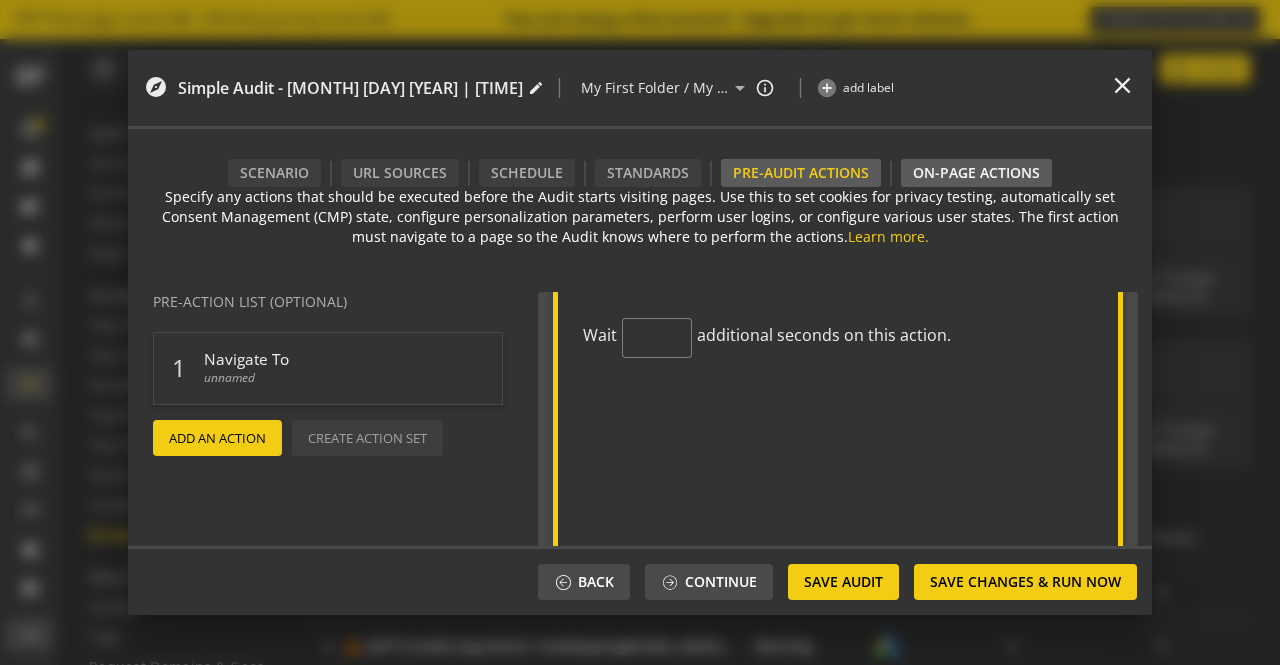 click on "On-Page Actions" at bounding box center (976, 173) 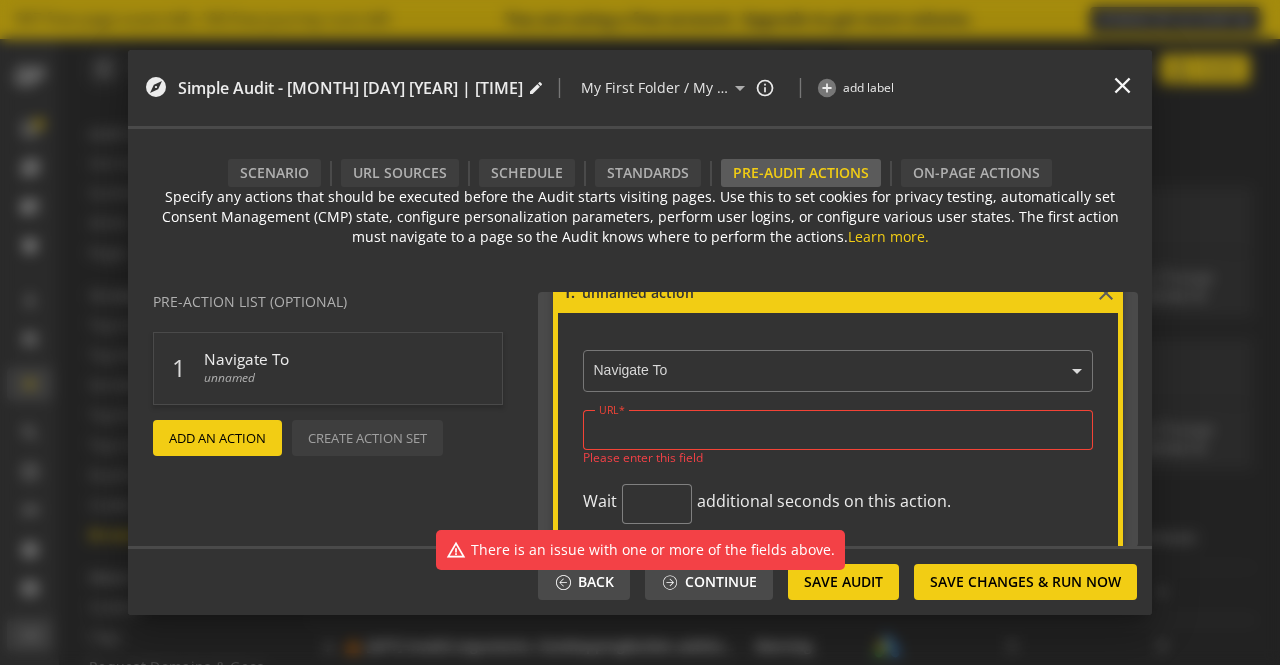 scroll, scrollTop: 0, scrollLeft: 0, axis: both 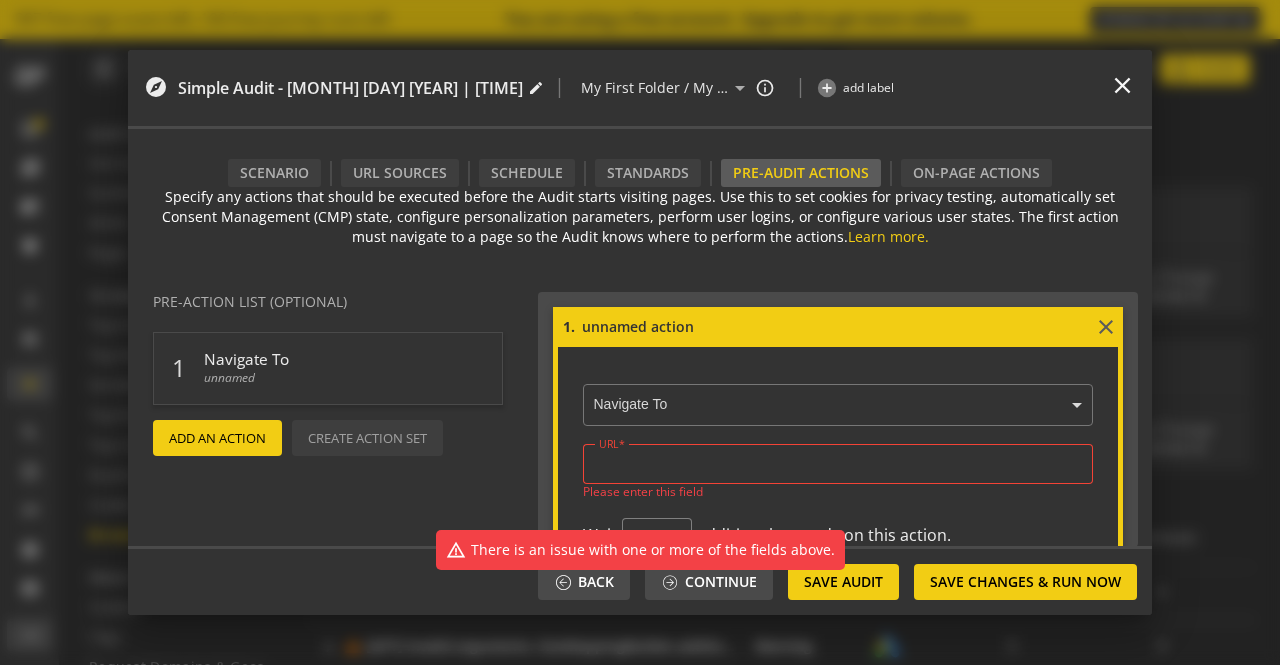drag, startPoint x: 1118, startPoint y: 91, endPoint x: 1168, endPoint y: 366, distance: 279.50848 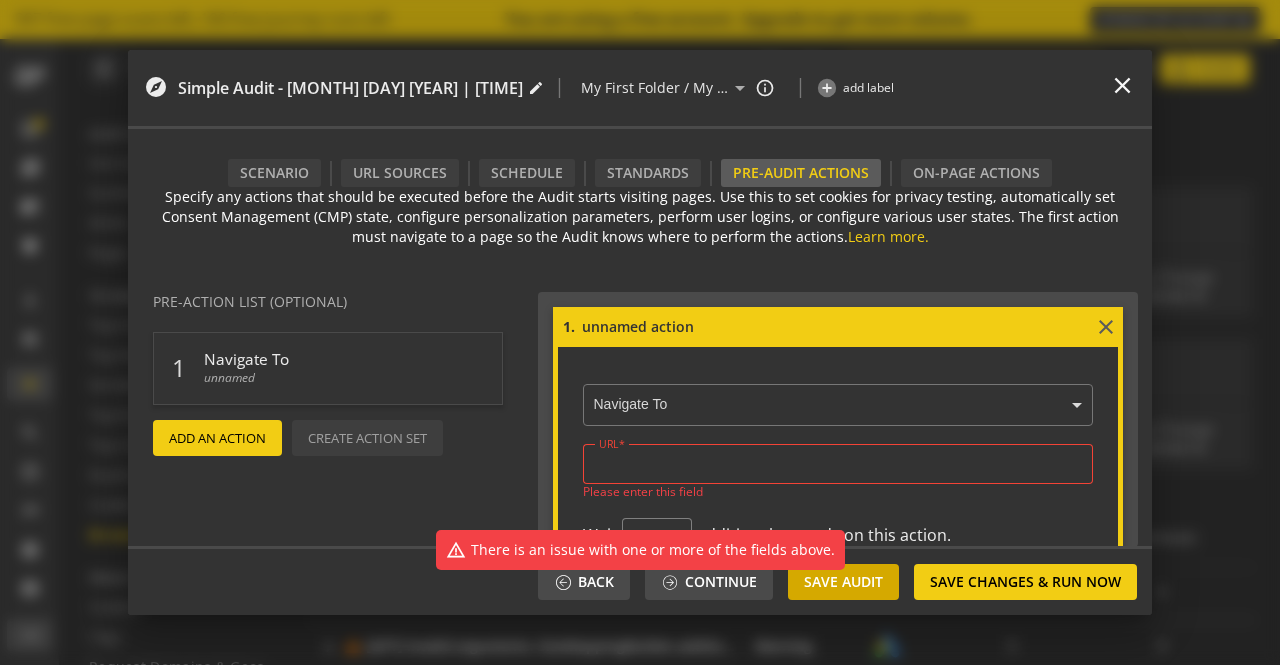 drag, startPoint x: 600, startPoint y: 587, endPoint x: 814, endPoint y: 601, distance: 214.45746 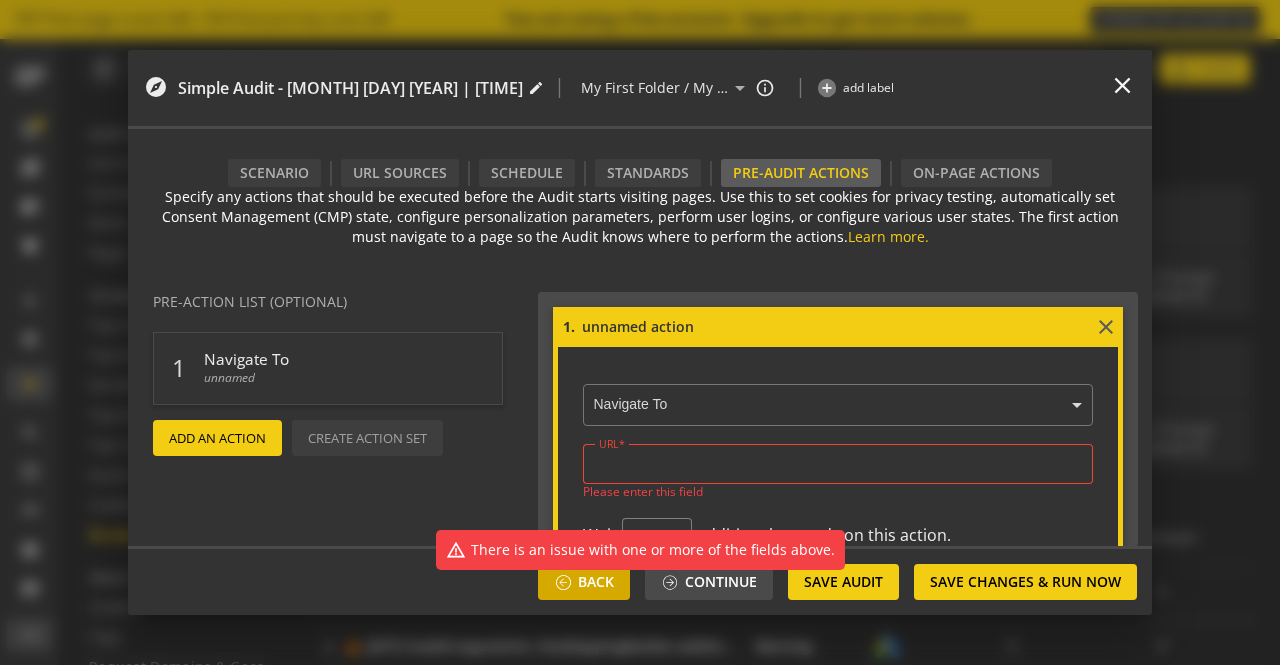 click on "Back" at bounding box center [584, 582] 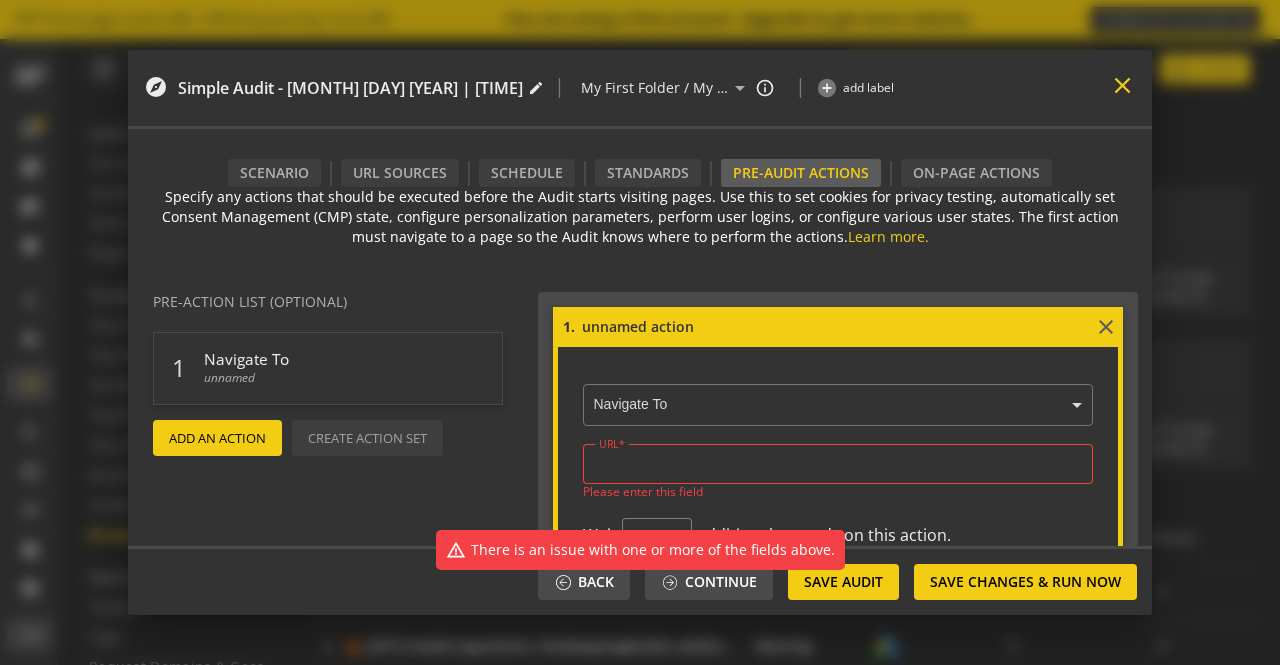 click on "close" 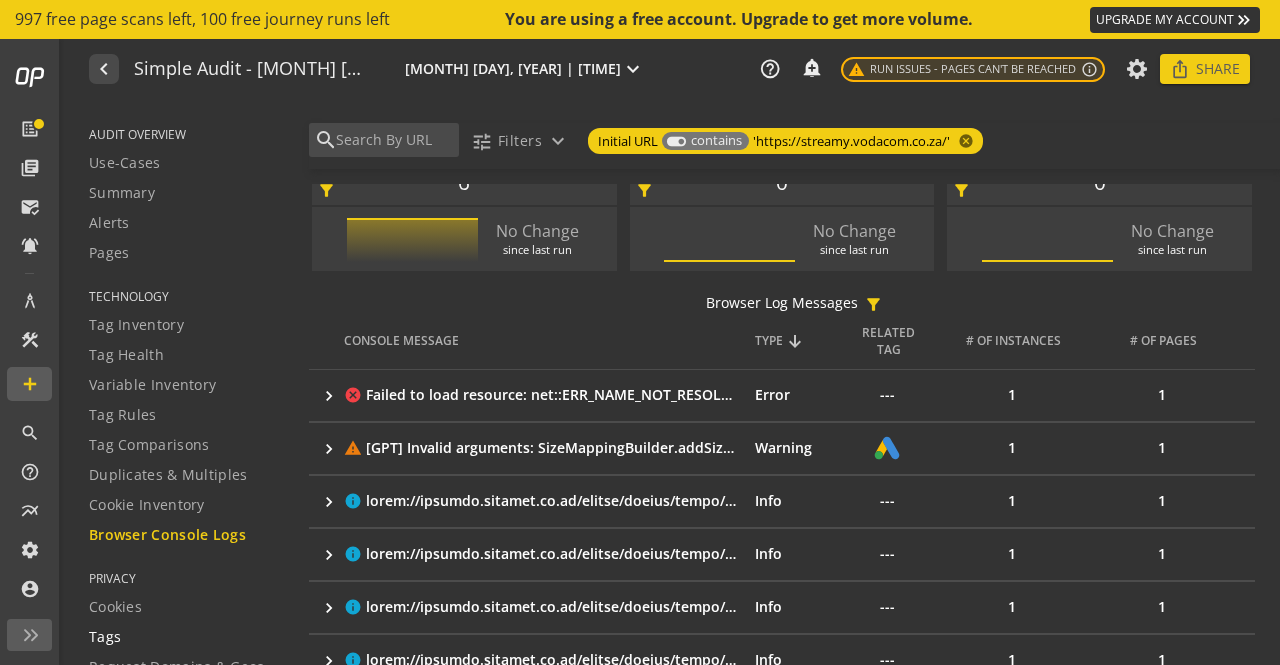 scroll, scrollTop: 200, scrollLeft: 0, axis: vertical 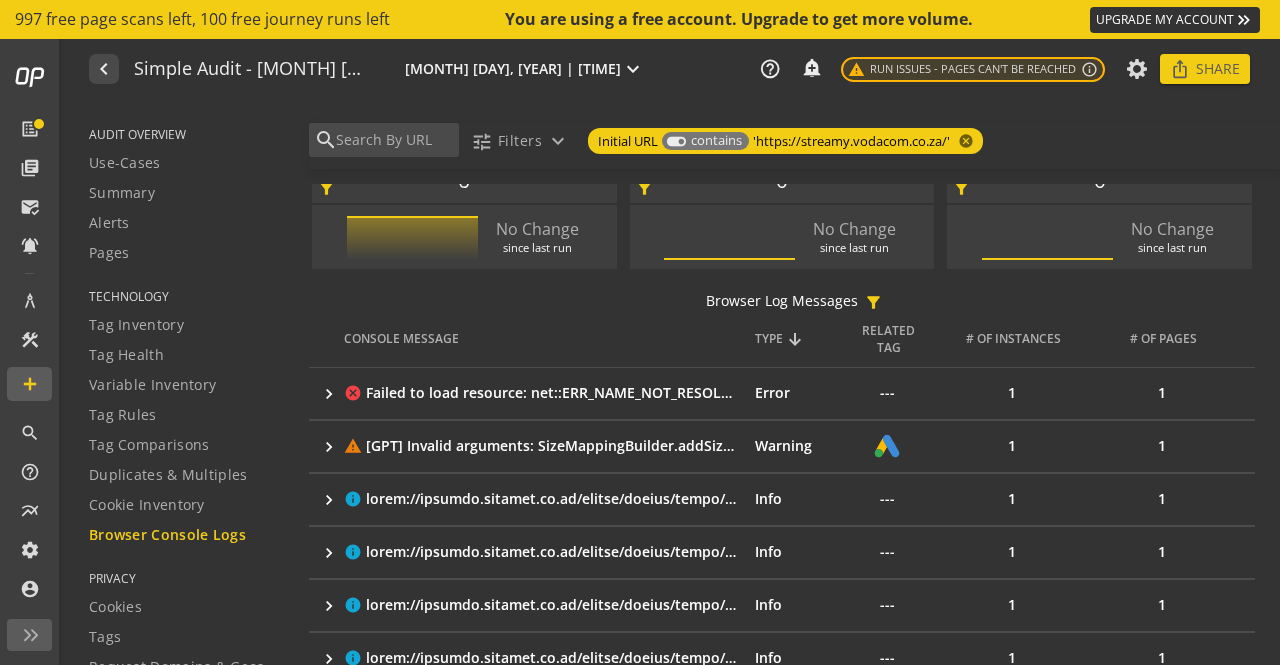 click on "997 free page scans left, 100 free journey runs left  You are using a free account. Upgrade to get more volume.   UPGRADE MY ACCOUNT  keyboard_double_arrow_right" at bounding box center [635, 19] 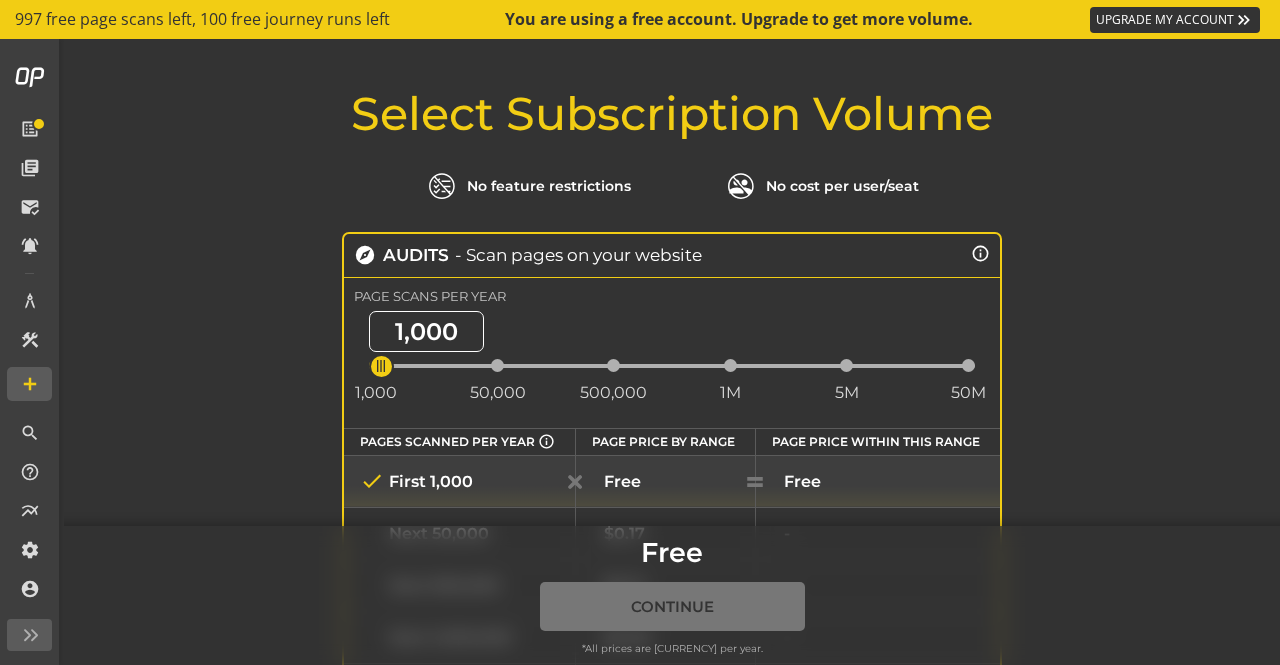 click 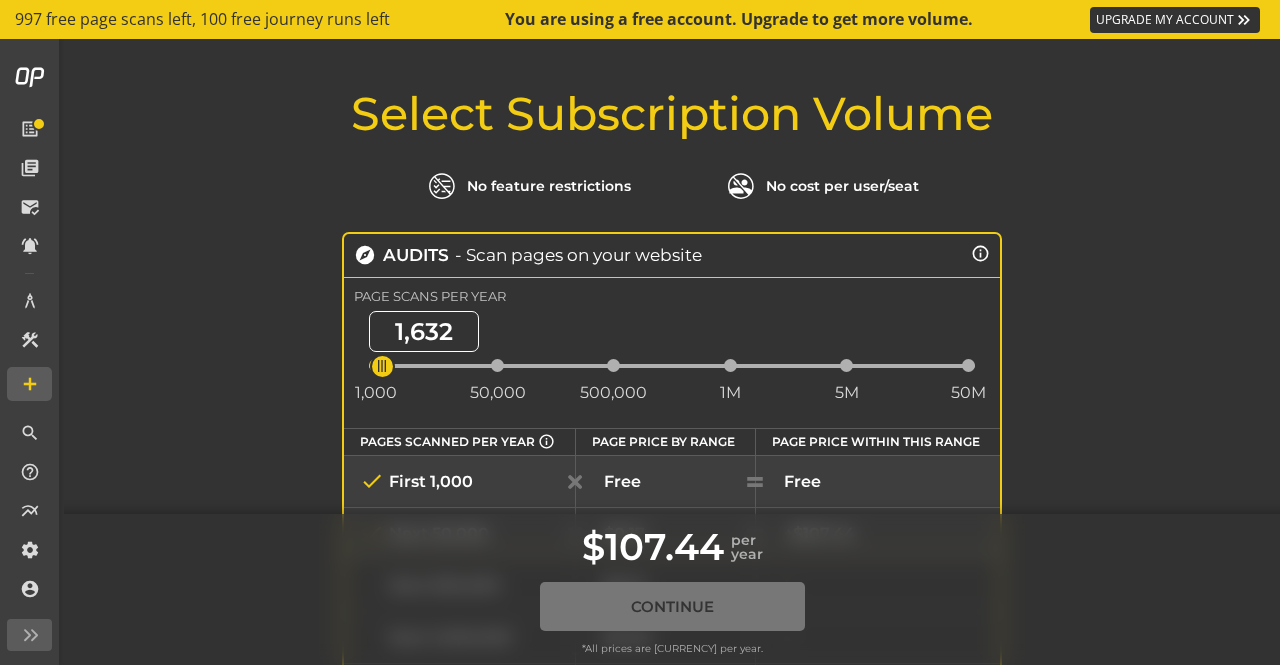 click 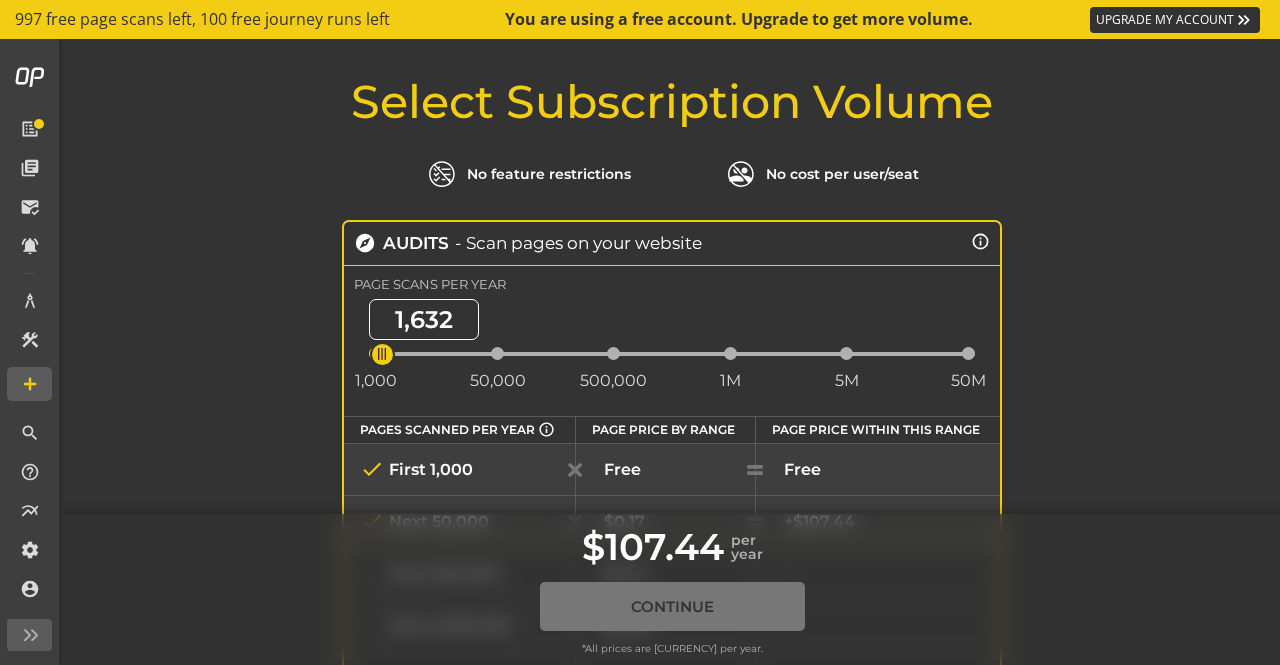 scroll, scrollTop: 0, scrollLeft: 0, axis: both 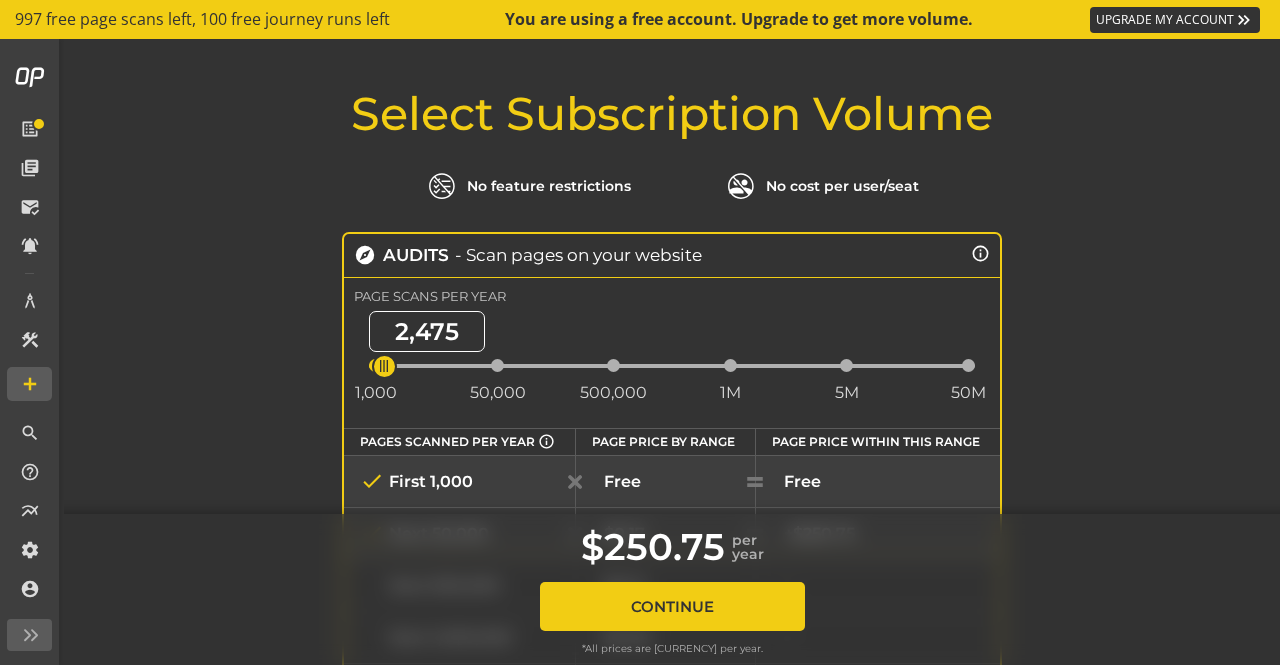 click 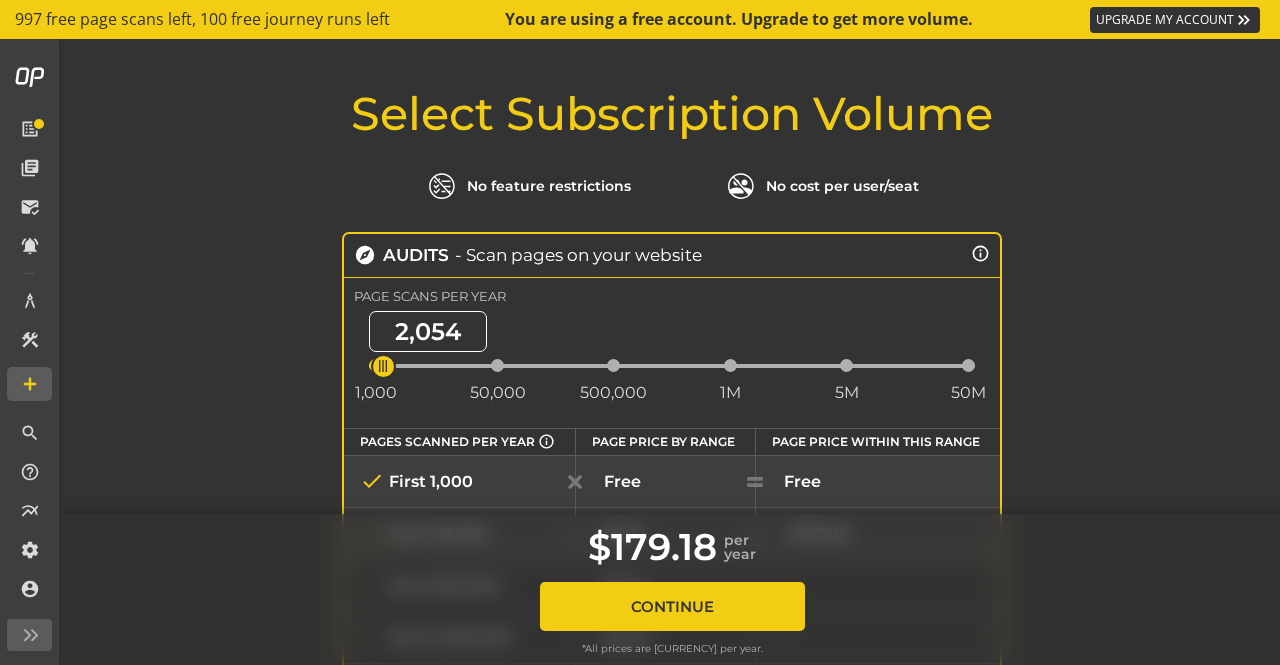 click 